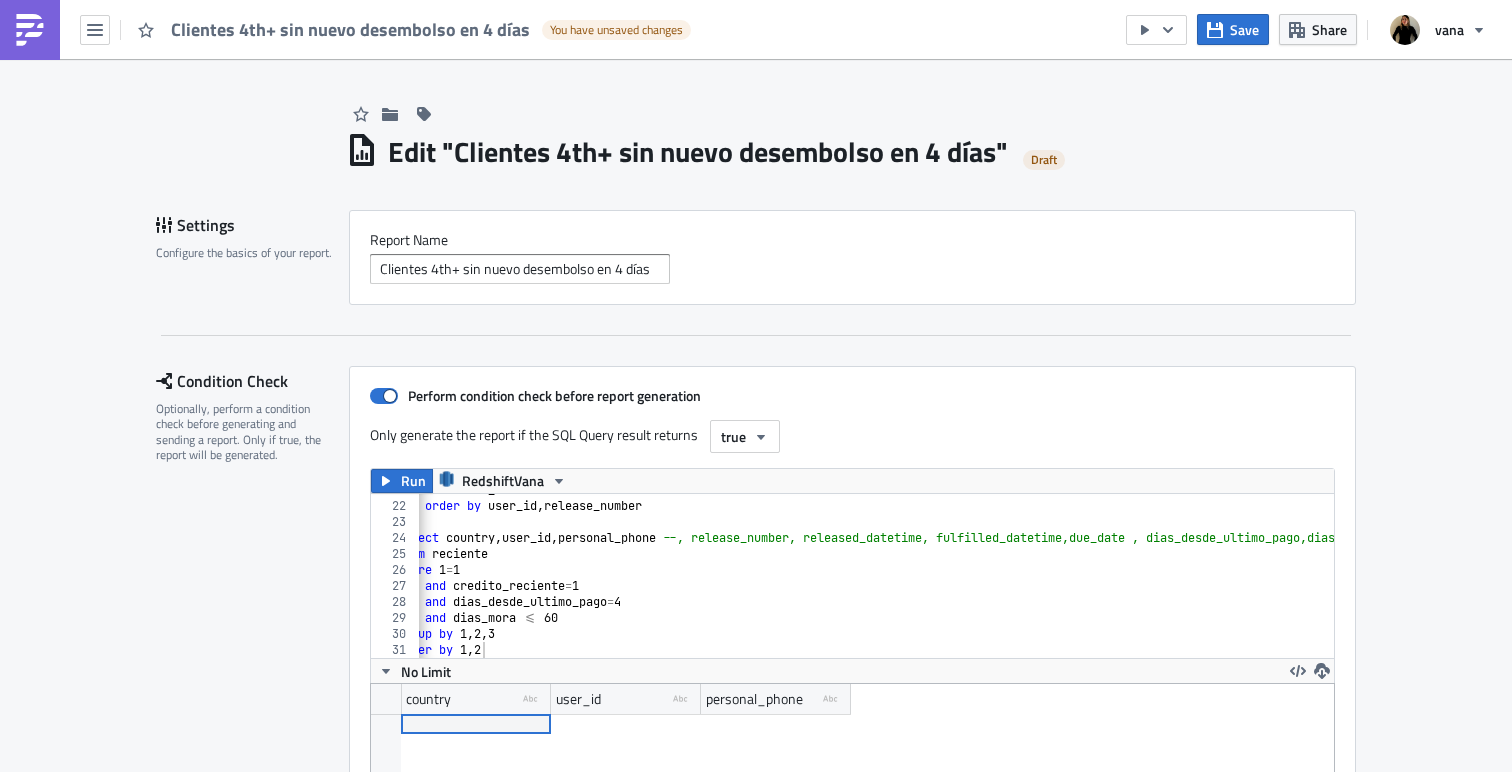 scroll, scrollTop: 0, scrollLeft: 0, axis: both 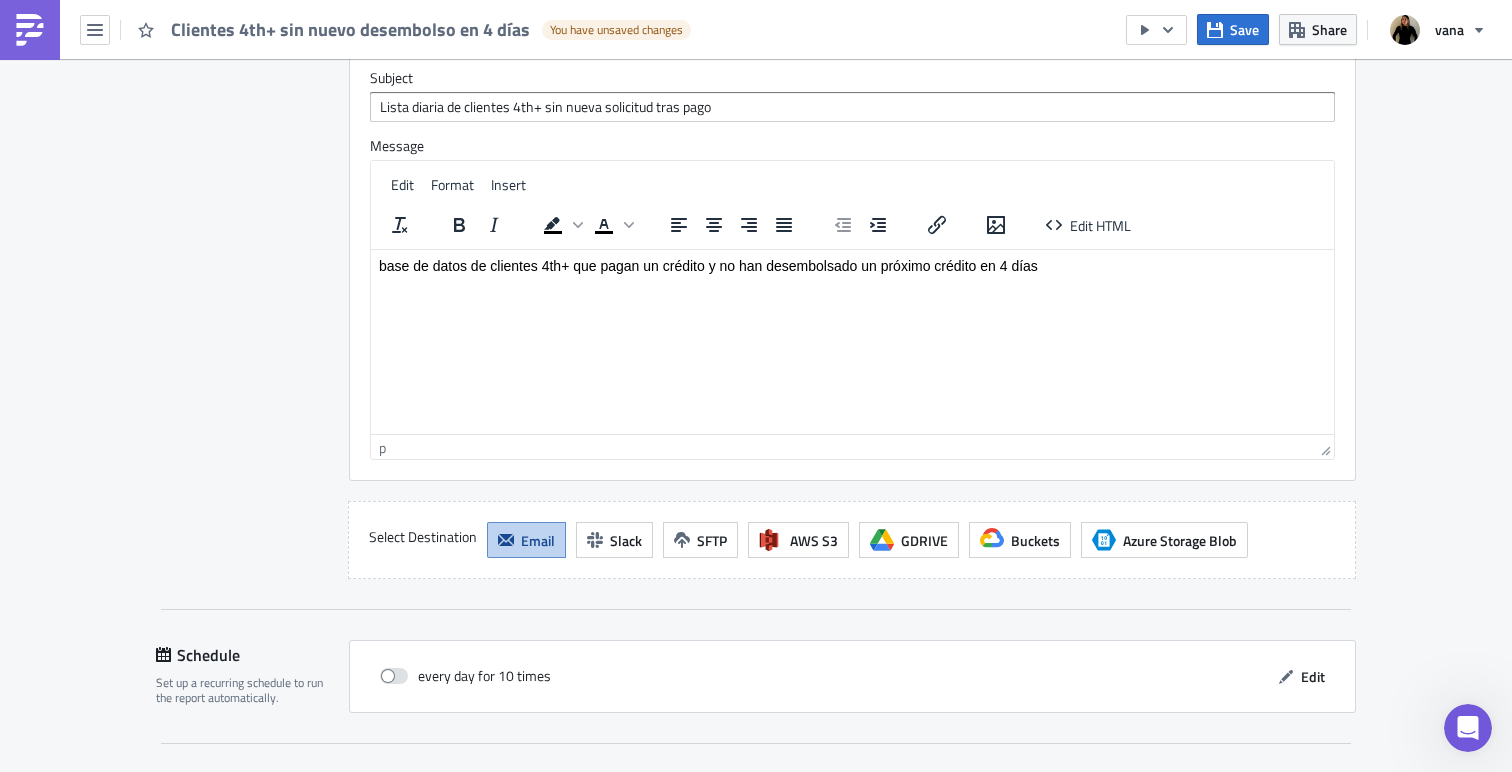 click on "p" at bounding box center [846, 447] 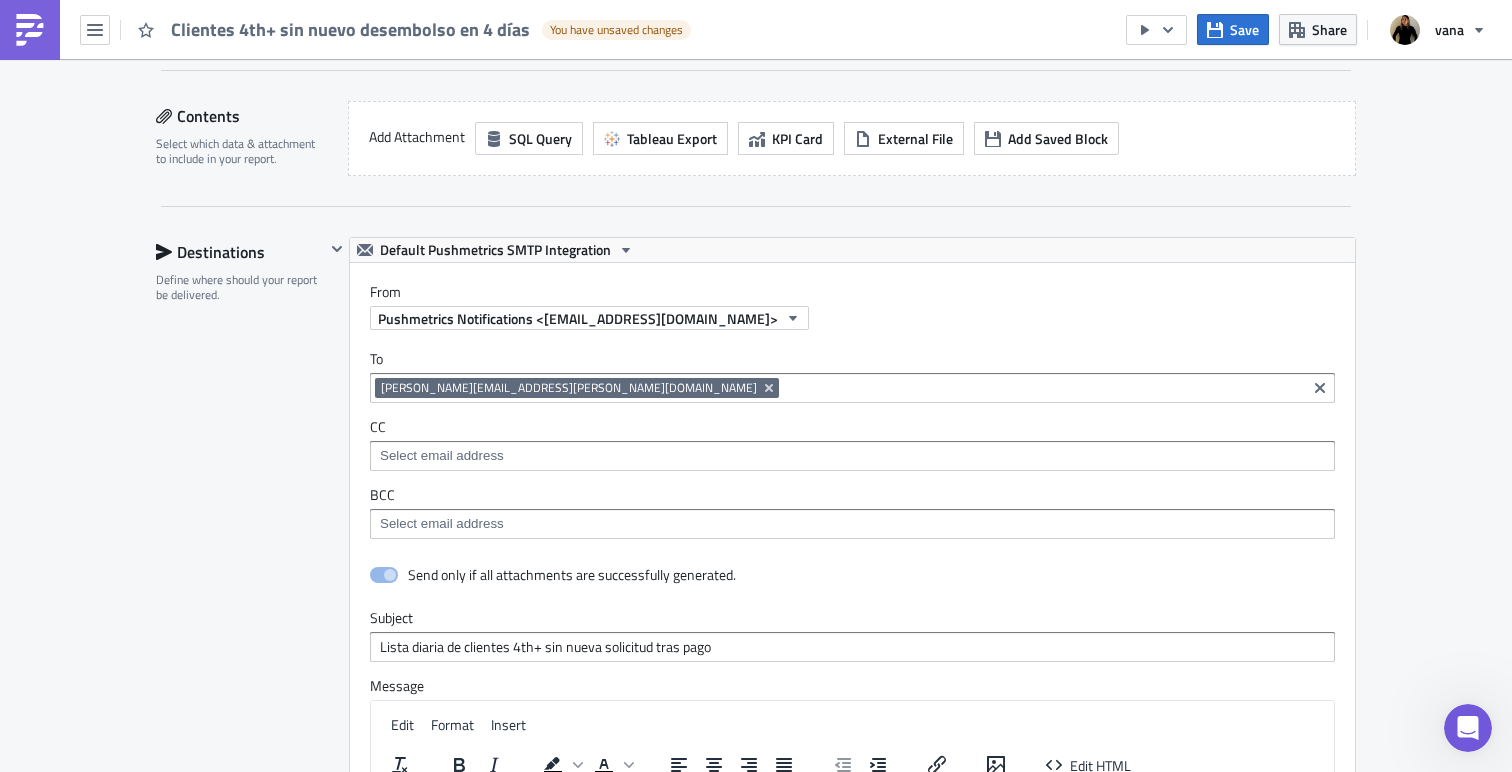 scroll, scrollTop: 1131, scrollLeft: 0, axis: vertical 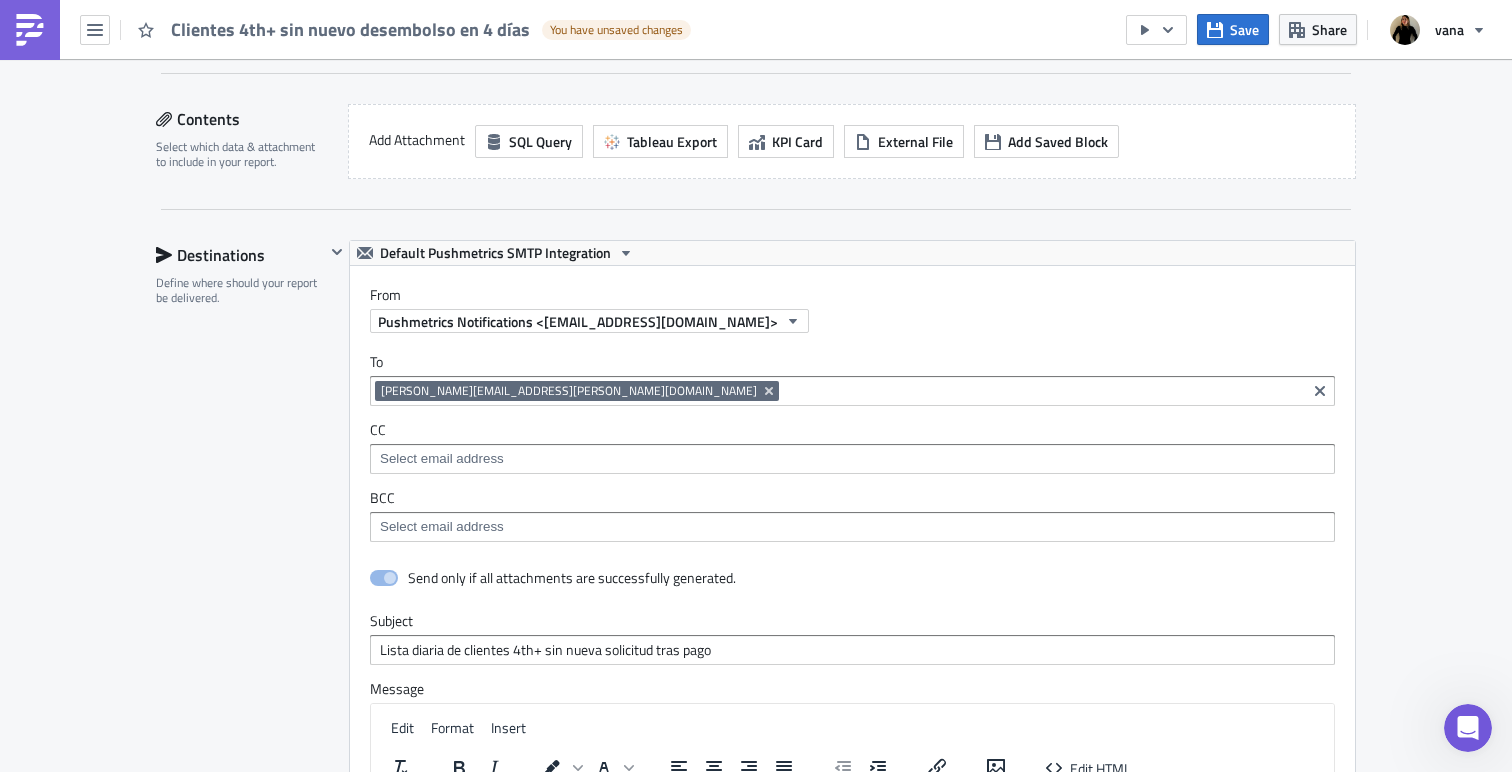 click at bounding box center (1042, 391) 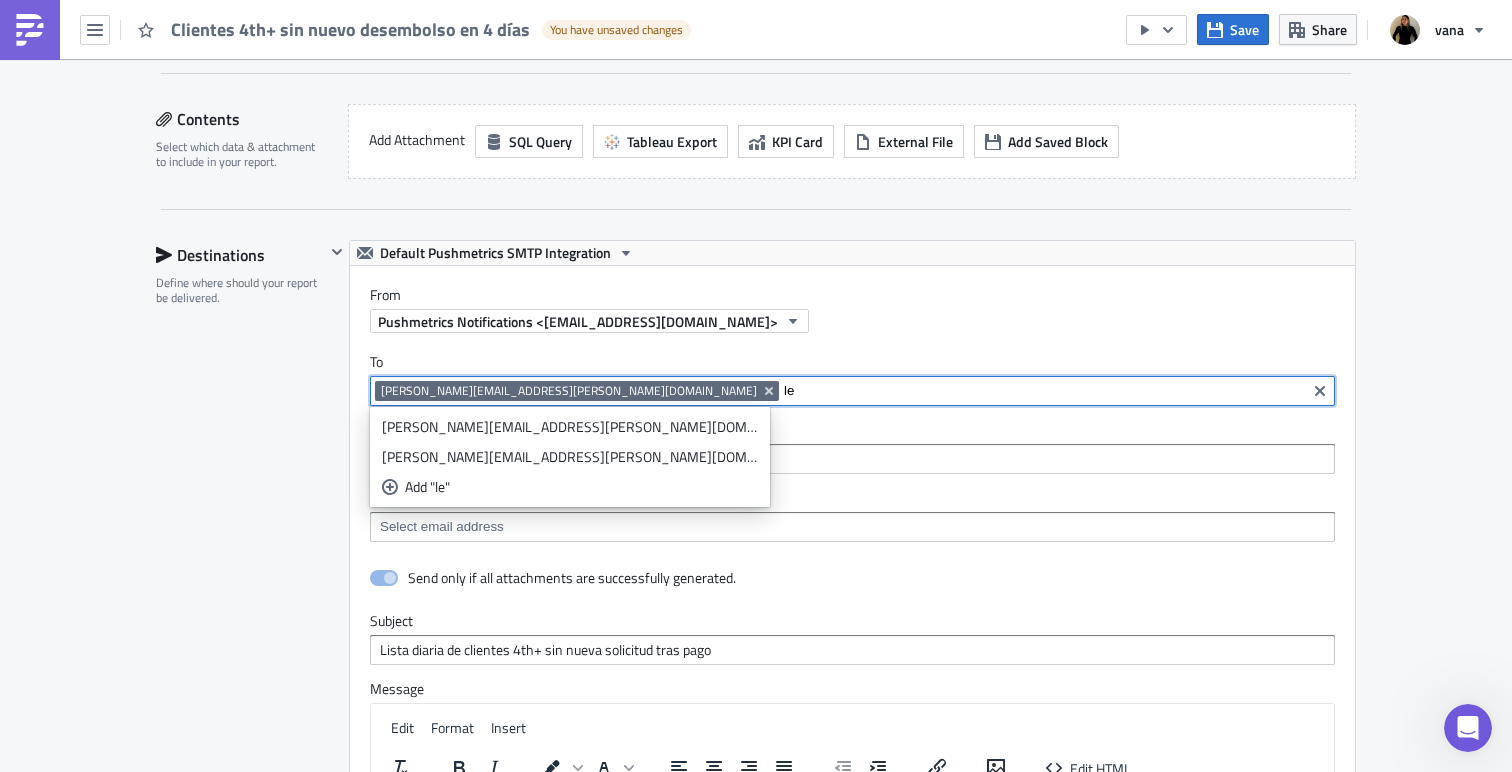 type on "l" 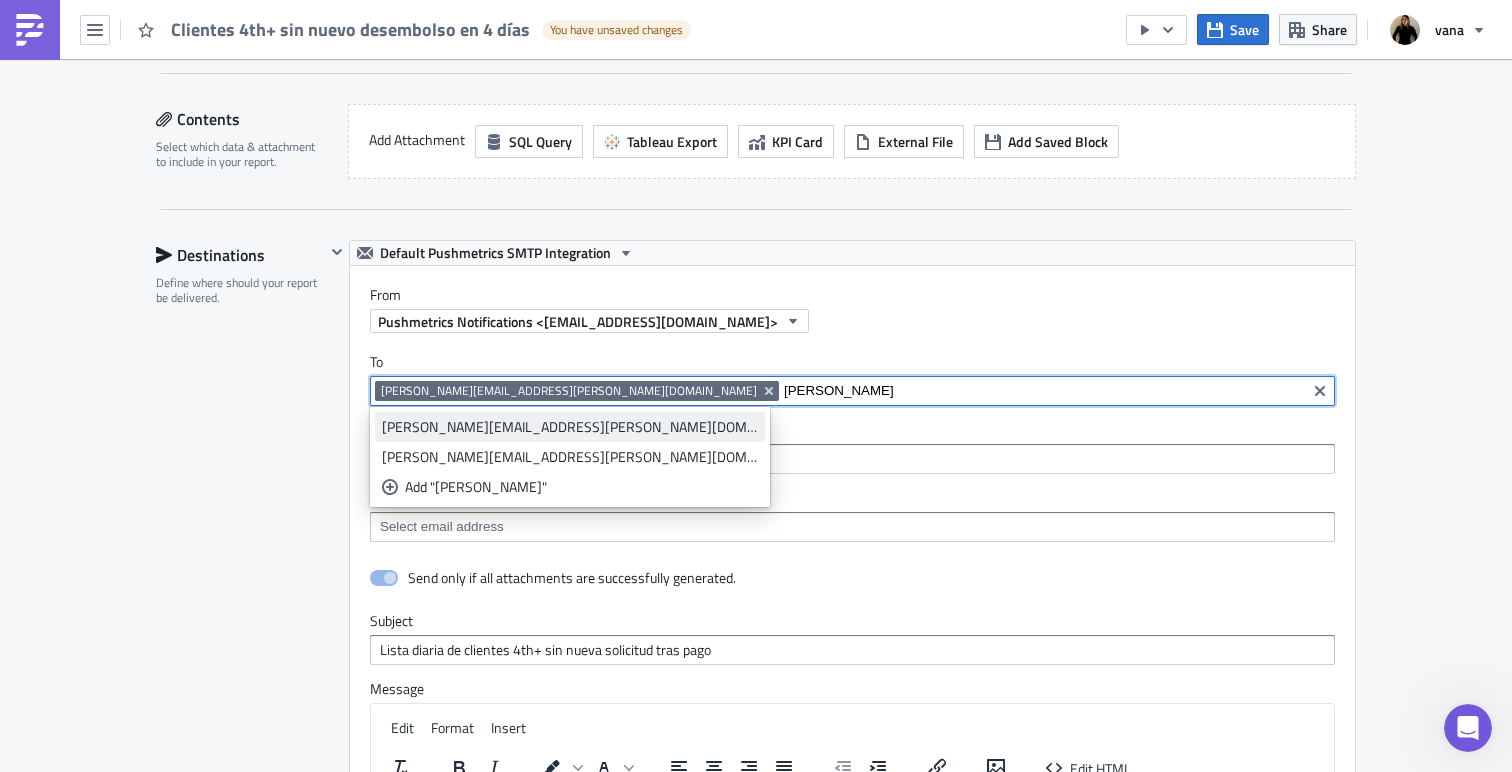 type on "tatia" 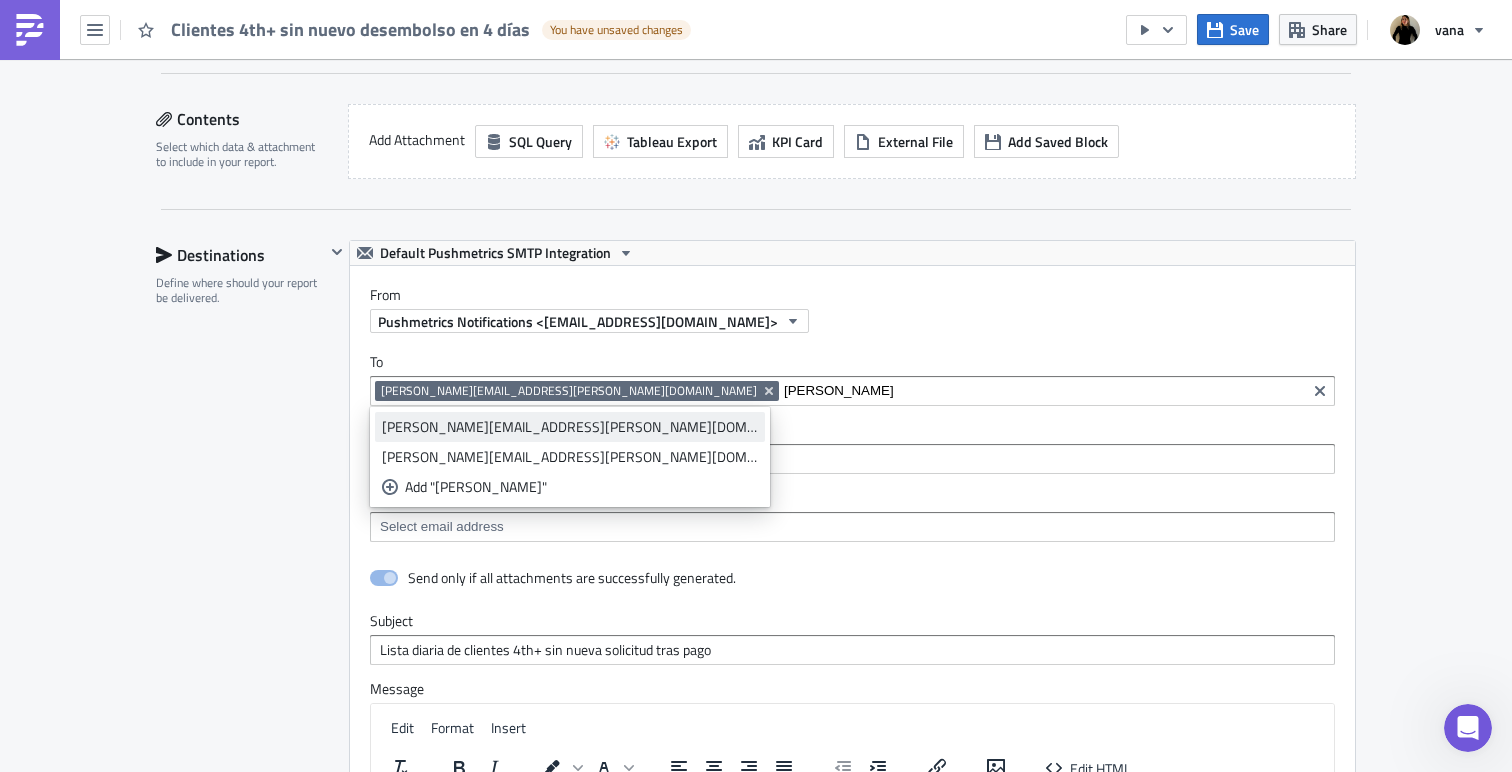 click on "[PERSON_NAME][EMAIL_ADDRESS][PERSON_NAME][DOMAIN_NAME]" at bounding box center [570, 427] 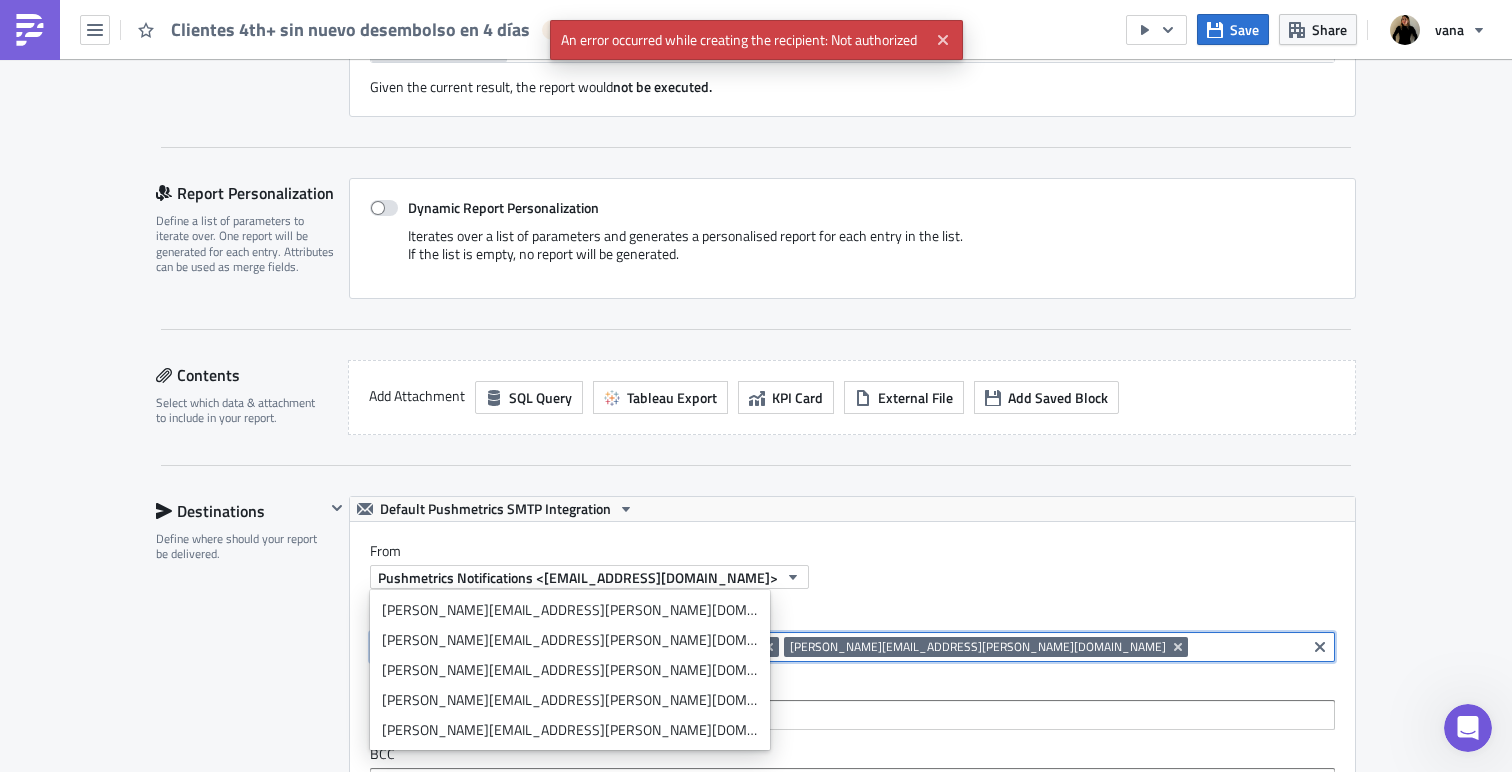scroll, scrollTop: 1087, scrollLeft: 0, axis: vertical 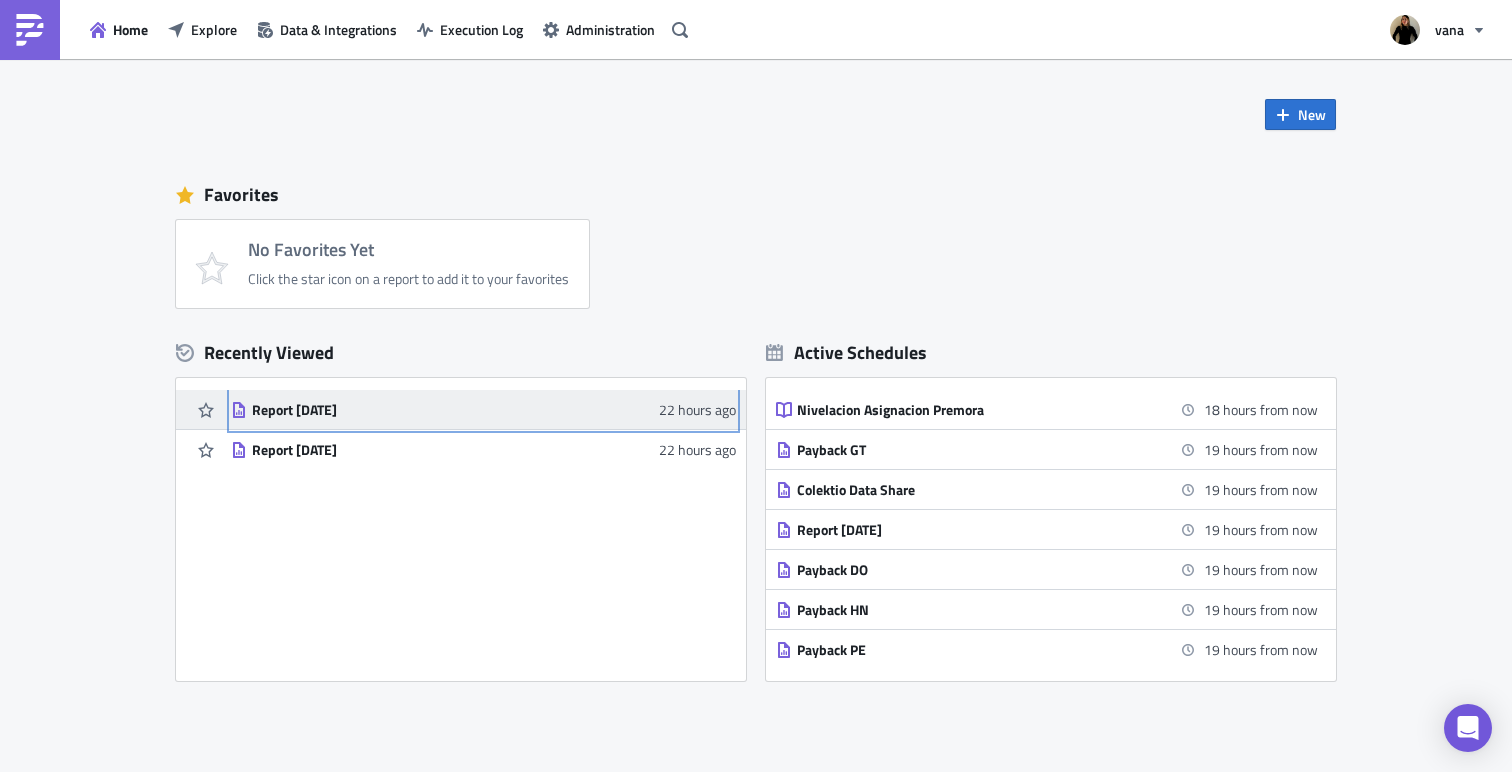 click on "Report [DATE]" at bounding box center (427, 410) 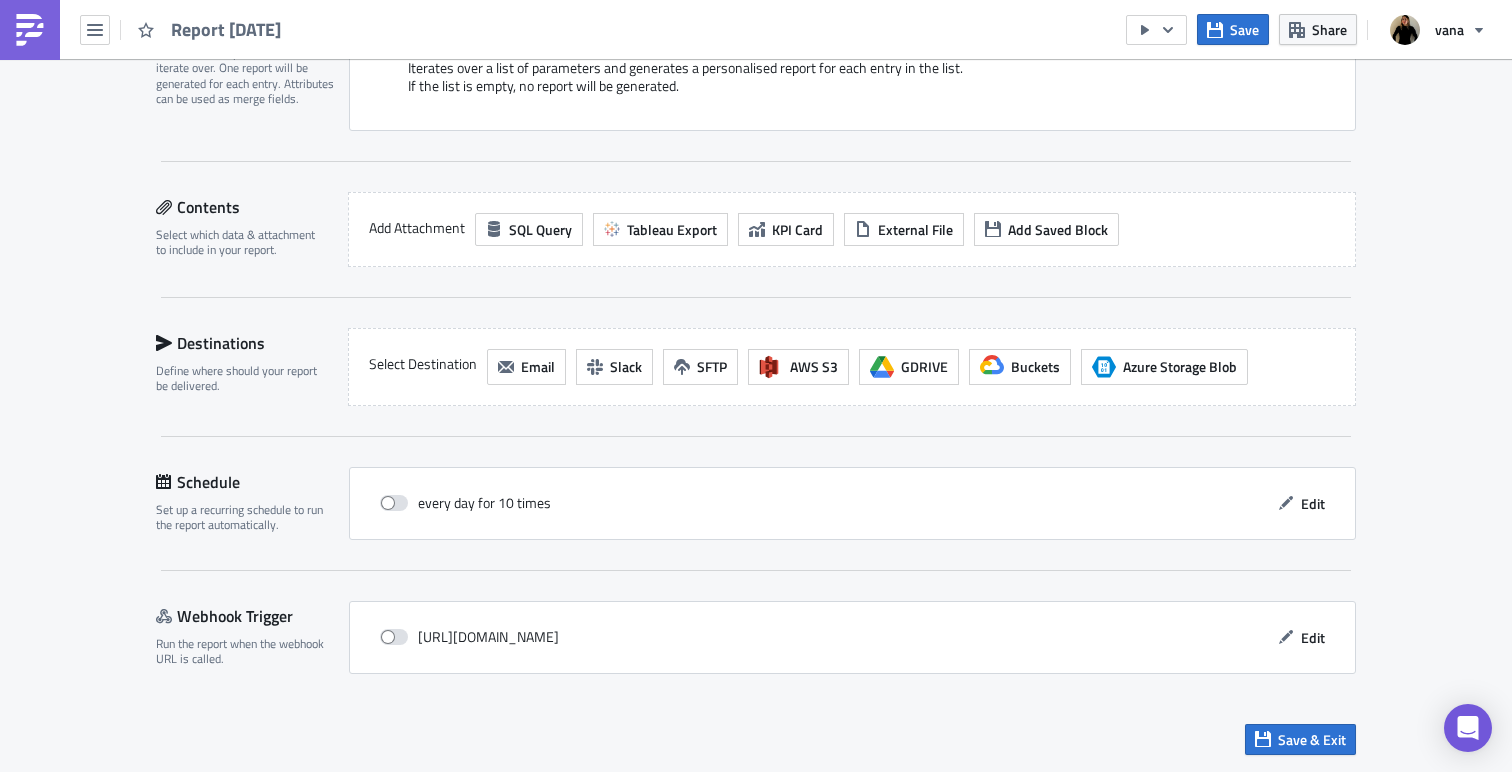scroll, scrollTop: 0, scrollLeft: 0, axis: both 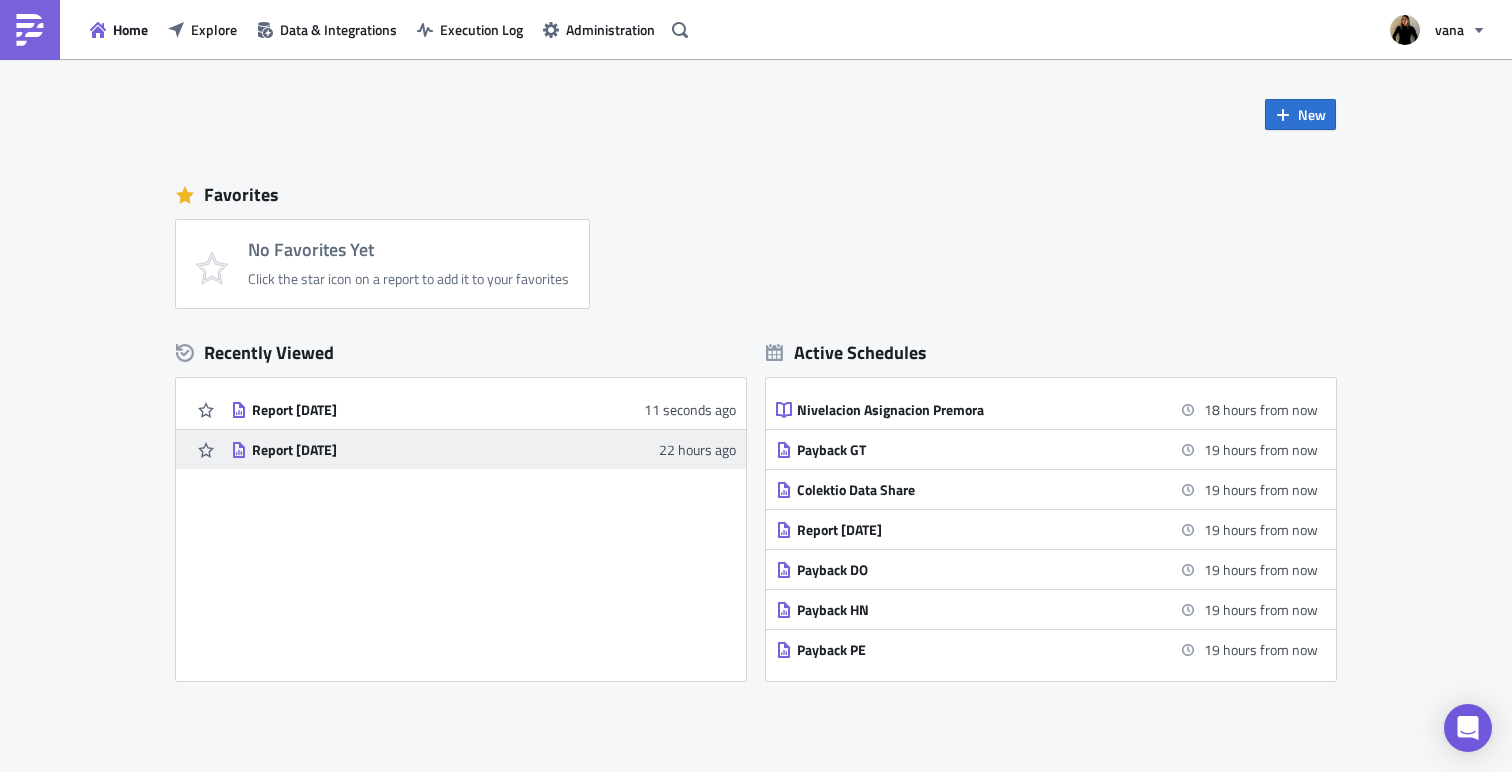 click on "Report [DATE]" at bounding box center (427, 450) 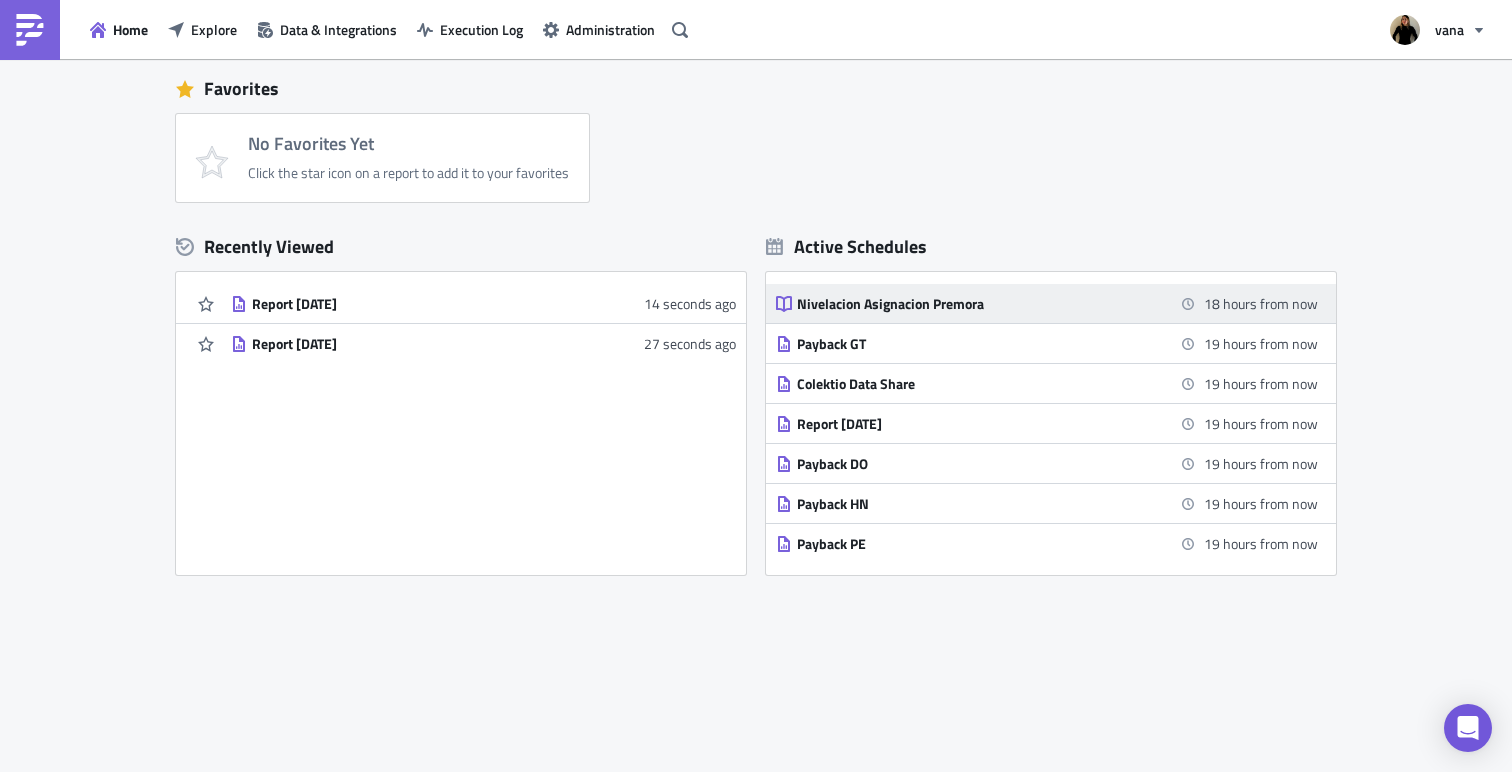 scroll, scrollTop: 0, scrollLeft: 0, axis: both 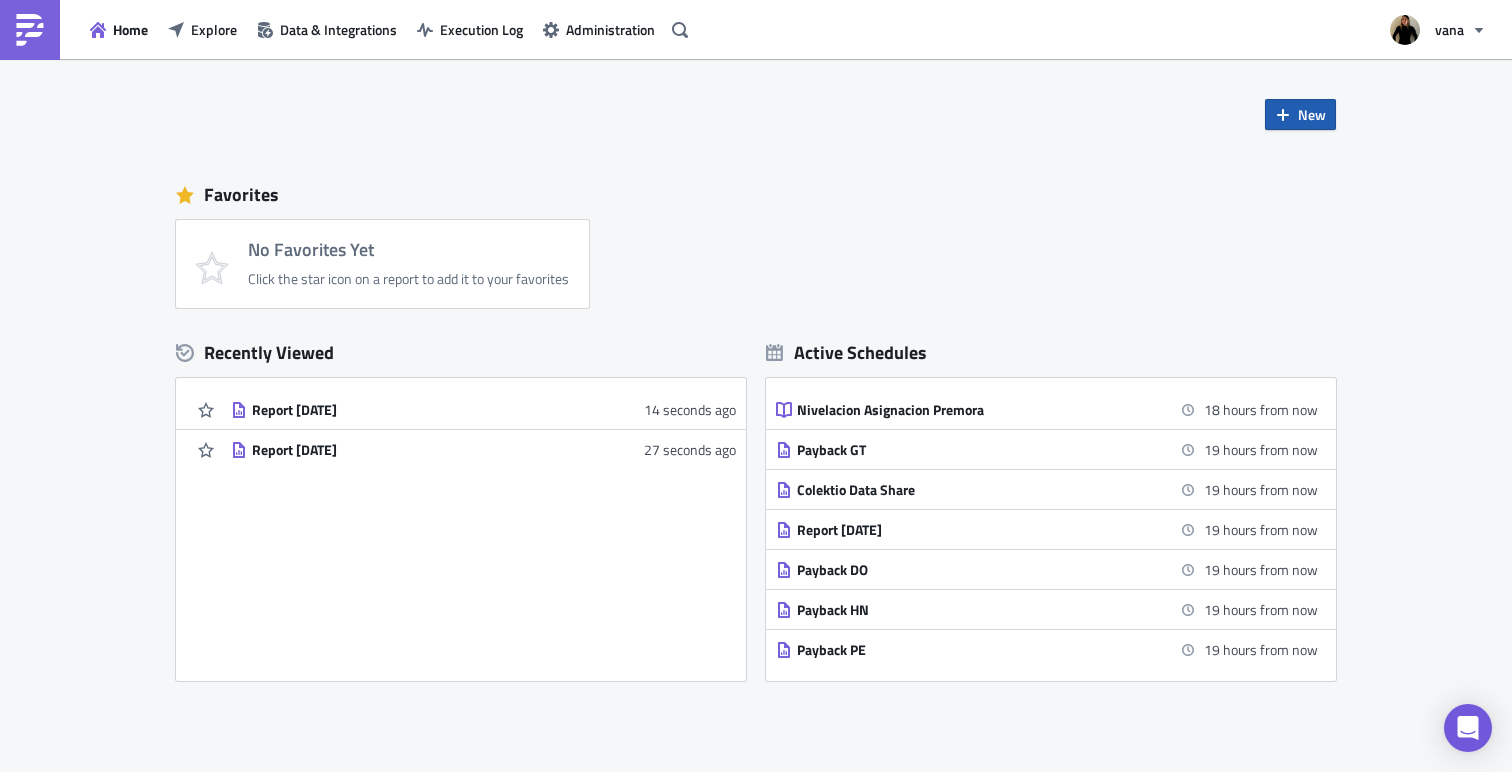 click on "New" at bounding box center [1300, 114] 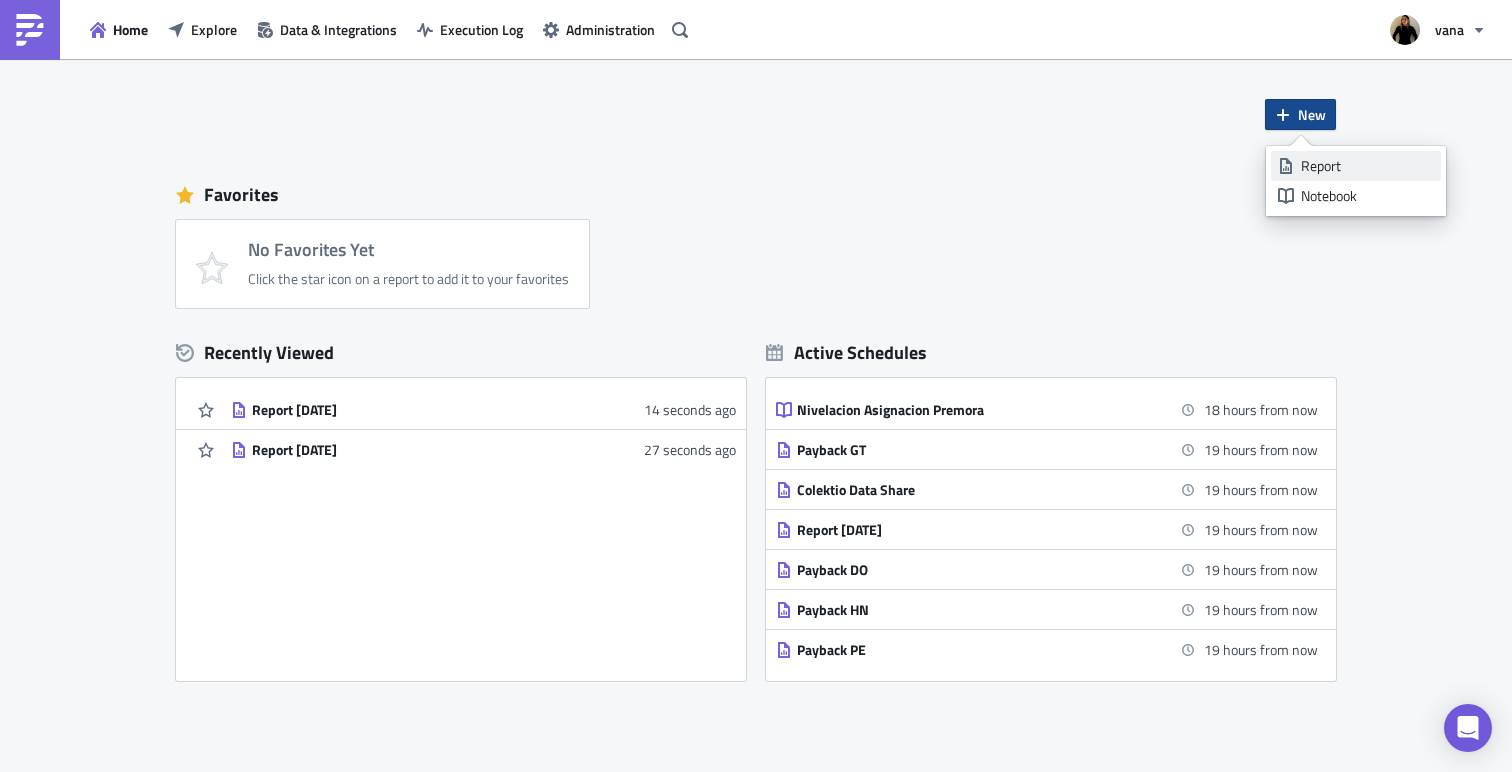click on "Report" at bounding box center (1367, 166) 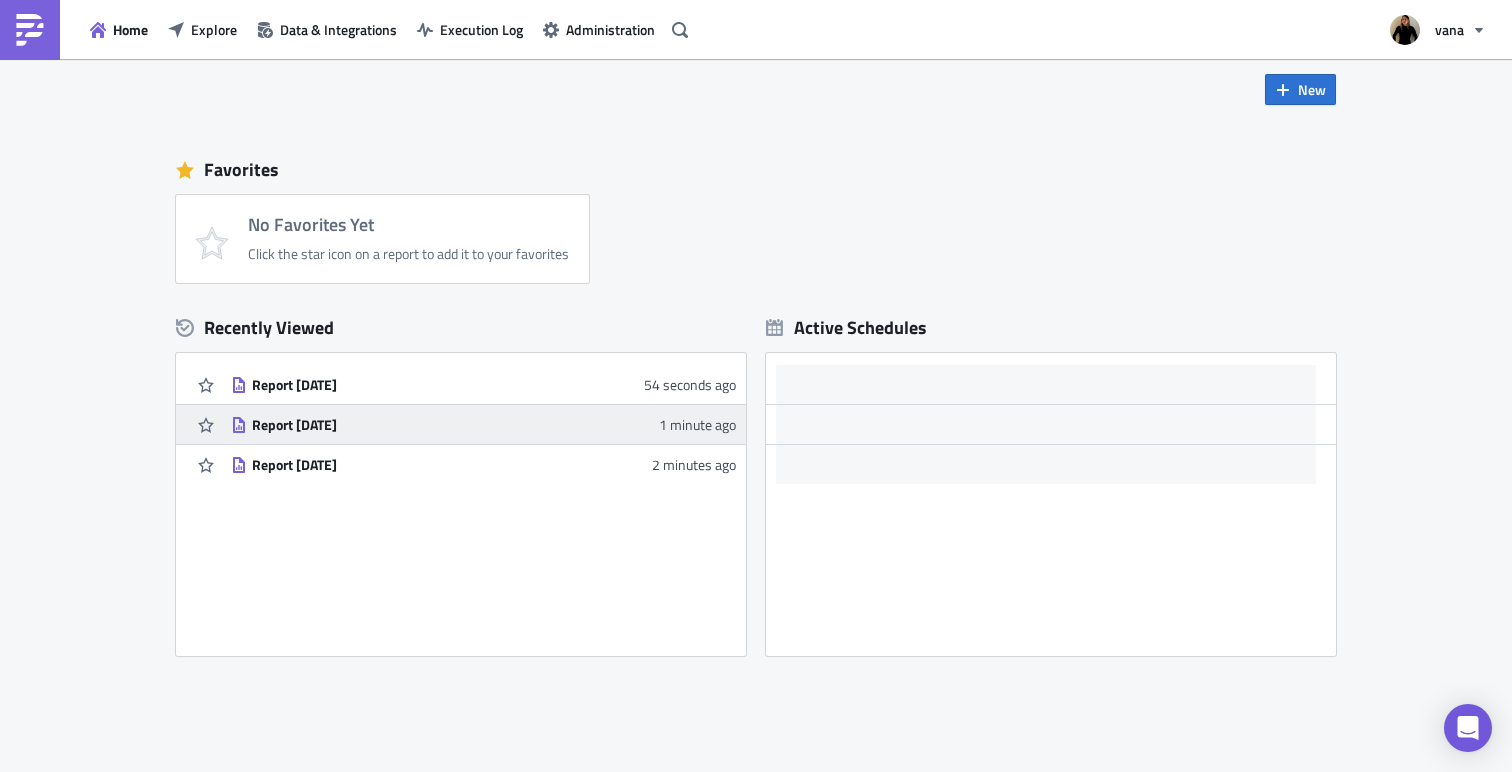 scroll, scrollTop: 27, scrollLeft: 0, axis: vertical 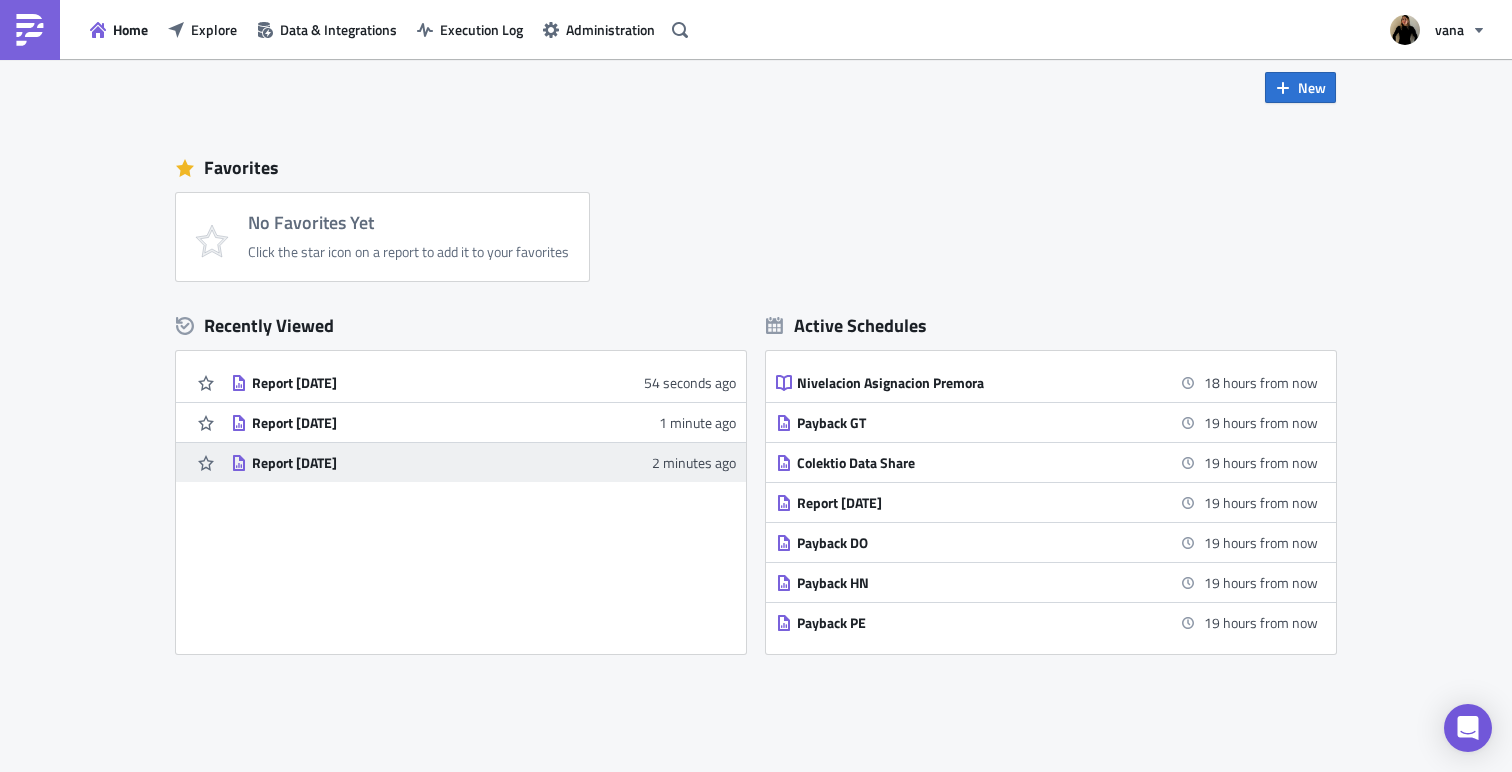 click on "Report [DATE]" at bounding box center [427, 463] 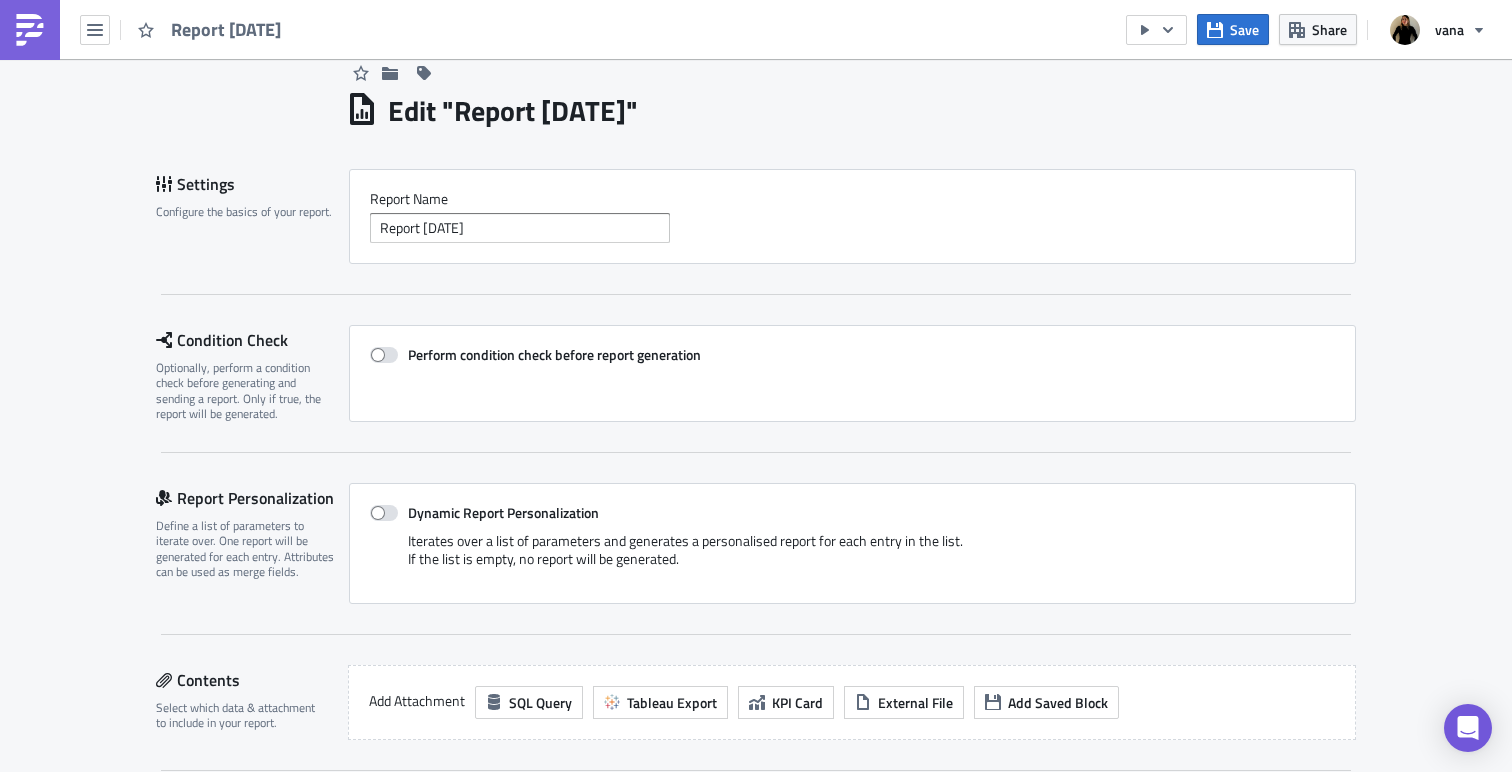 scroll, scrollTop: 0, scrollLeft: 0, axis: both 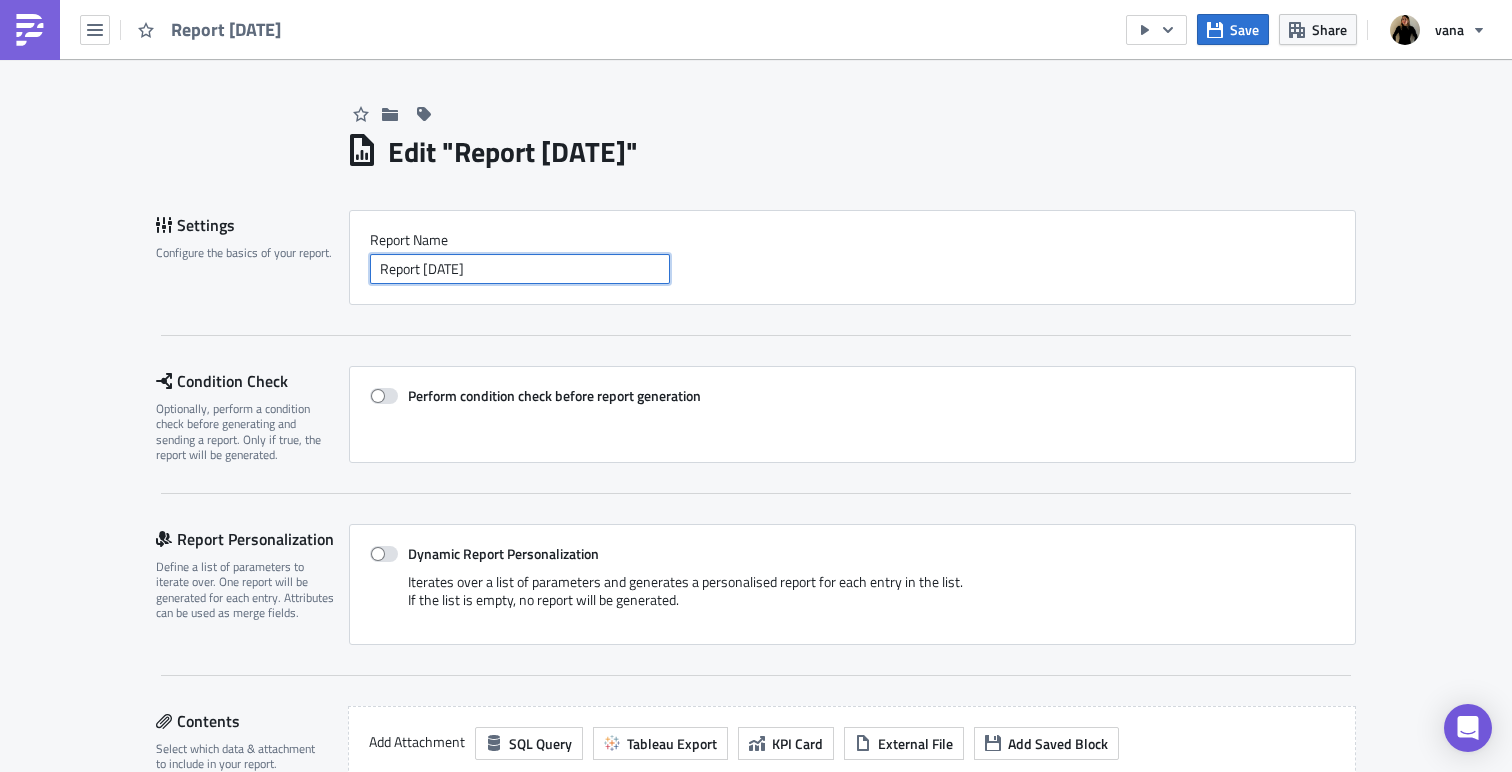 click on "Report [DATE]" at bounding box center [520, 269] 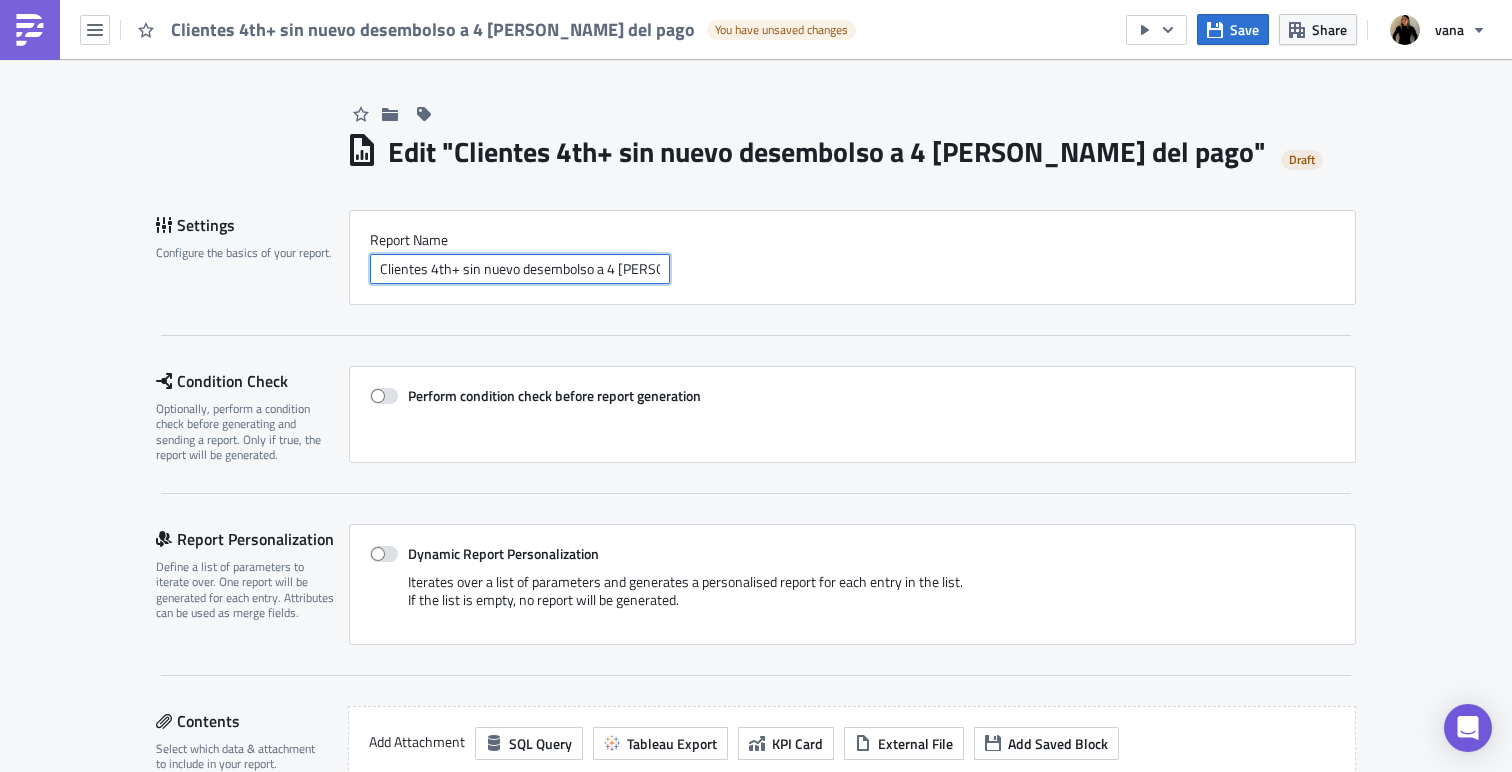 scroll, scrollTop: 0, scrollLeft: 33, axis: horizontal 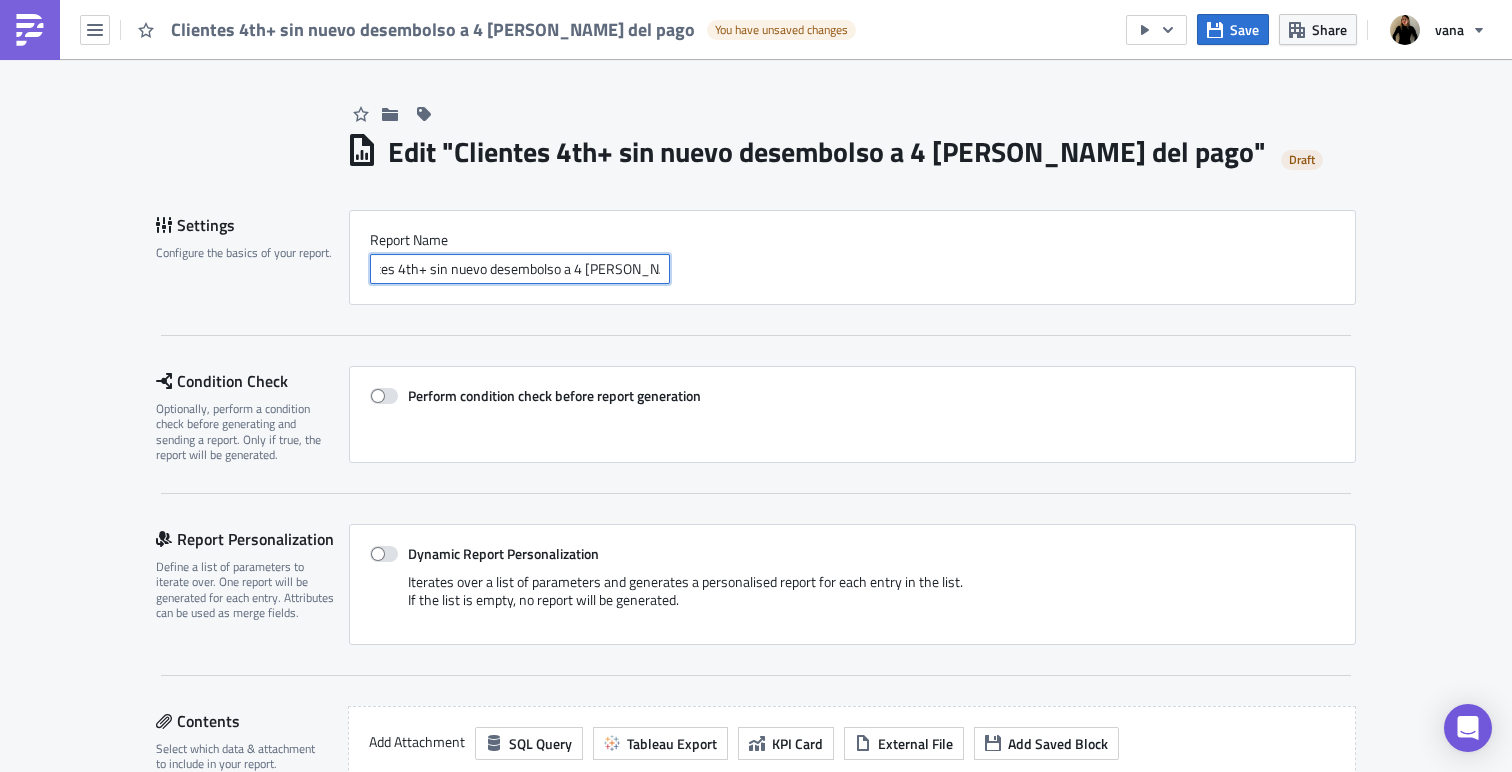 click on "Clientes 4th+ sin nuevo desembolso a 4 días del pago" at bounding box center [520, 269] 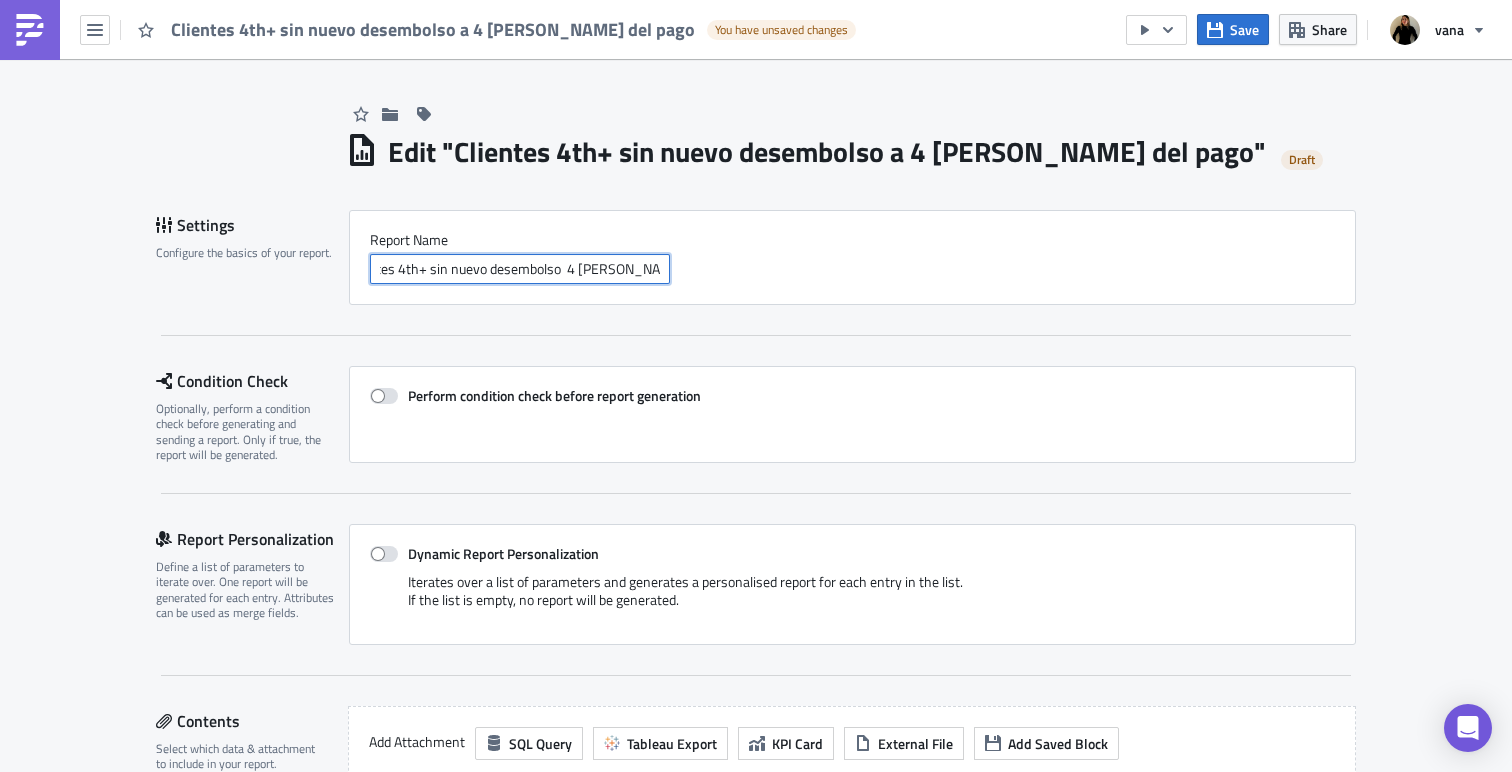 scroll, scrollTop: 0, scrollLeft: 26, axis: horizontal 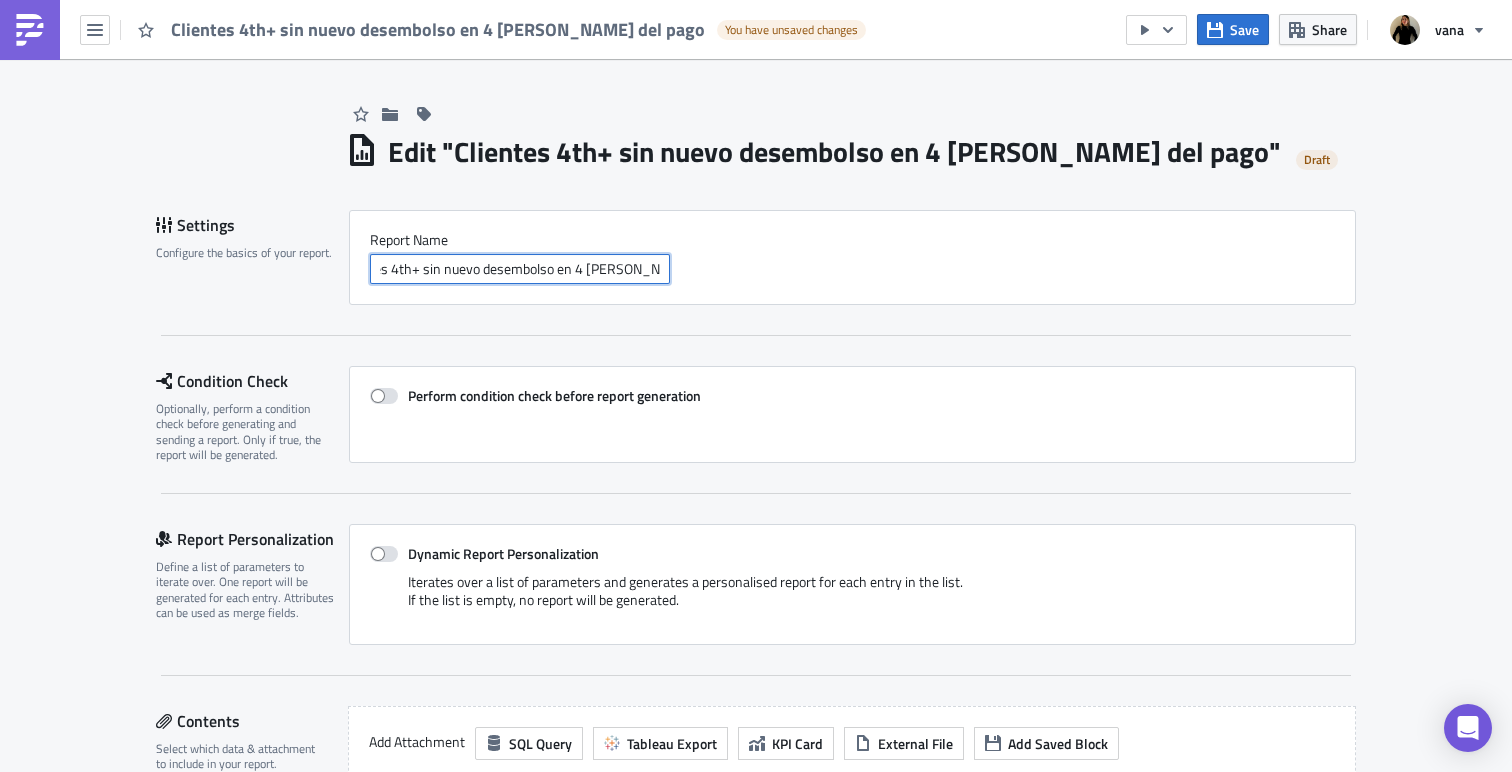 drag, startPoint x: 622, startPoint y: 266, endPoint x: 763, endPoint y: 273, distance: 141.17365 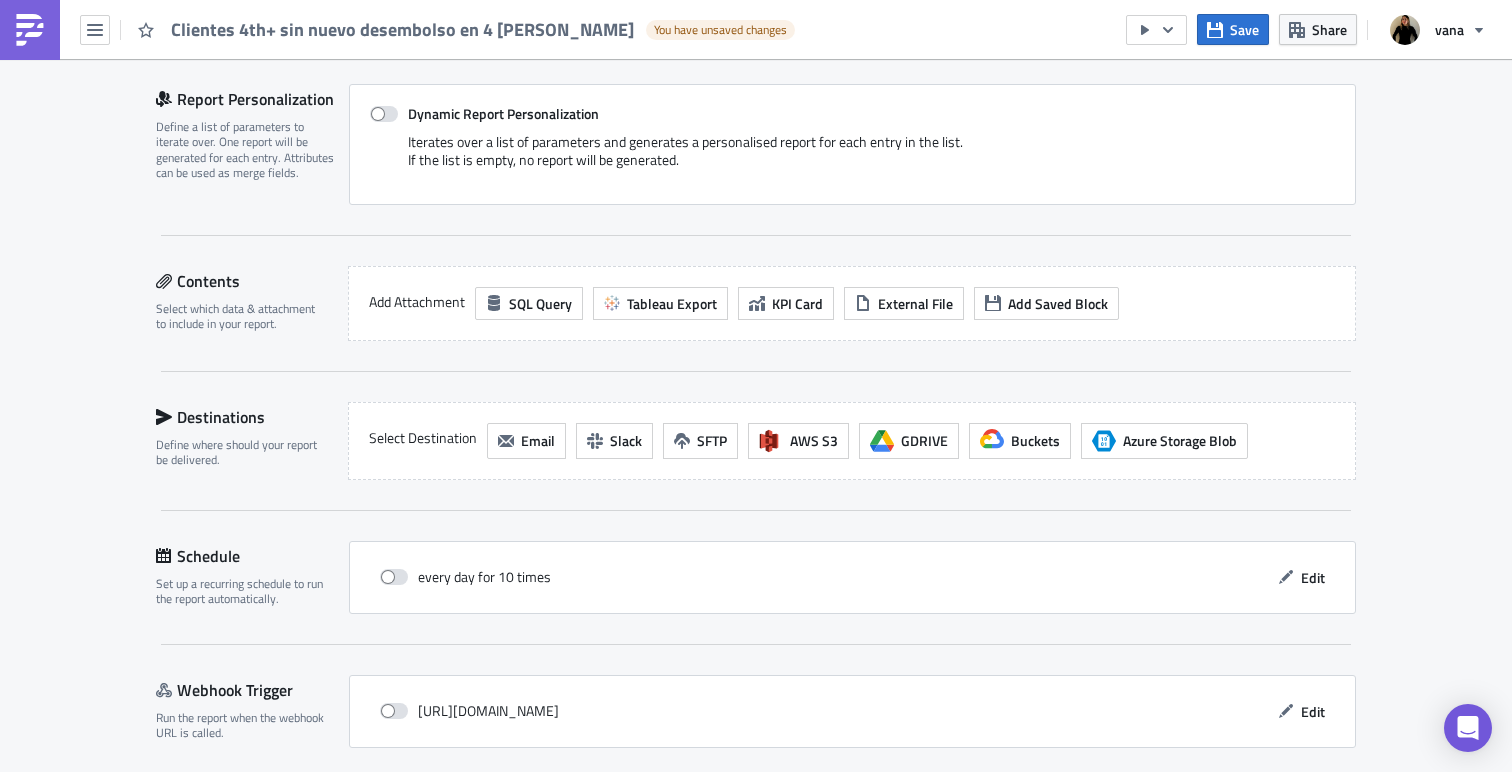 scroll, scrollTop: 437, scrollLeft: 0, axis: vertical 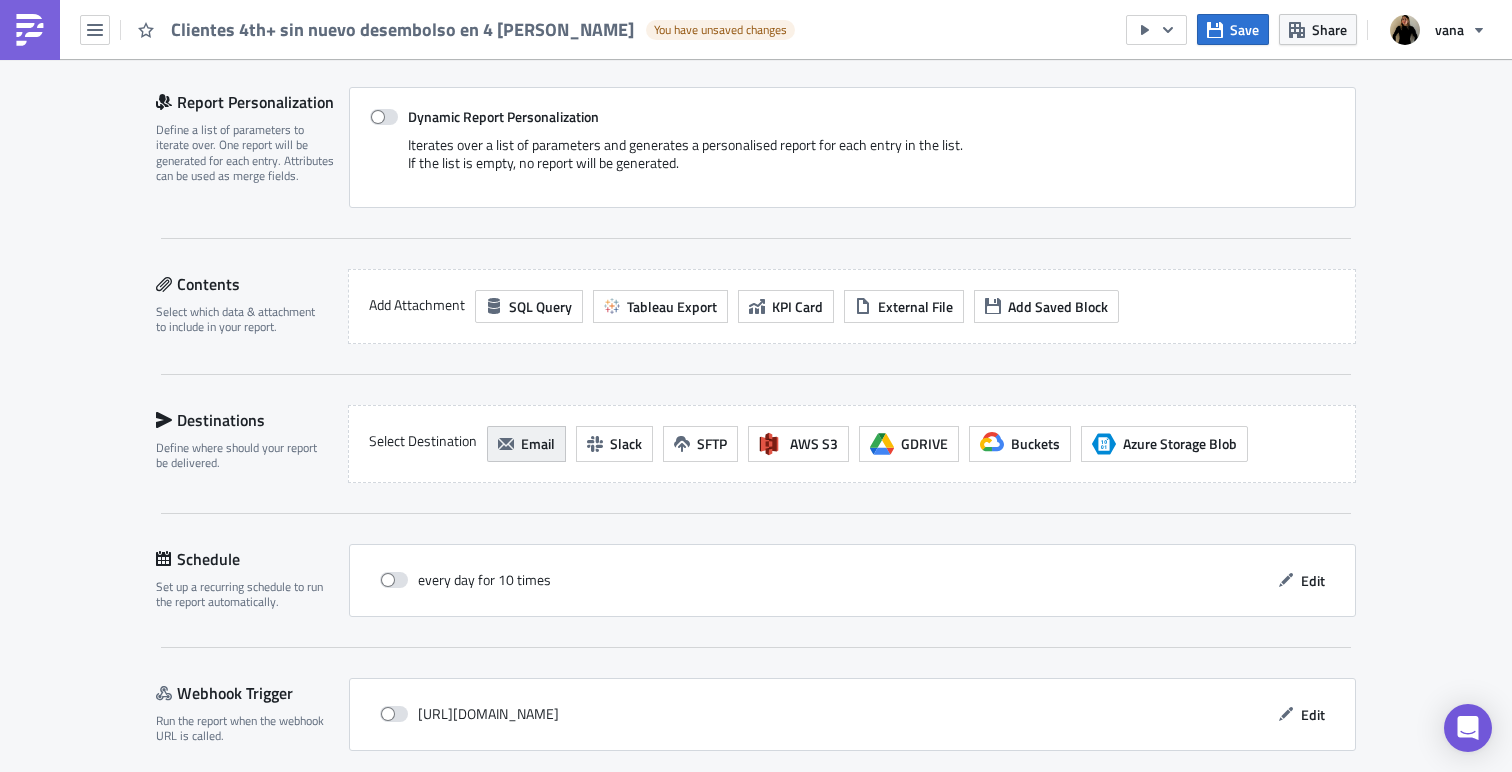 type on "Clientes 4th+ sin nuevo desembolso en 4 días" 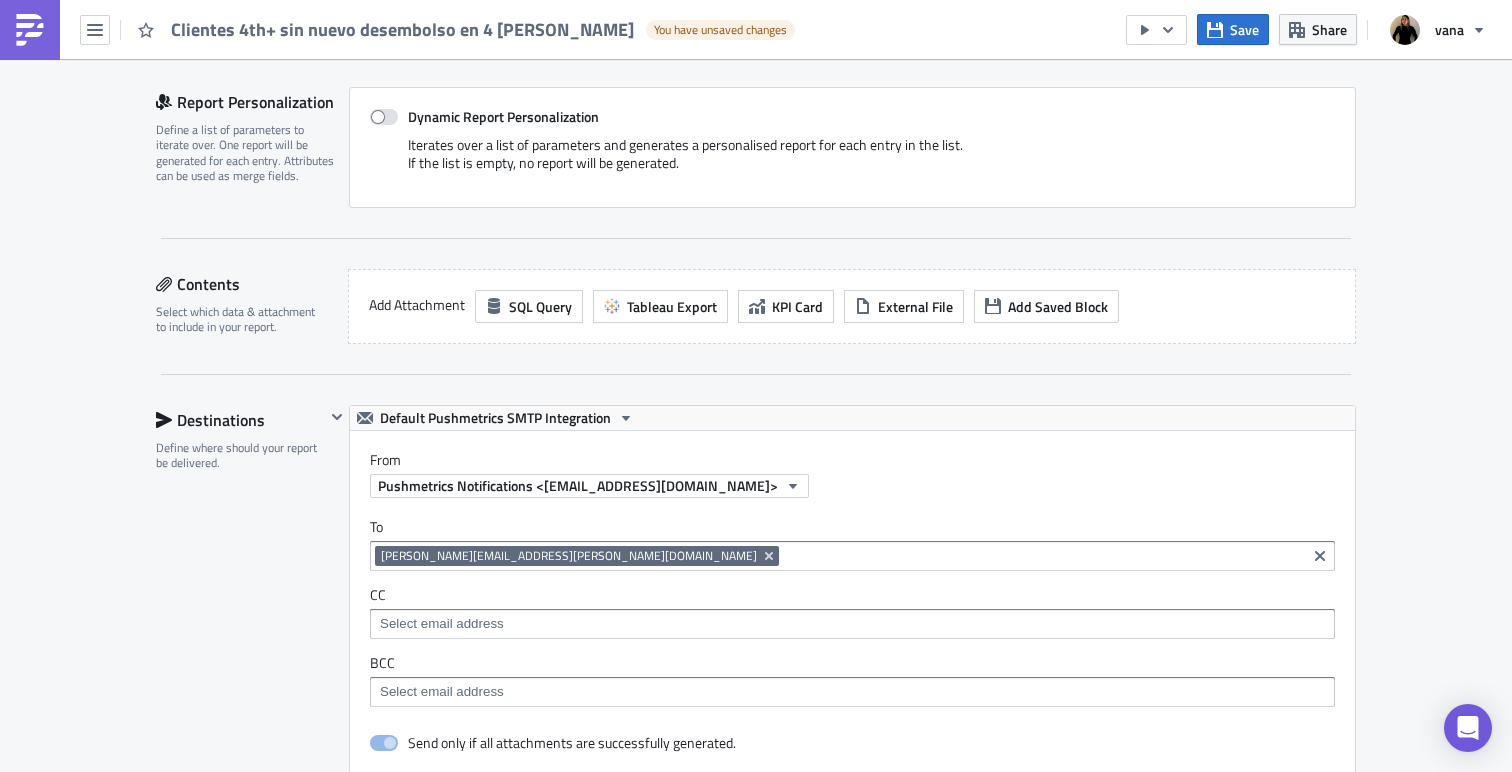 scroll, scrollTop: 0, scrollLeft: 0, axis: both 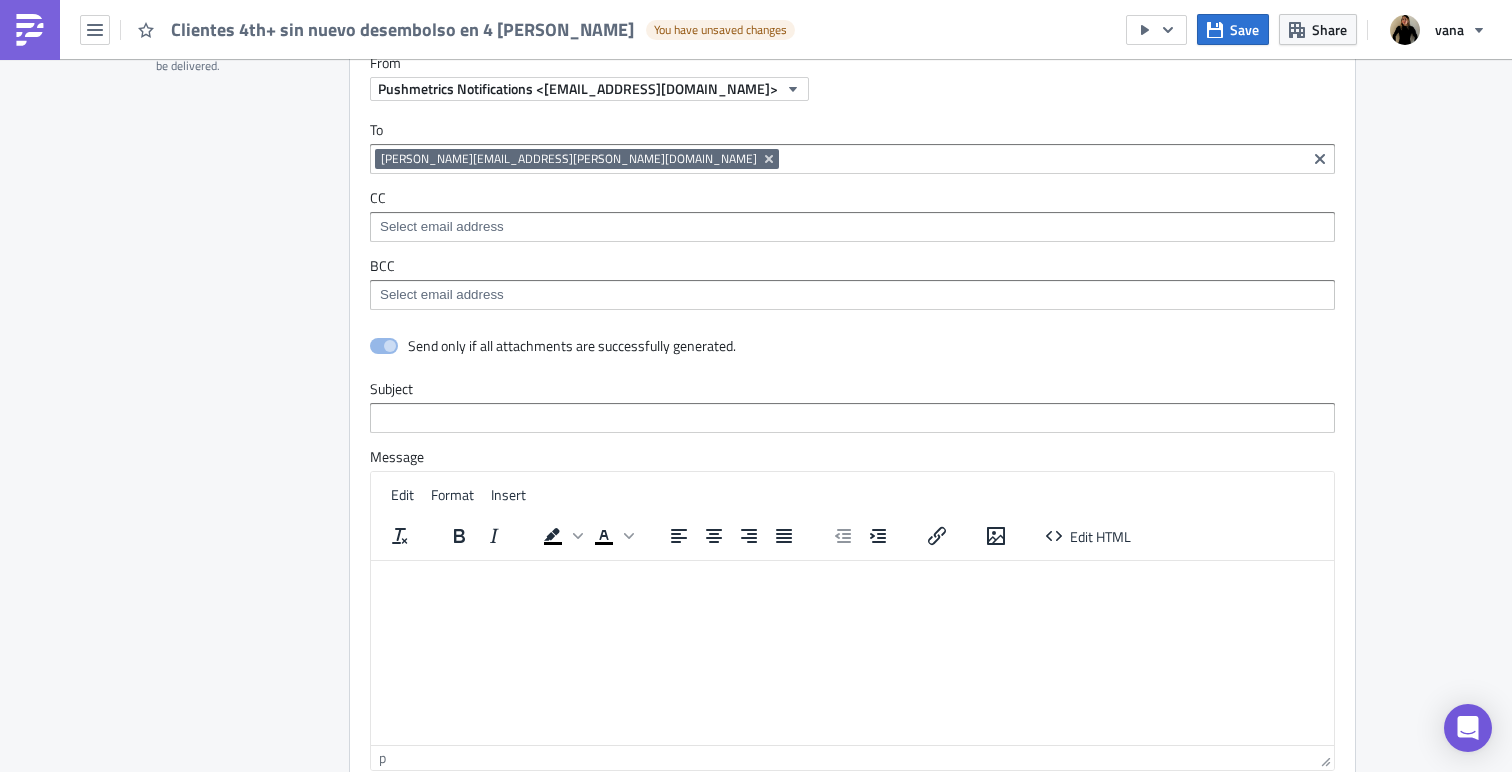 click at bounding box center [851, 227] 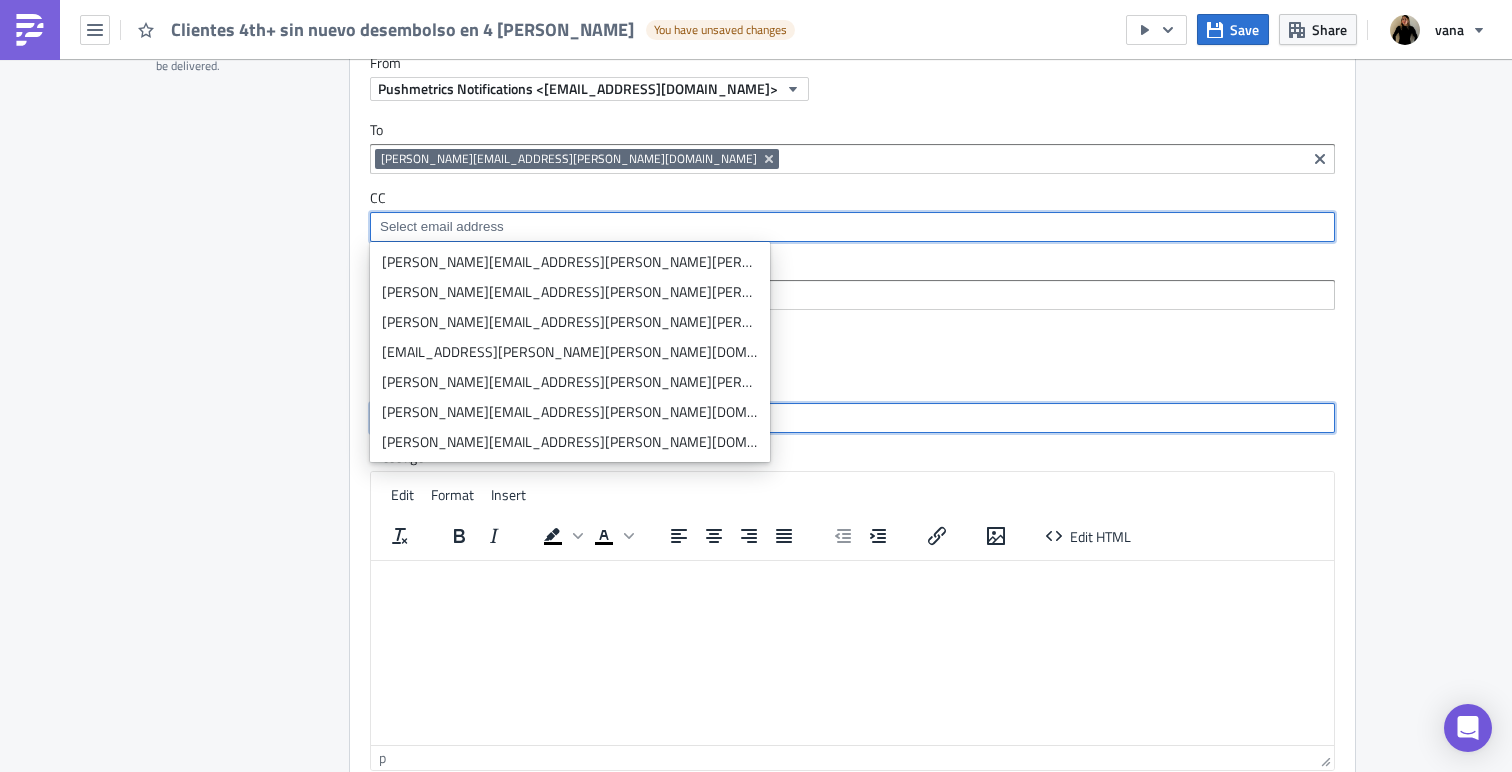 click at bounding box center (852, 418) 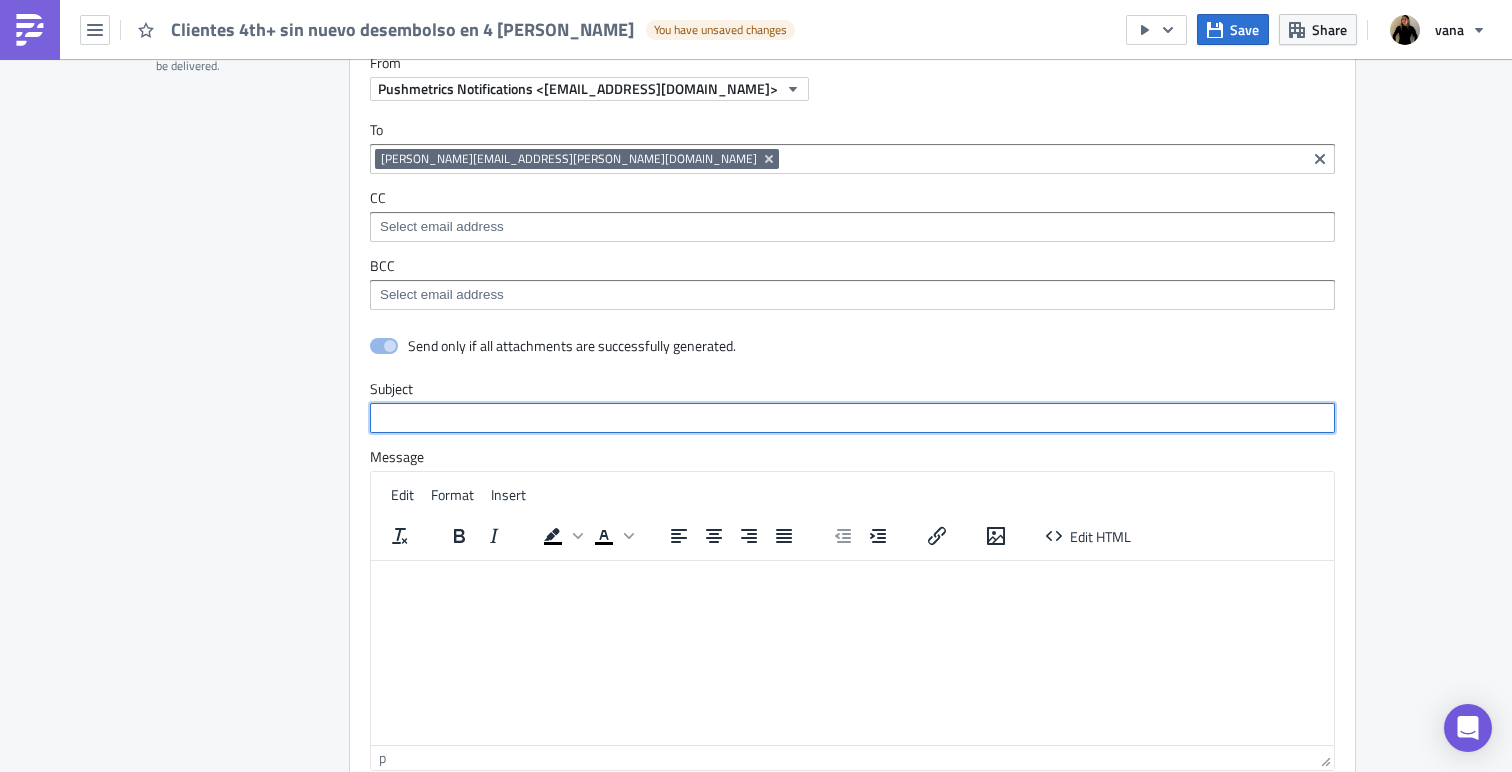 paste on "Lista diaria de clientes 4th+ sin nueva solicitud tras pago" 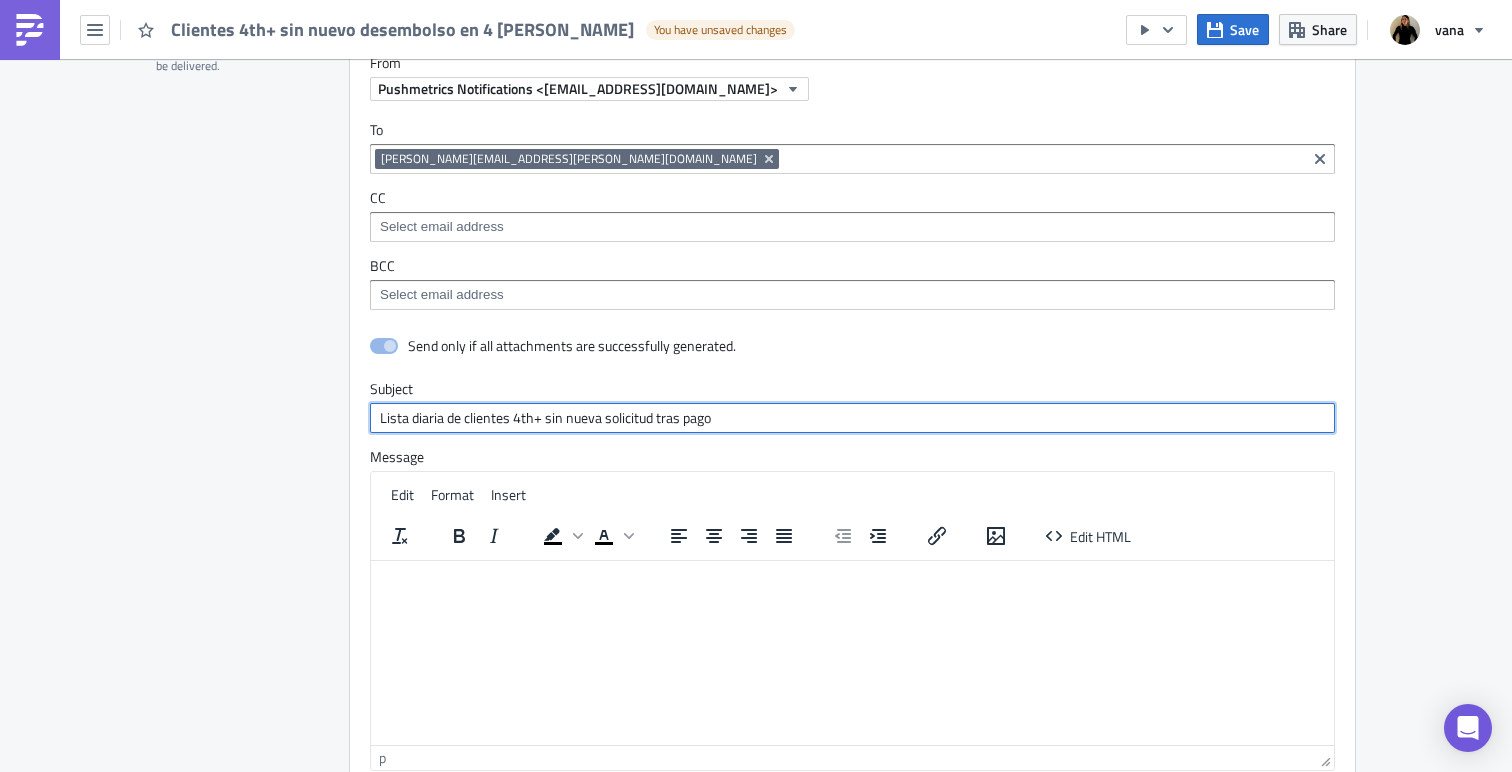 type on "Lista diaria de clientes 4th+ sin nueva solicitud tras pago" 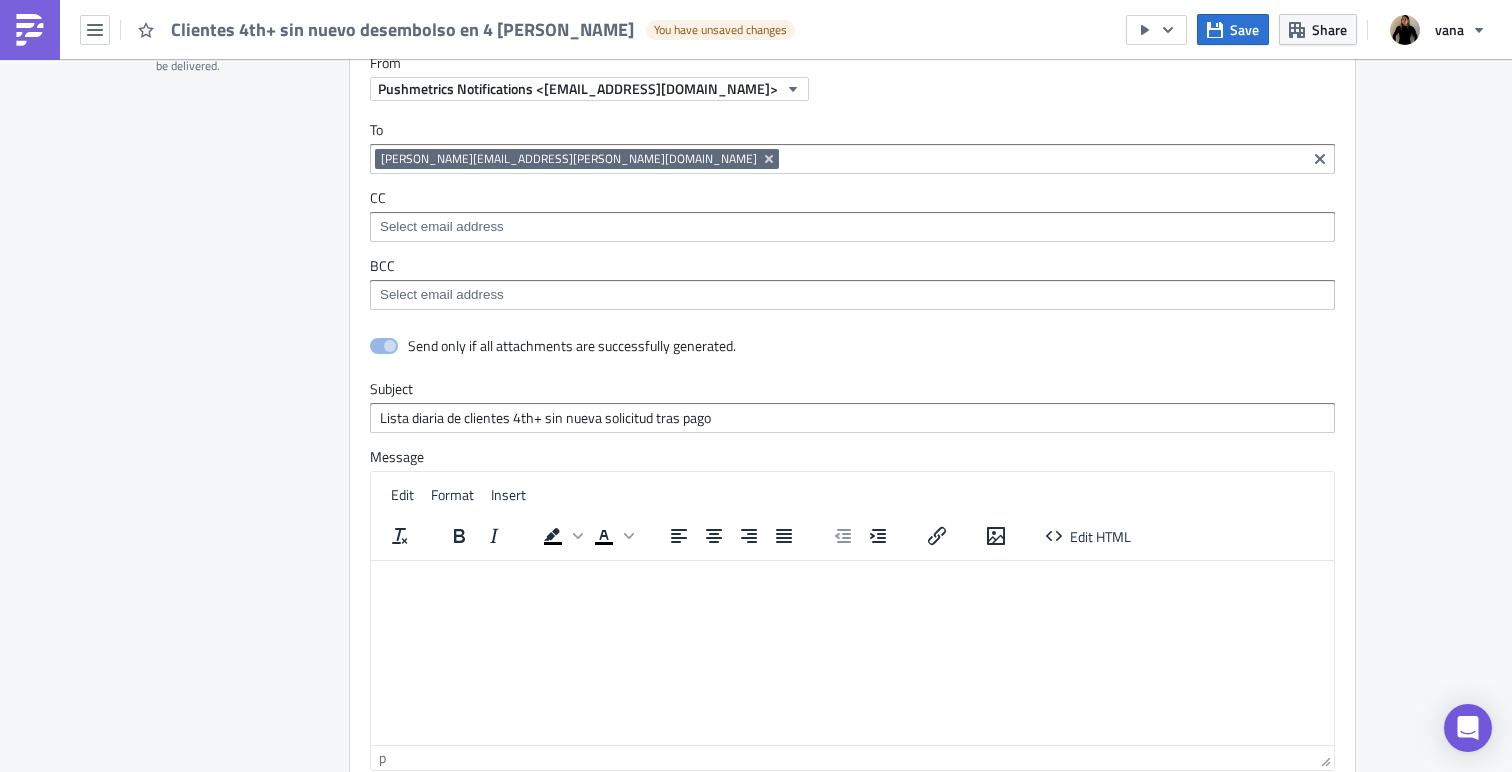 click at bounding box center (852, 576) 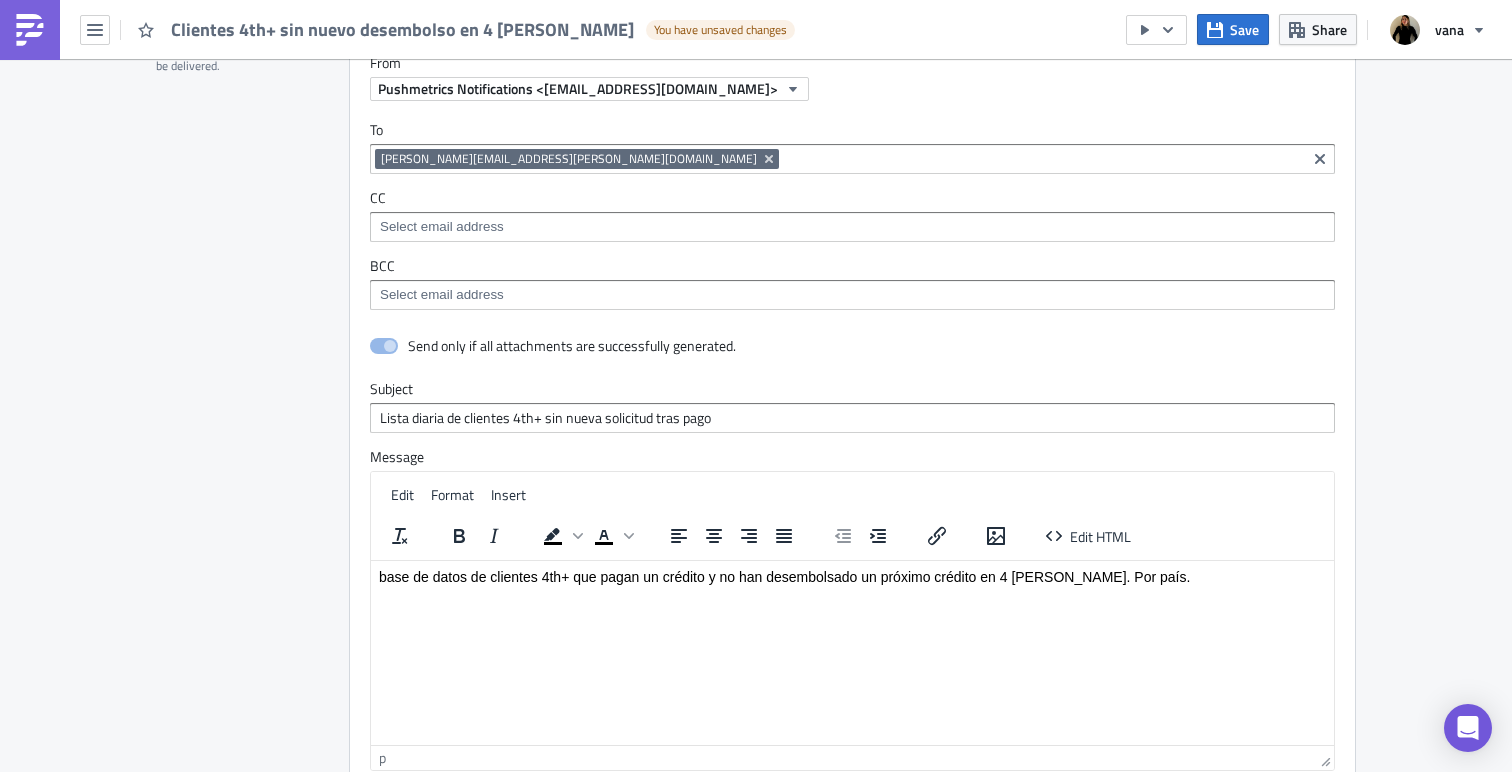 click on "base de datos de clientes 4th+ que pagan un crédito y no han desembolsado un próximo crédito en 4 días. Por país." at bounding box center [852, 576] 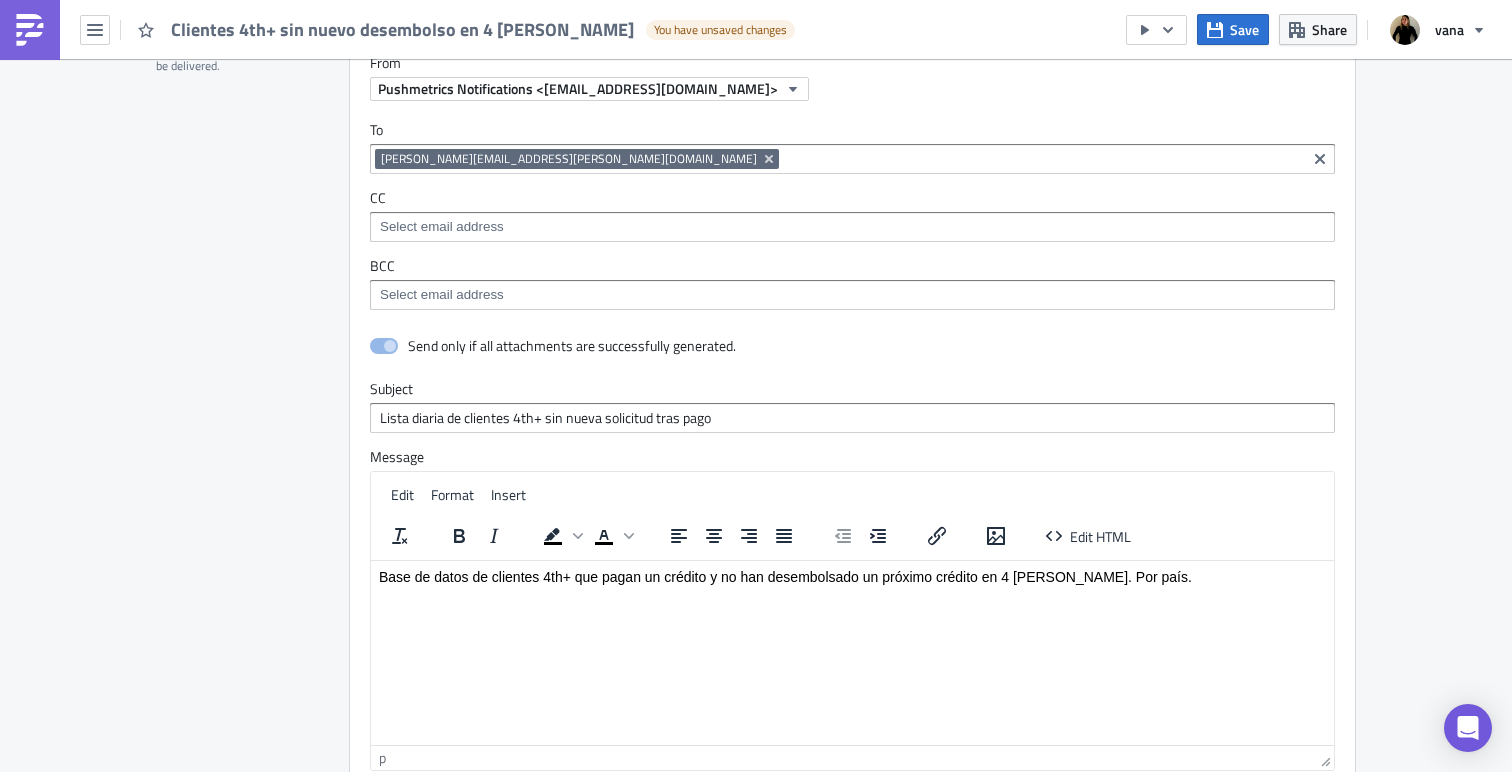 click on "Base de datos de clientes 4th+ que pagan un crédito y no han desembolsado un próximo crédito en 4 días. Por país." at bounding box center (852, 576) 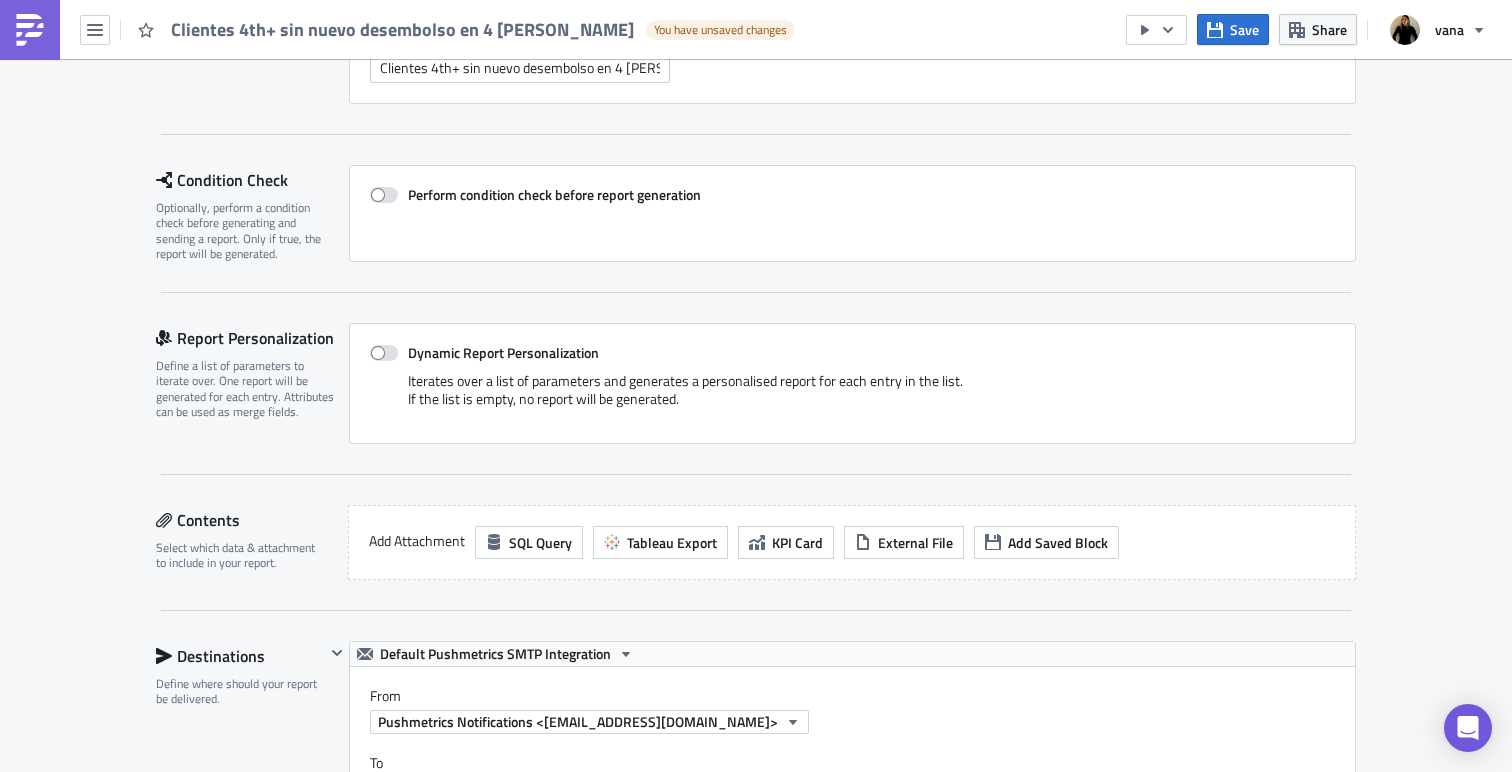 scroll, scrollTop: 211, scrollLeft: 0, axis: vertical 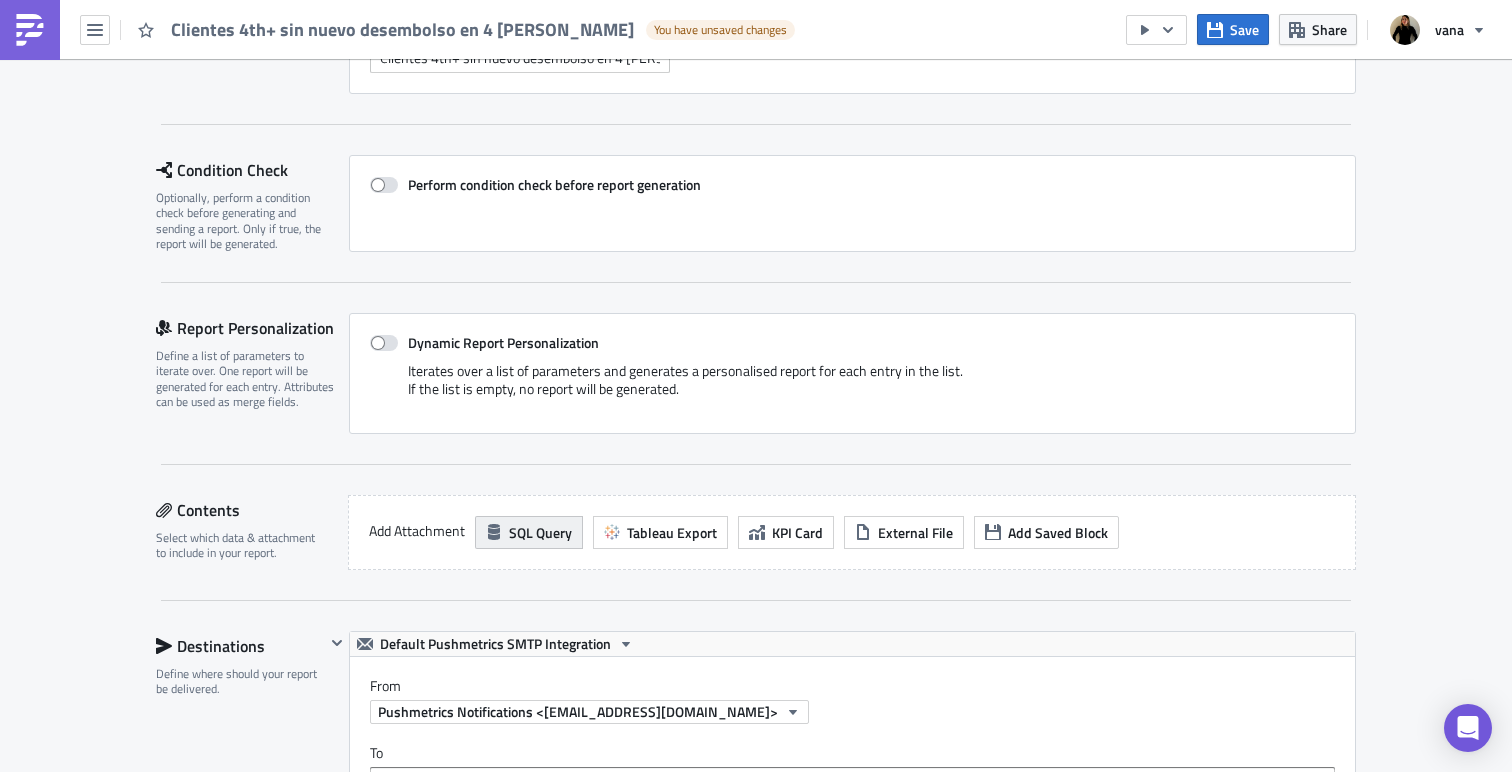 click on "SQL Query" at bounding box center [540, 532] 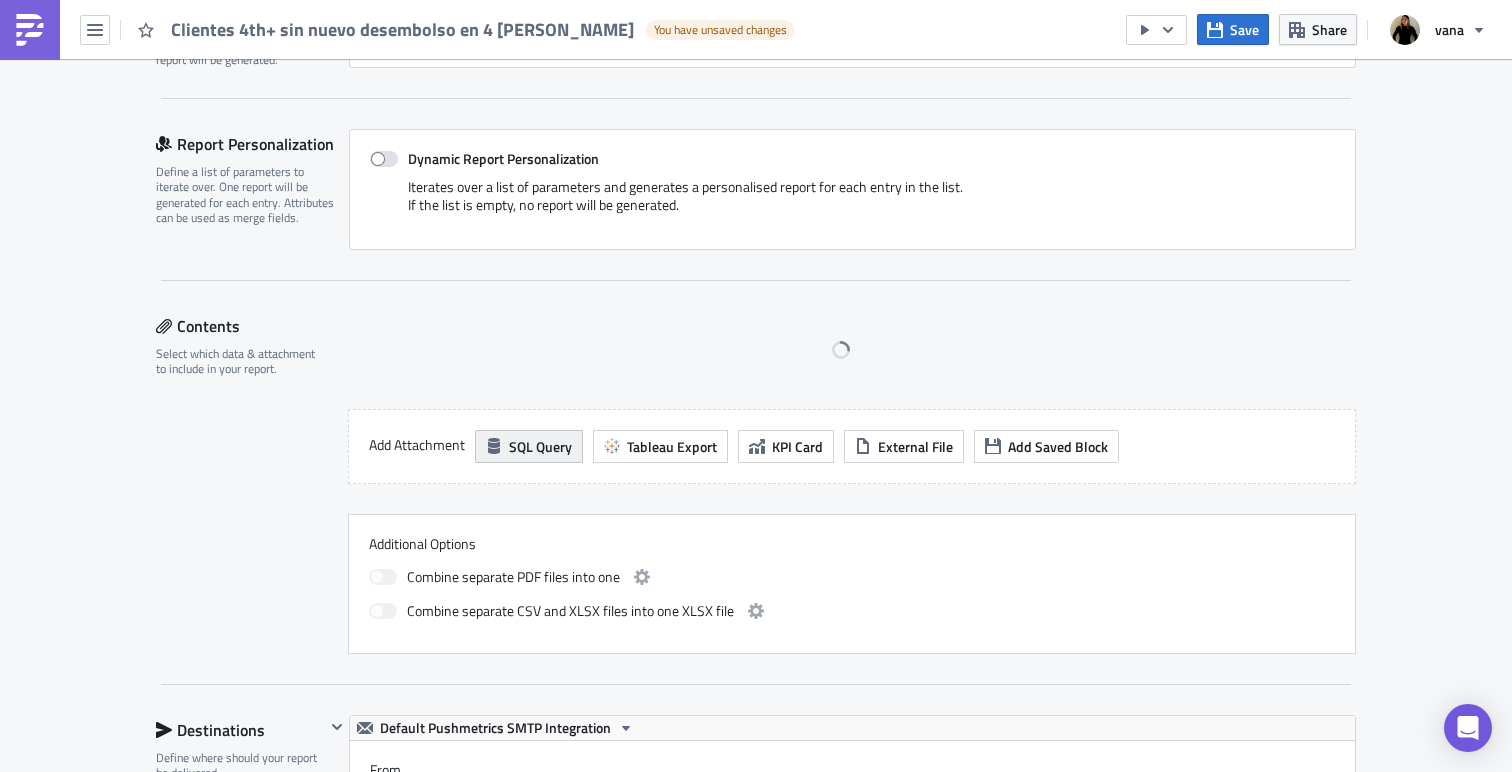 scroll, scrollTop: 417, scrollLeft: 0, axis: vertical 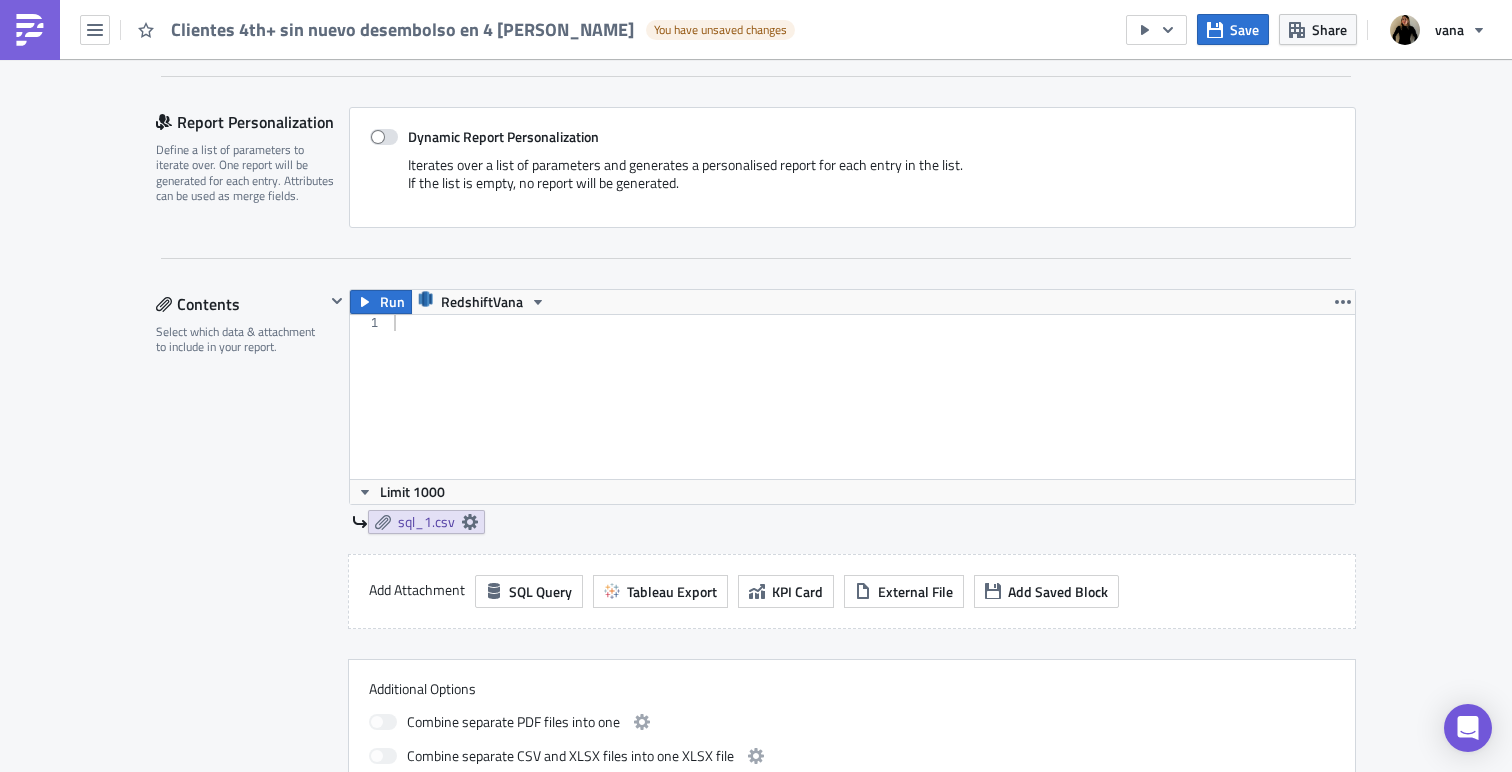 click at bounding box center [872, 413] 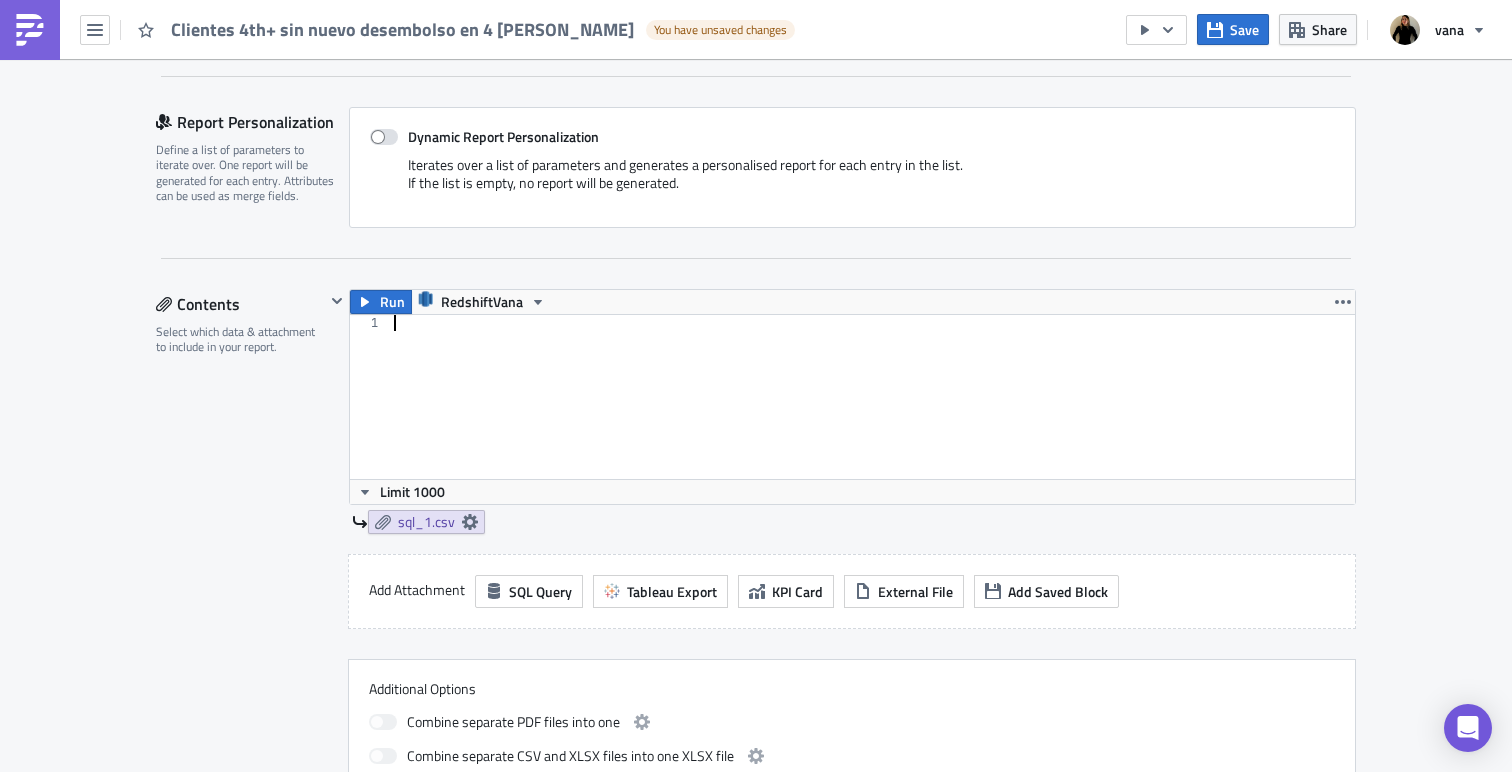paste on "order by 1,2" 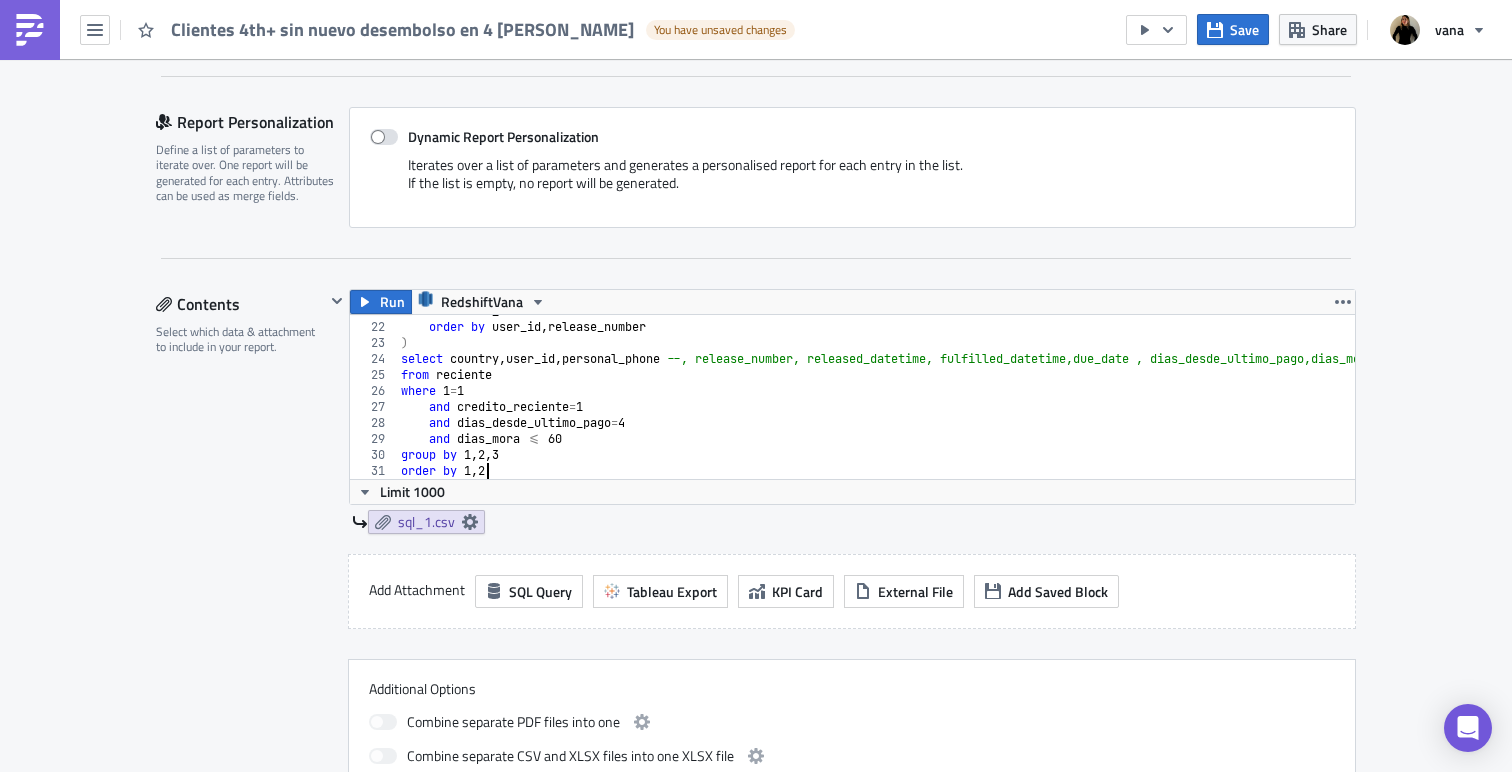 scroll, scrollTop: 222, scrollLeft: 0, axis: vertical 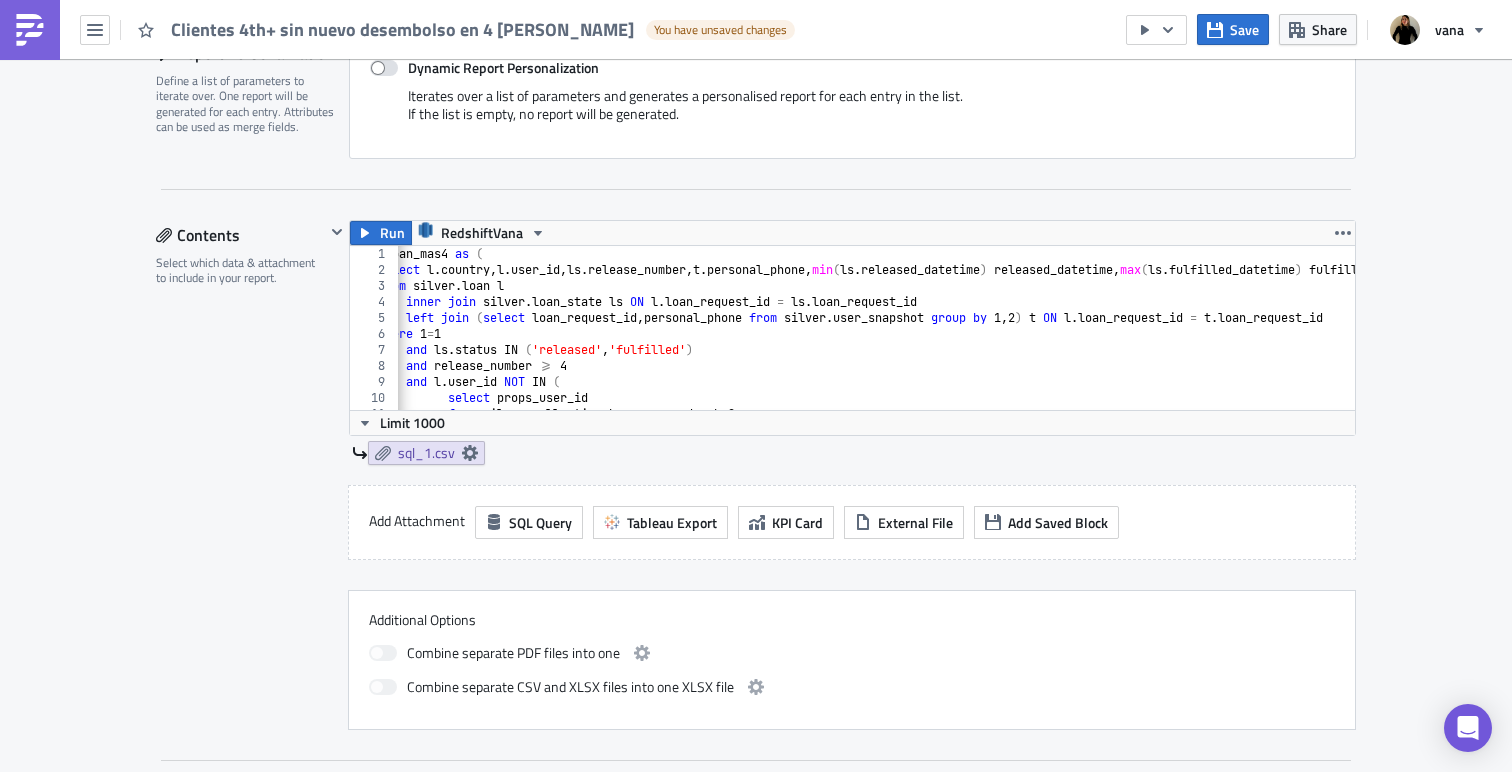 click on "Limit 1000" at bounding box center [852, 422] 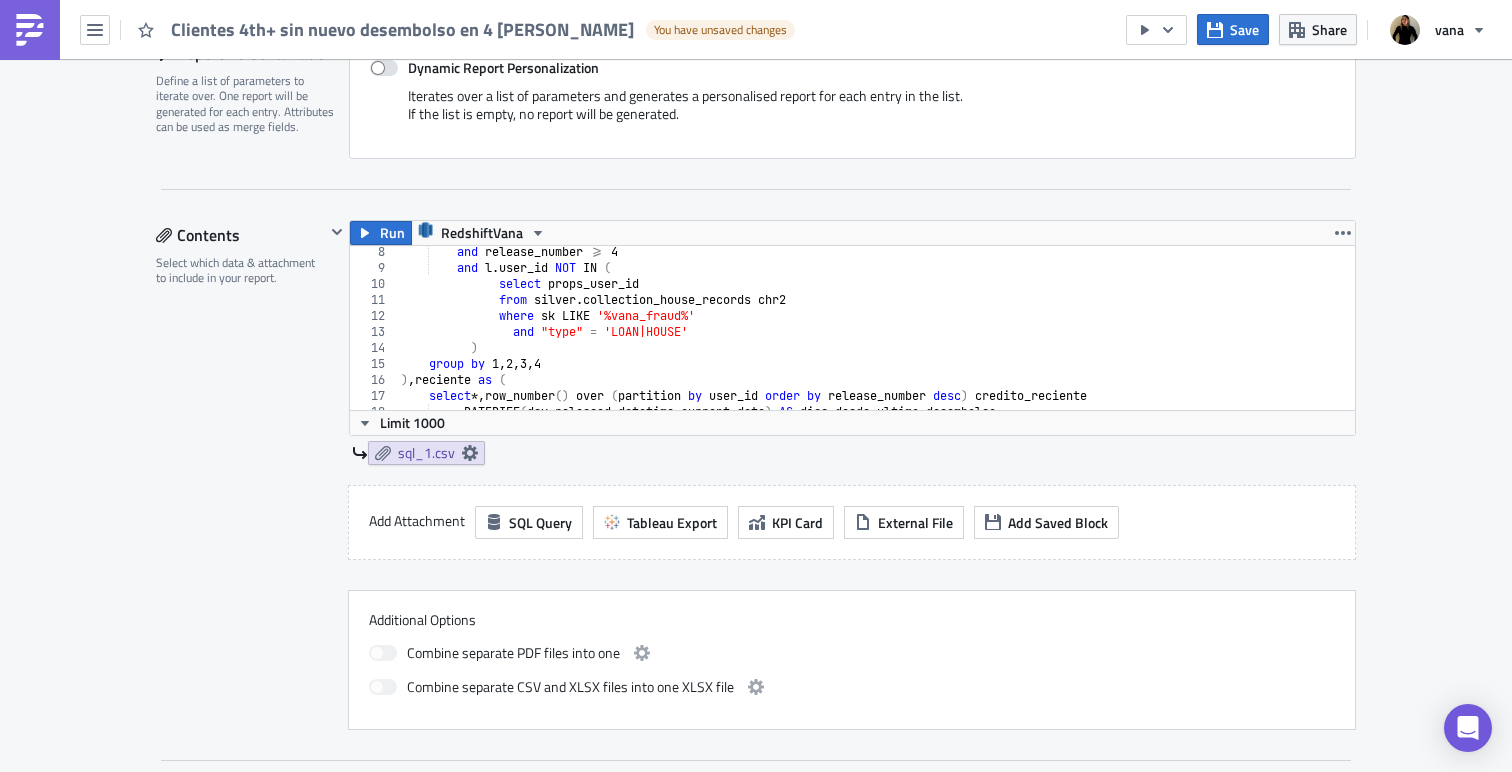 scroll, scrollTop: 332, scrollLeft: 0, axis: vertical 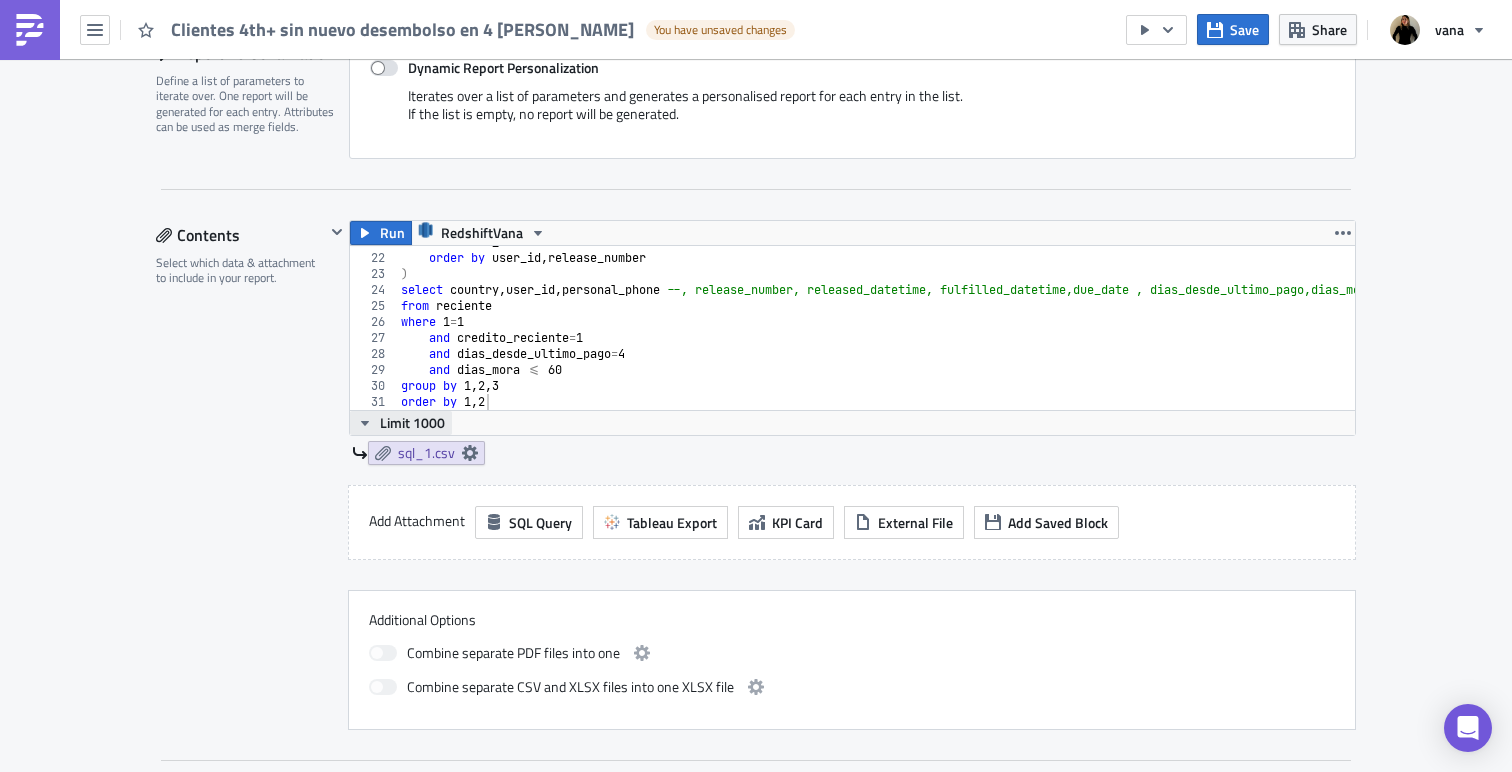 click 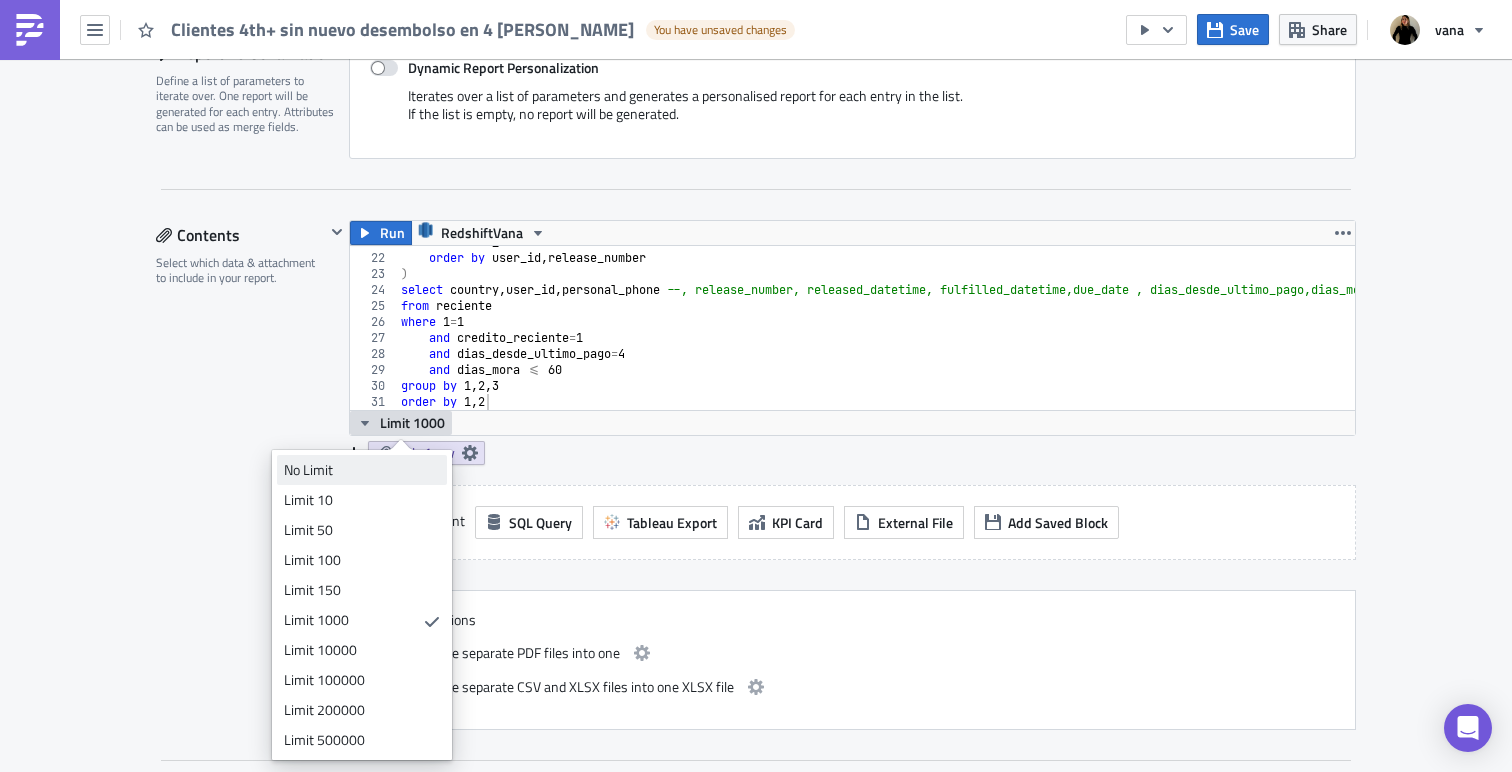 click on "No Limit" at bounding box center [358, 470] 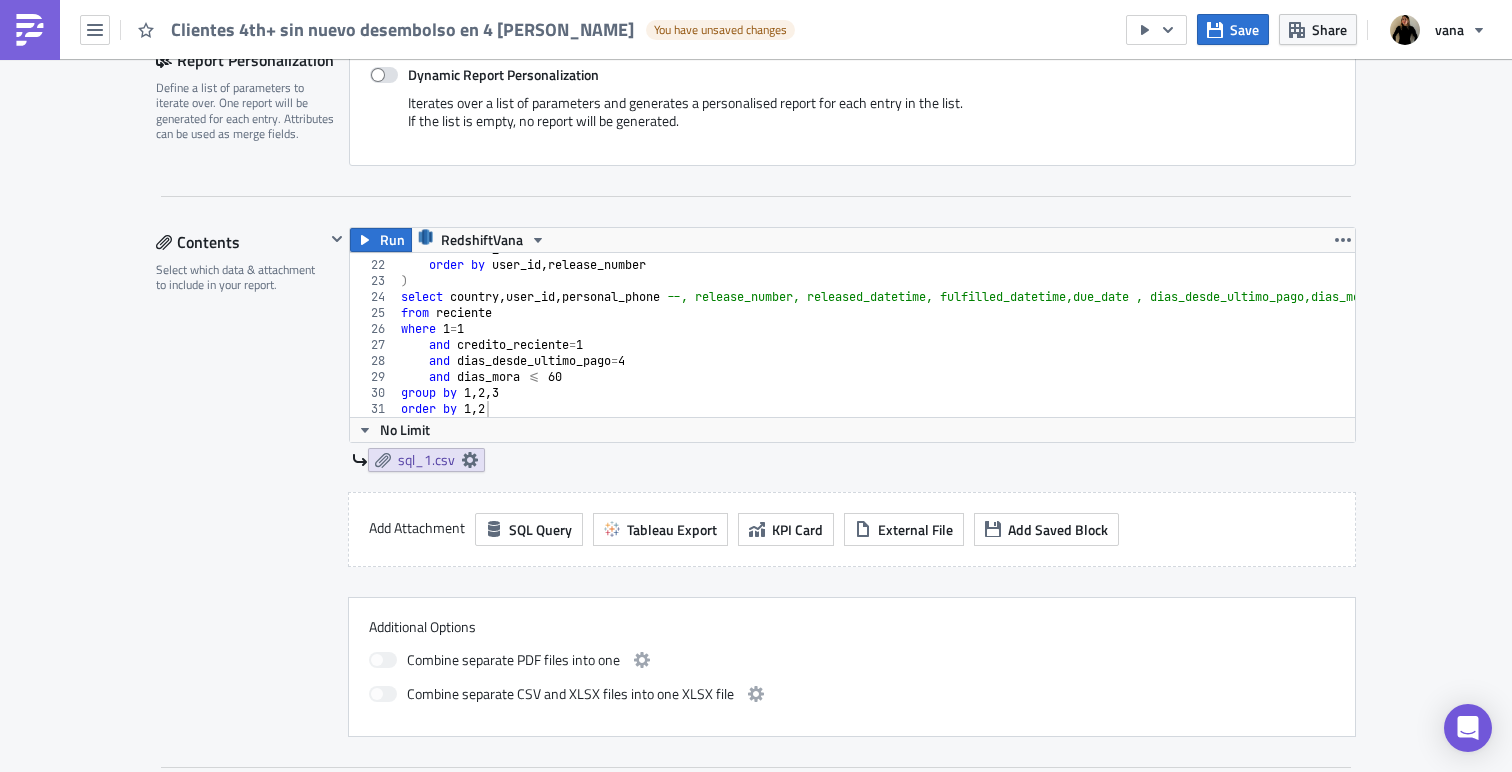 scroll, scrollTop: 472, scrollLeft: 0, axis: vertical 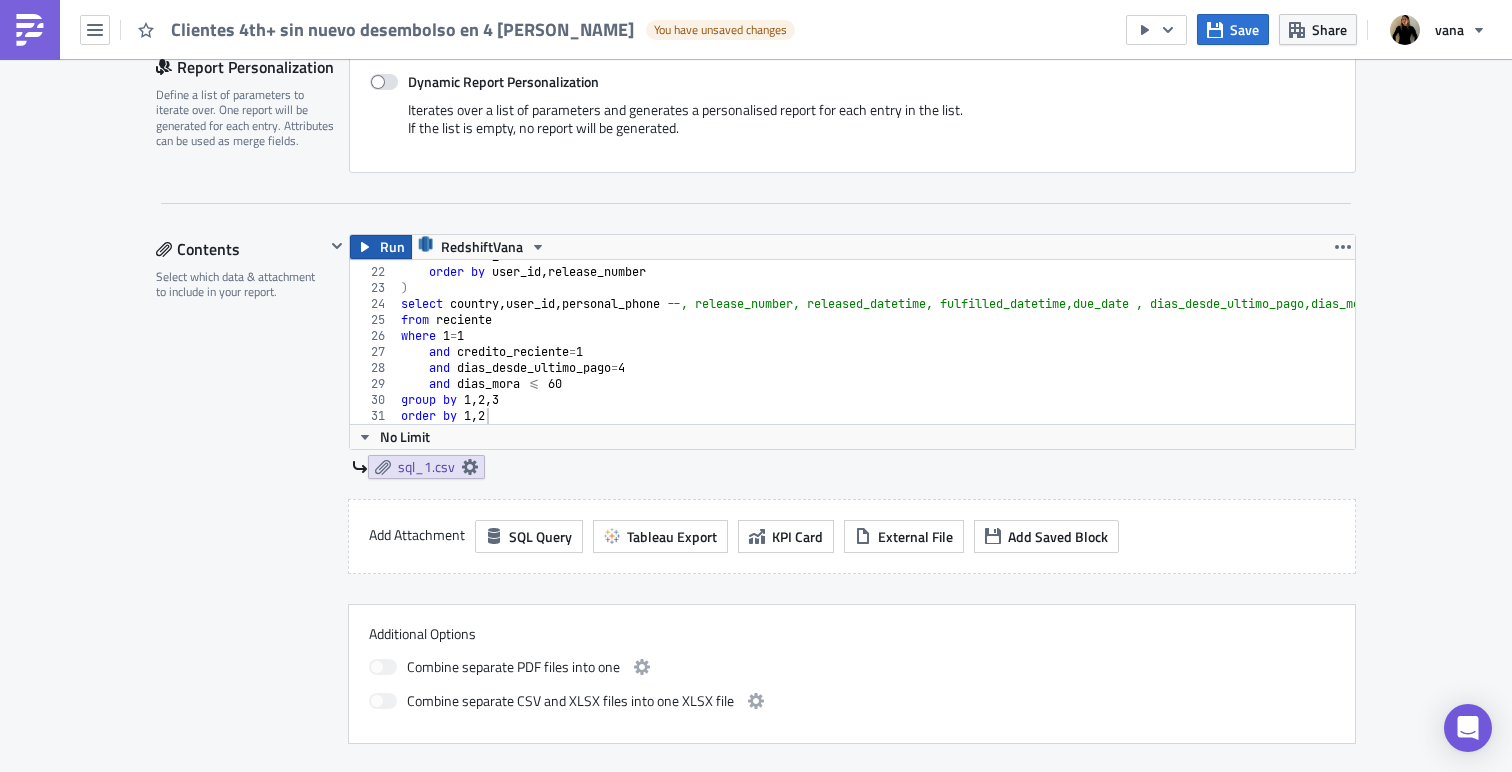 click on "Run" at bounding box center (392, 247) 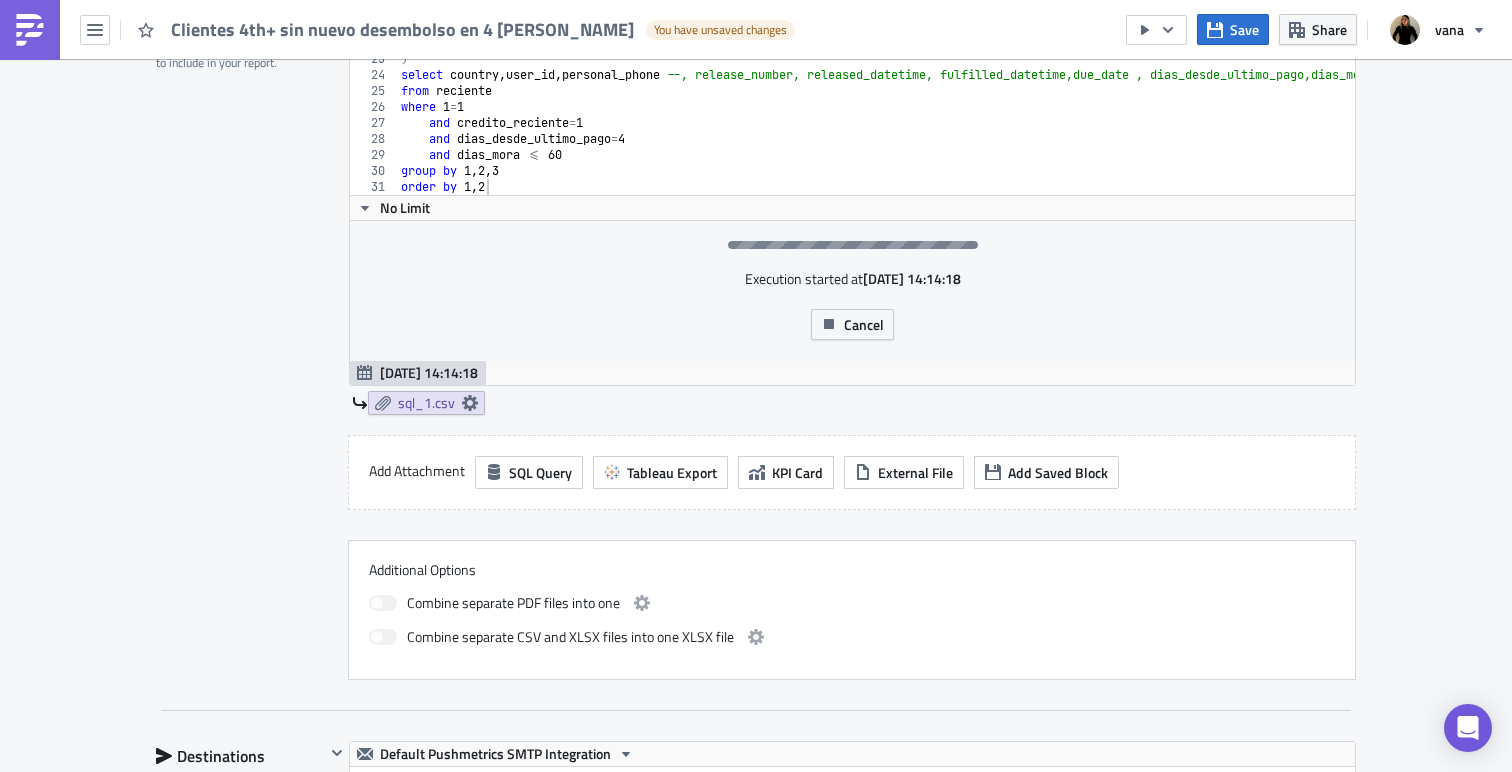 scroll, scrollTop: 706, scrollLeft: 0, axis: vertical 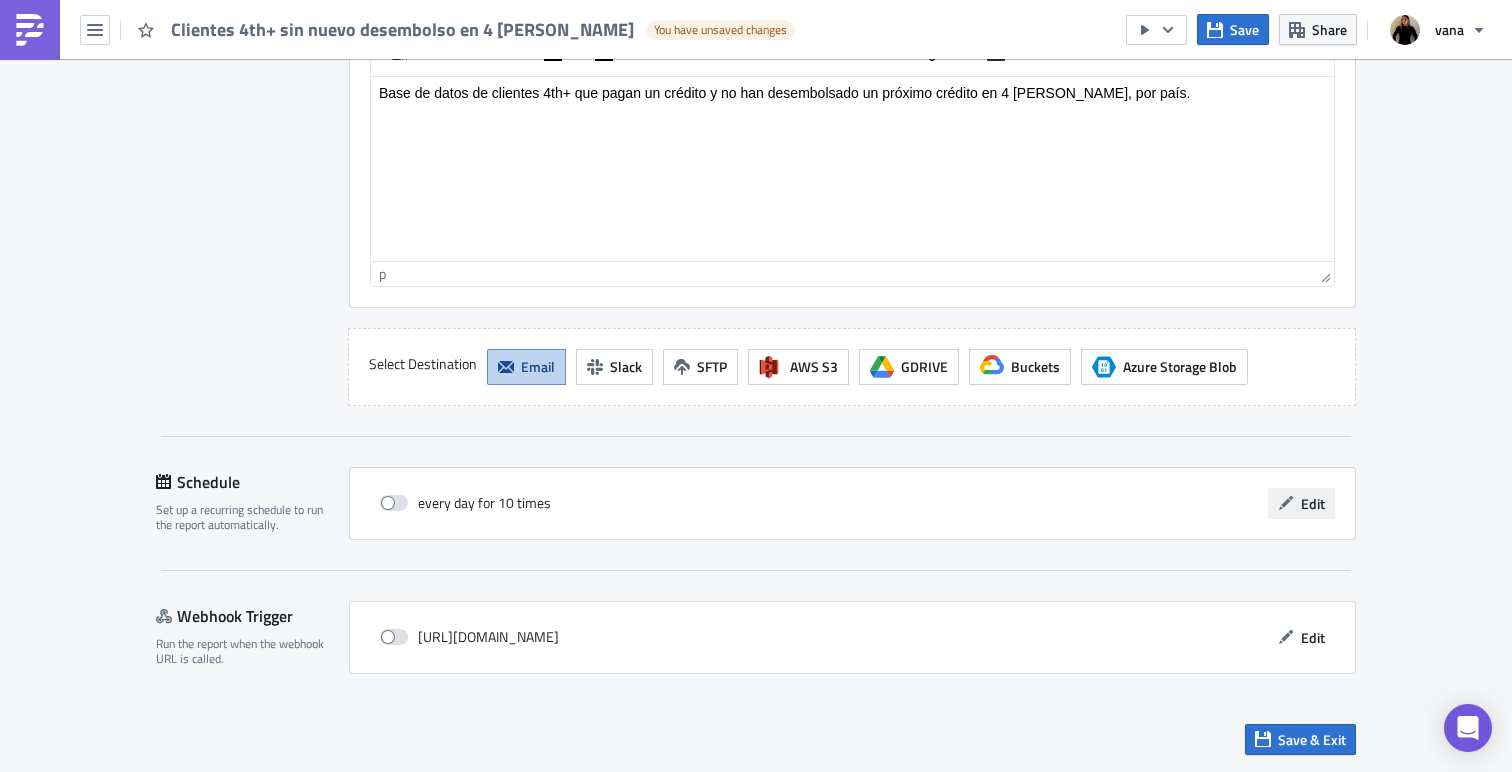 click on "Edit" at bounding box center [1313, 503] 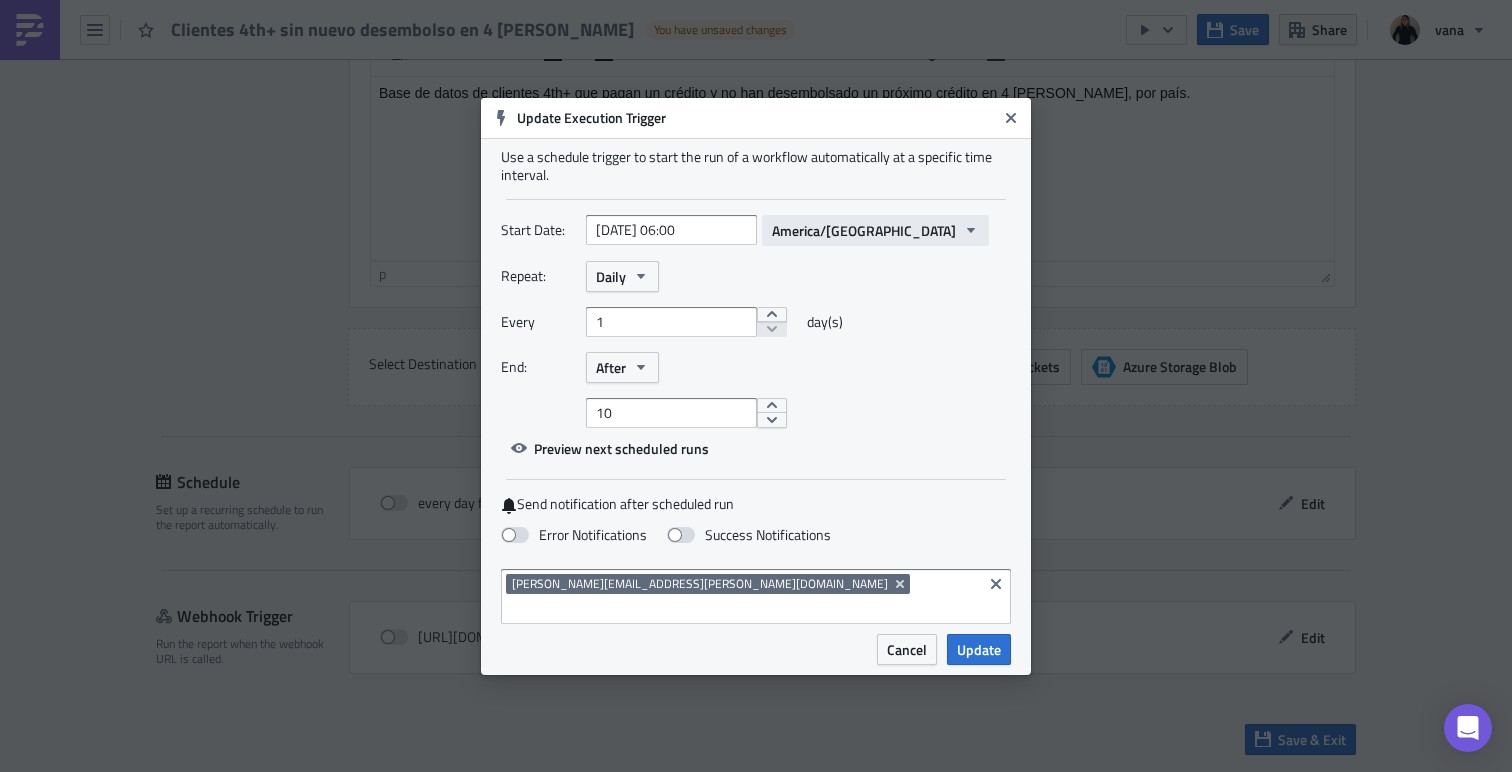 click on "America/Guatemala" at bounding box center [864, 230] 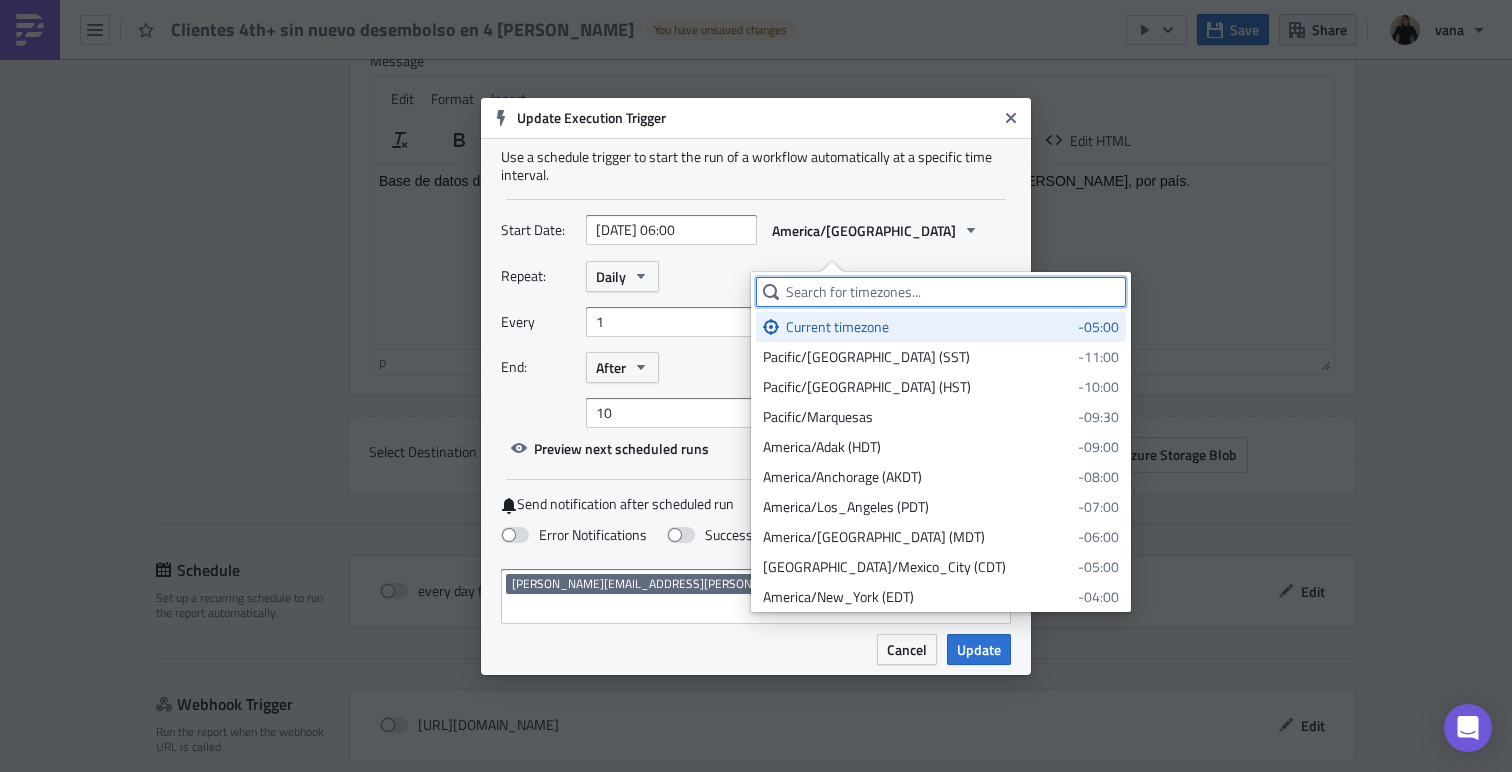 scroll, scrollTop: 2008, scrollLeft: 0, axis: vertical 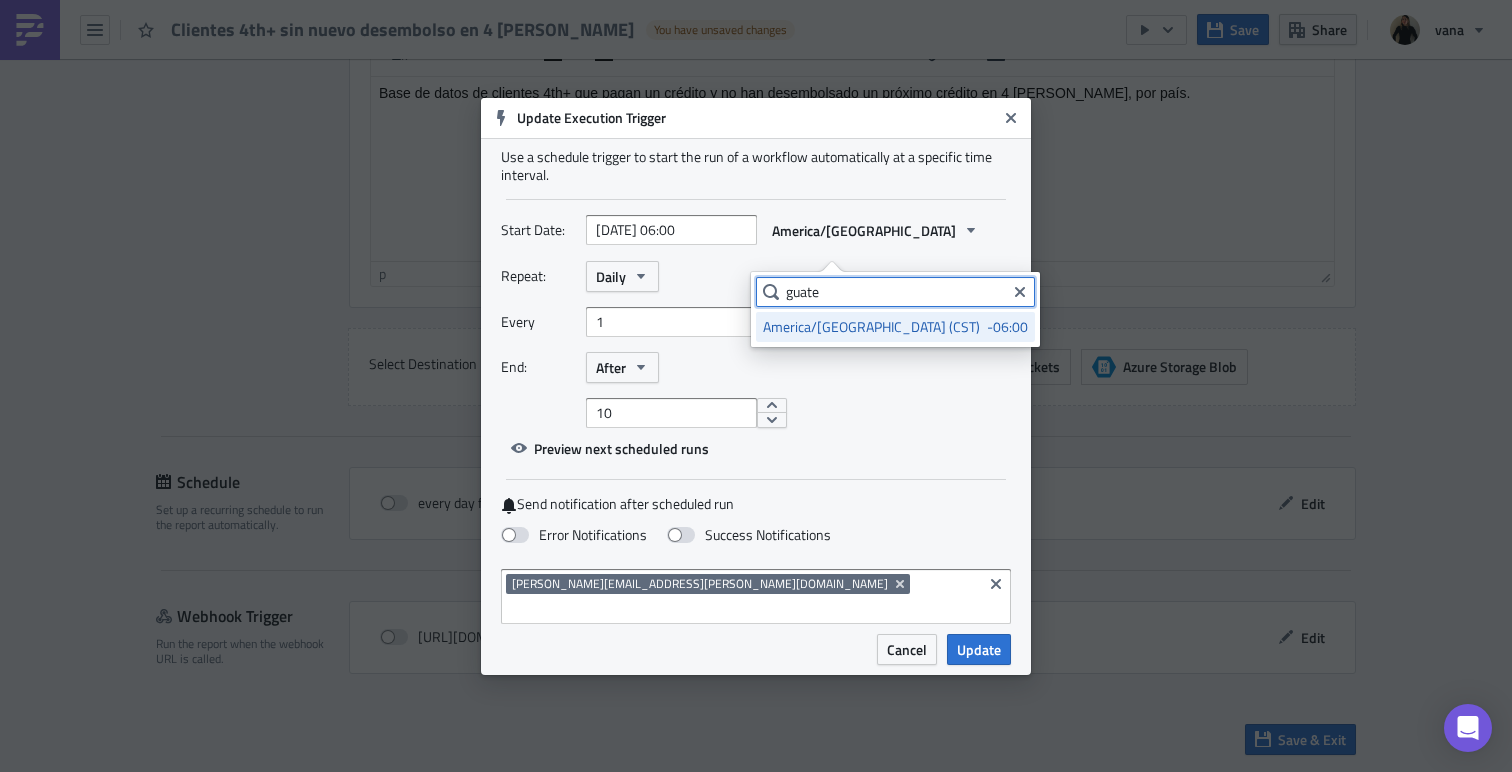 type on "guate" 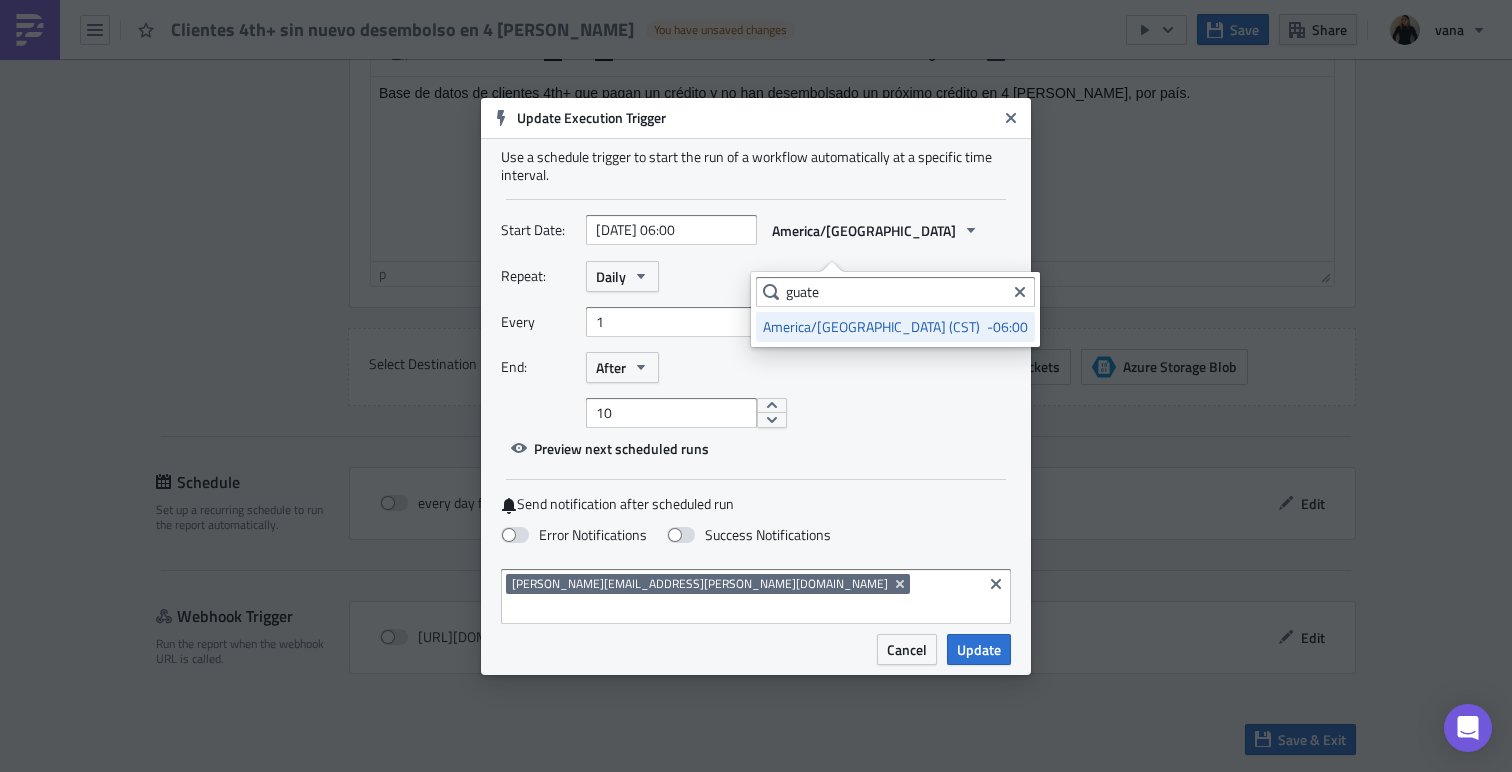 click on "America/Guatemala (CST)" at bounding box center (871, 327) 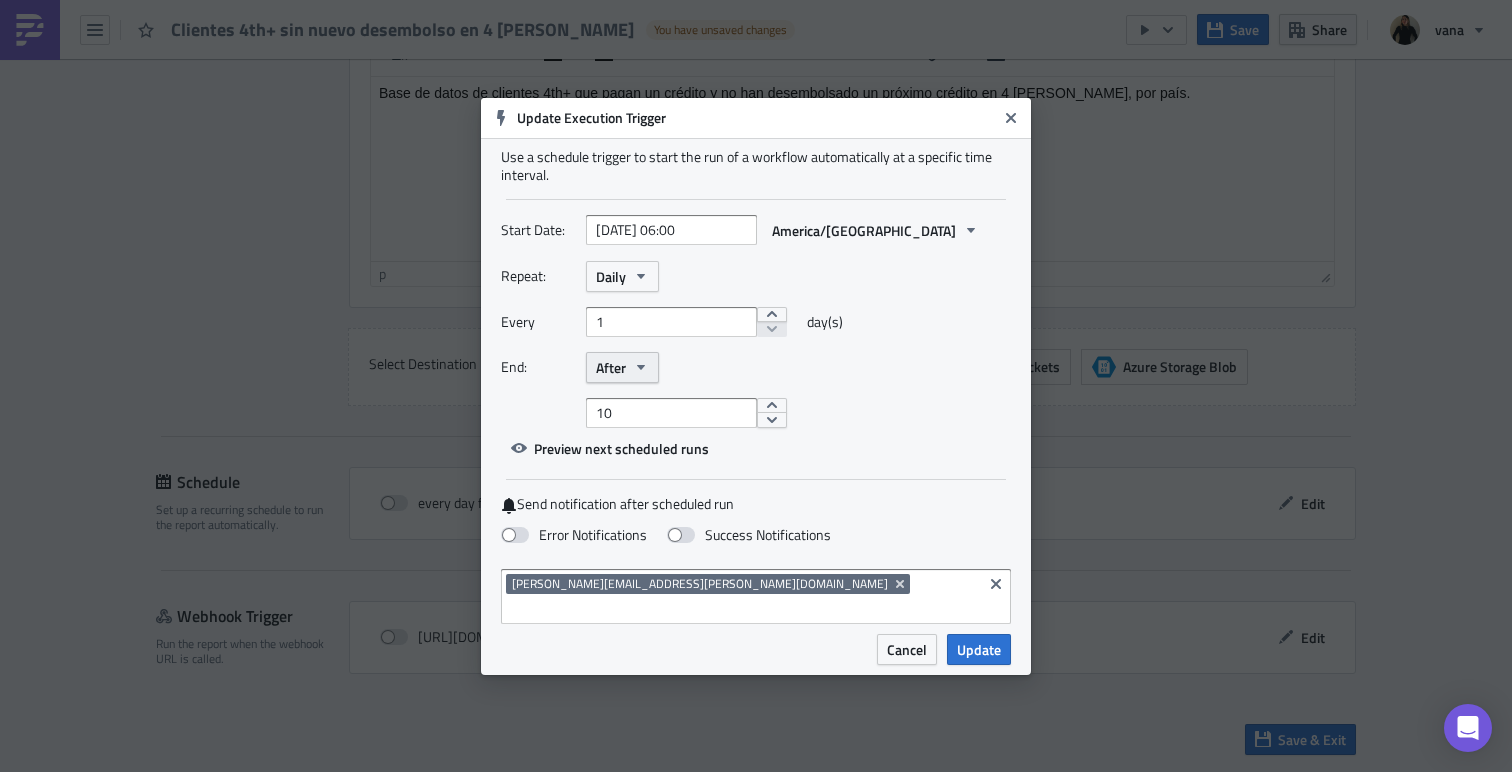 click 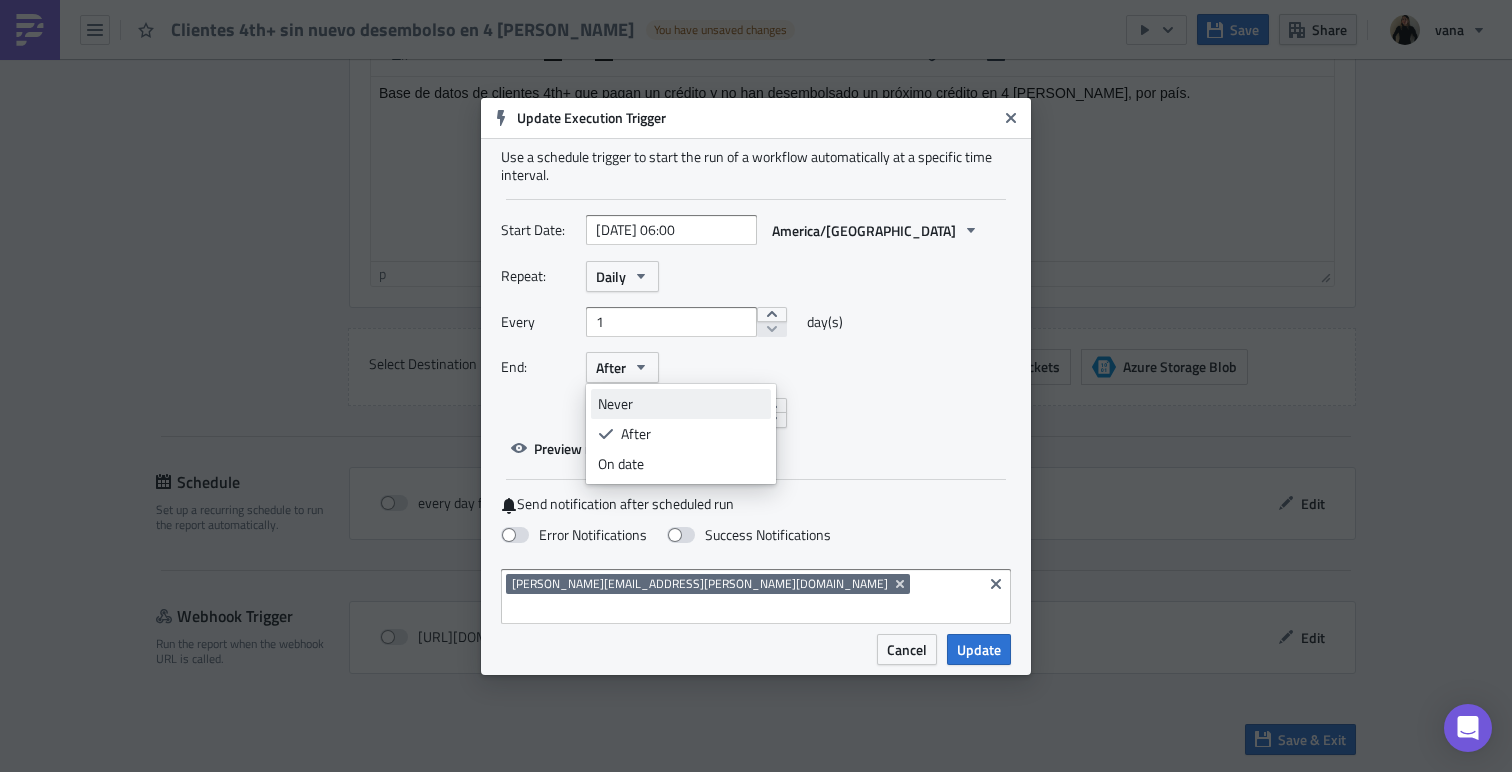 click on "Never" at bounding box center [681, 404] 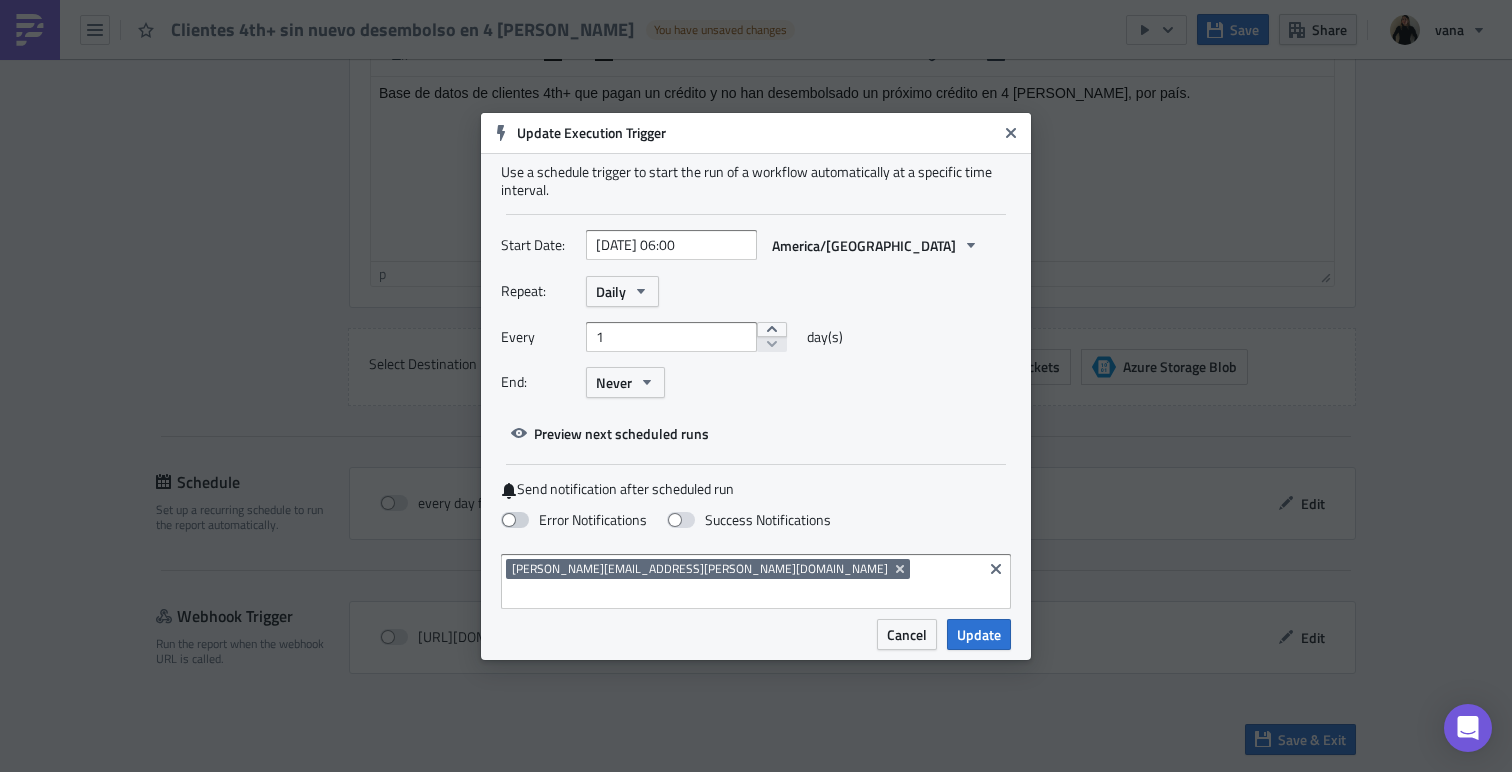 click at bounding box center (515, 520) 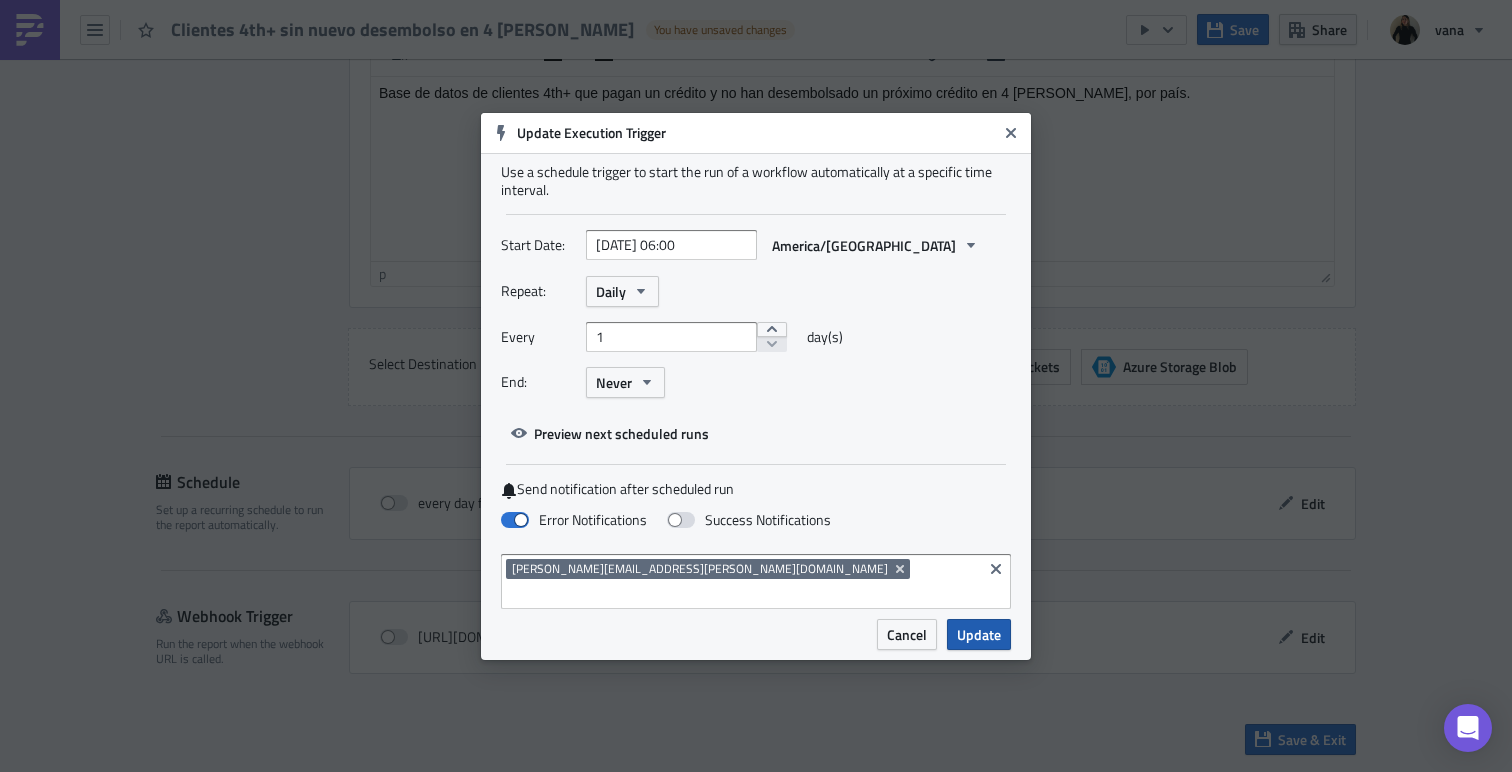 click on "Update" at bounding box center (979, 634) 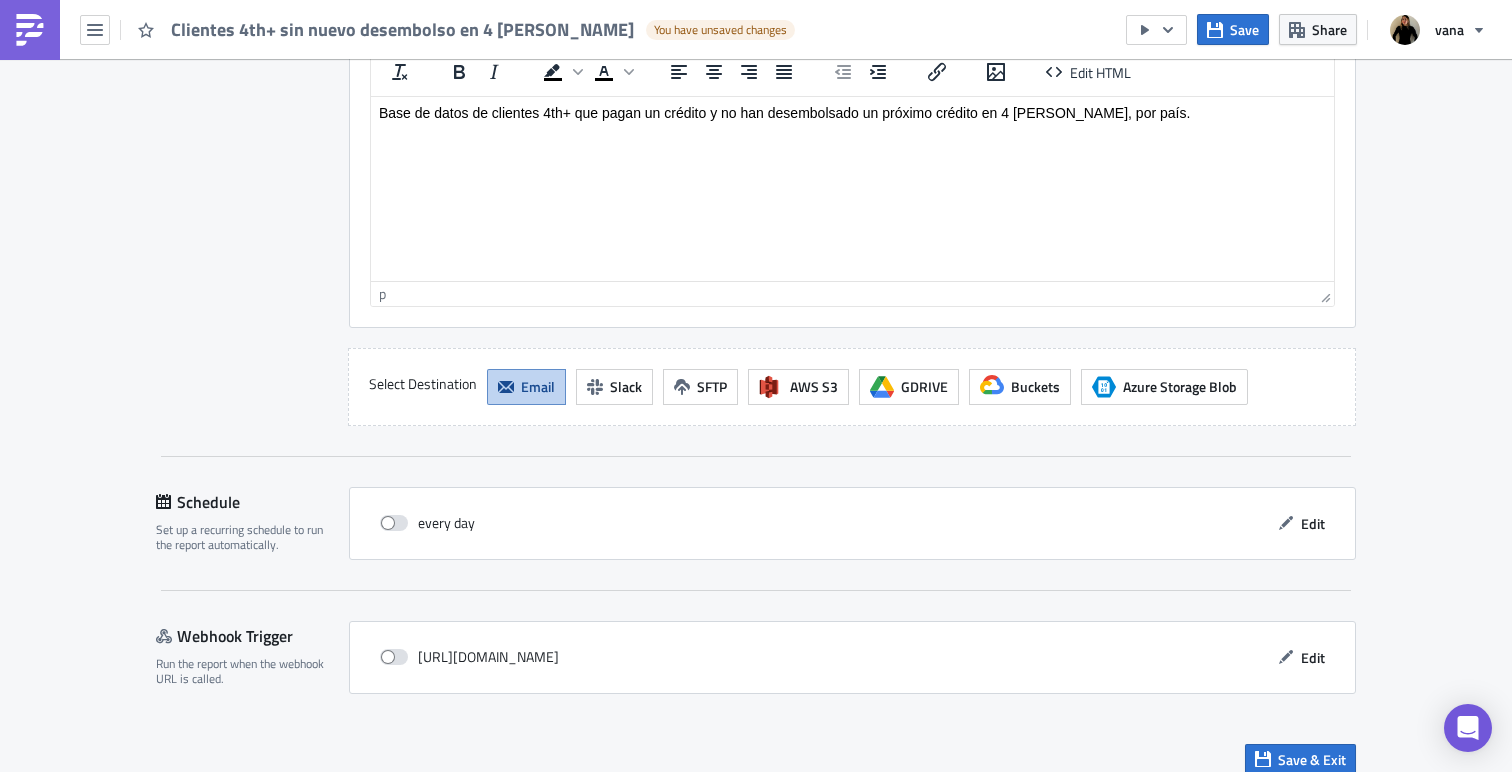 scroll, scrollTop: 2008, scrollLeft: 0, axis: vertical 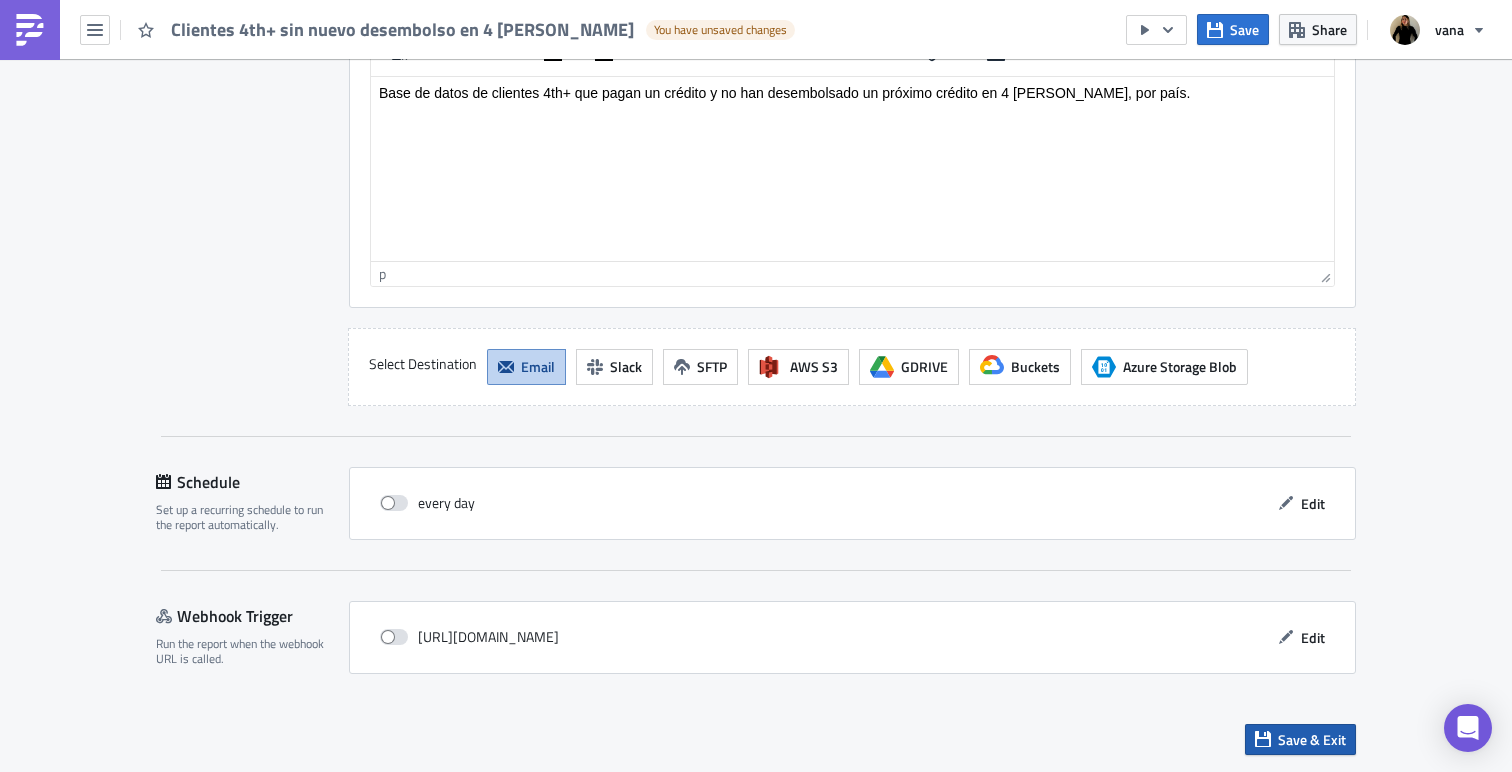 click on "Save & Exit" at bounding box center [1312, 739] 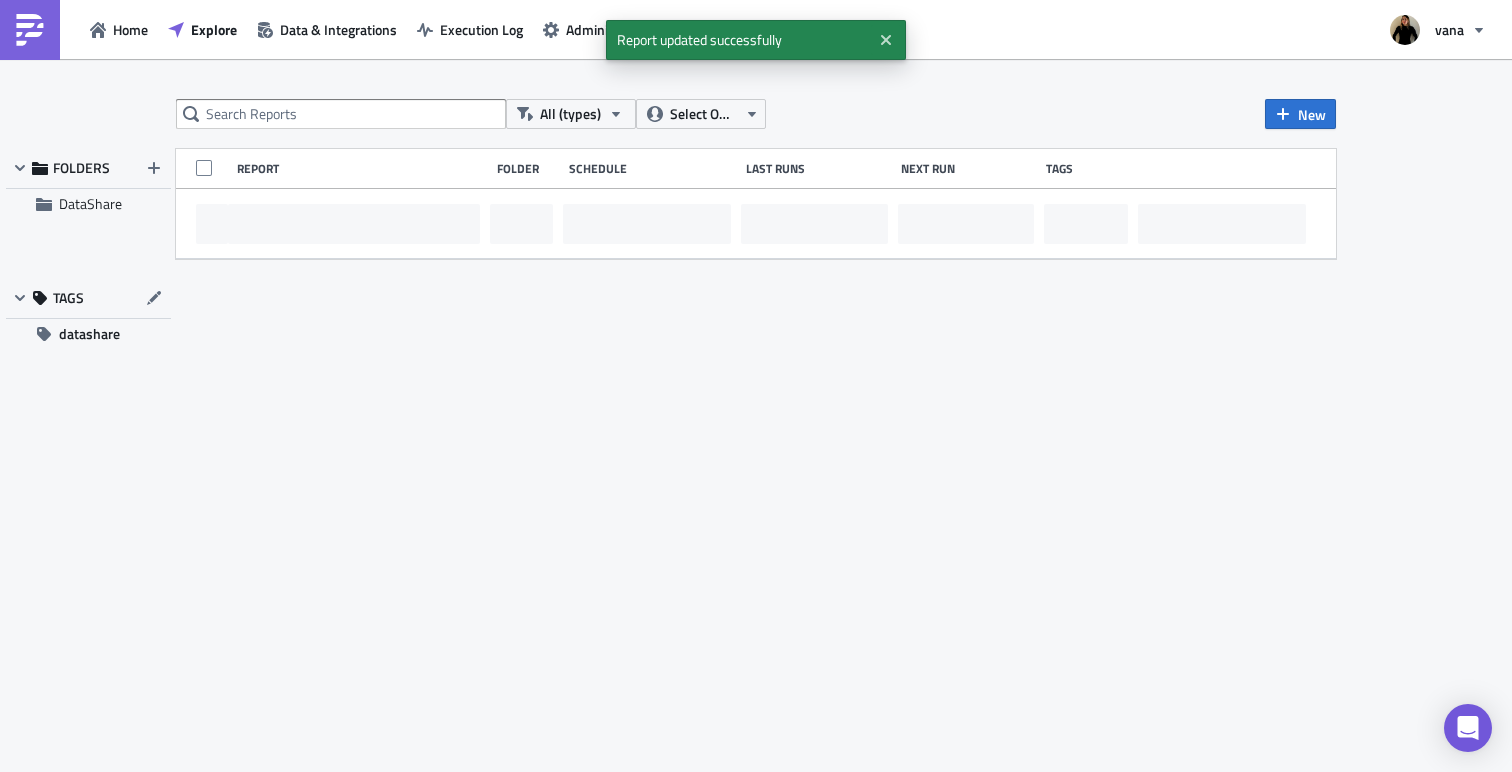 scroll, scrollTop: 0, scrollLeft: 0, axis: both 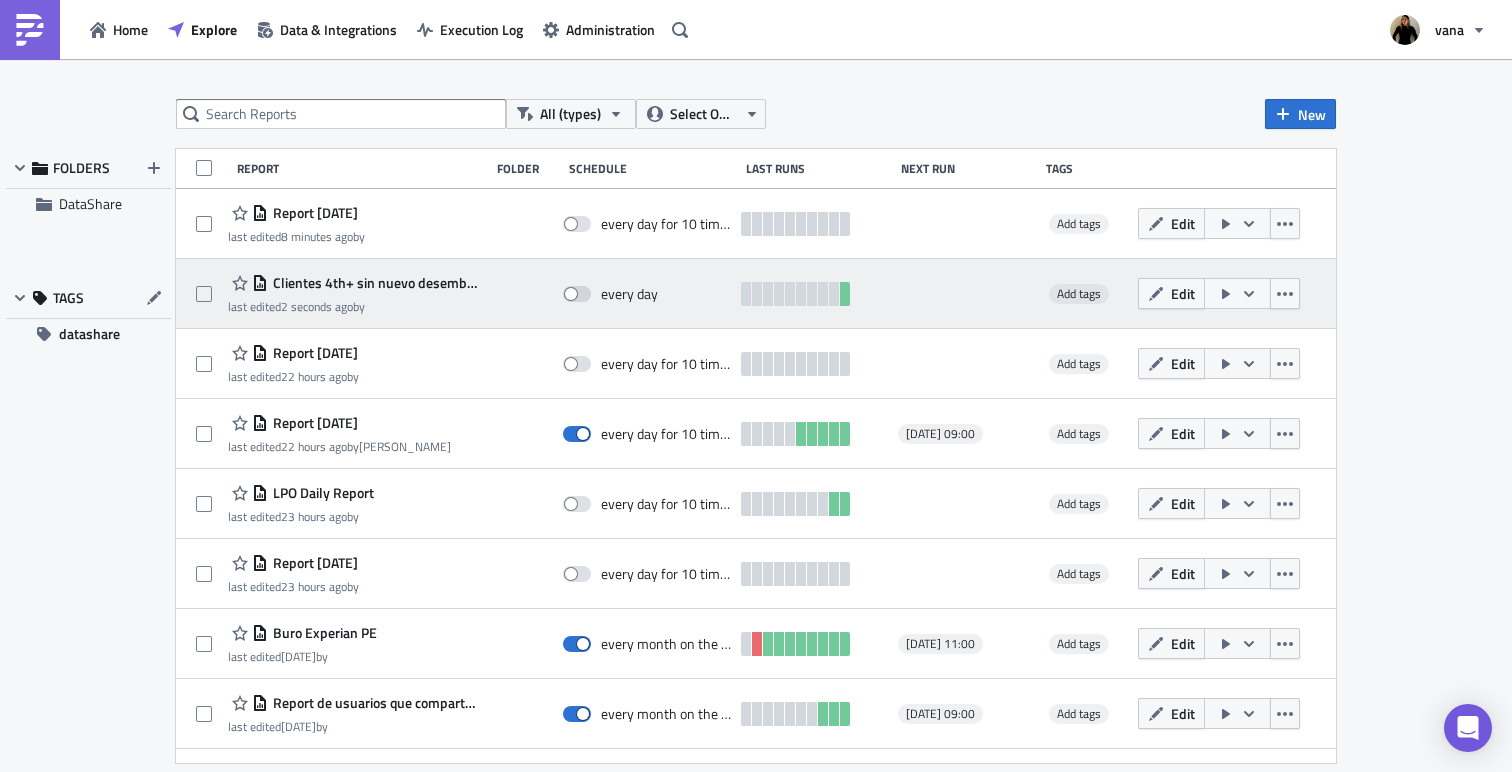 click on "Clientes 4th+ sin nuevo desembolso en 4 días" at bounding box center (374, 283) 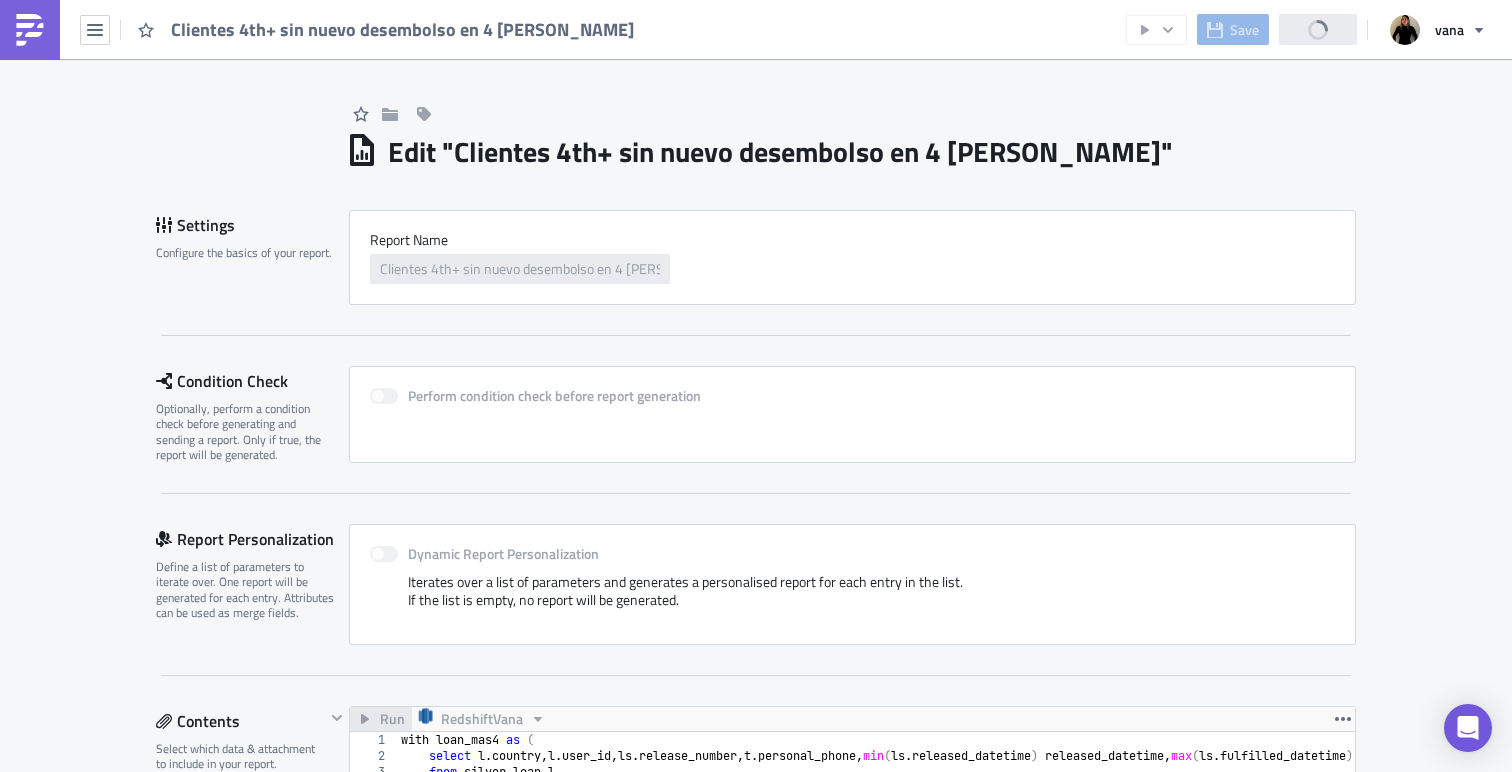 scroll, scrollTop: 0, scrollLeft: 0, axis: both 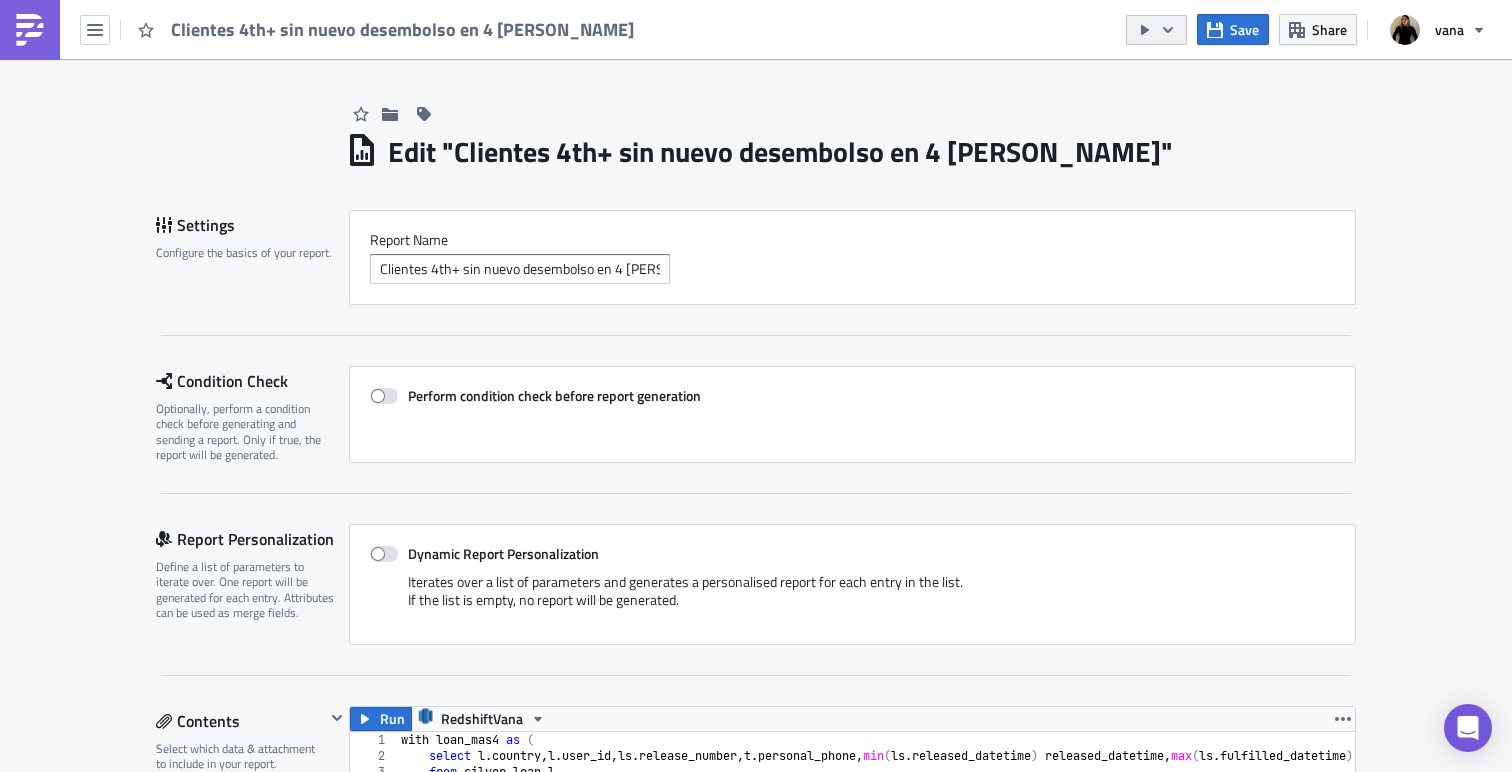 click 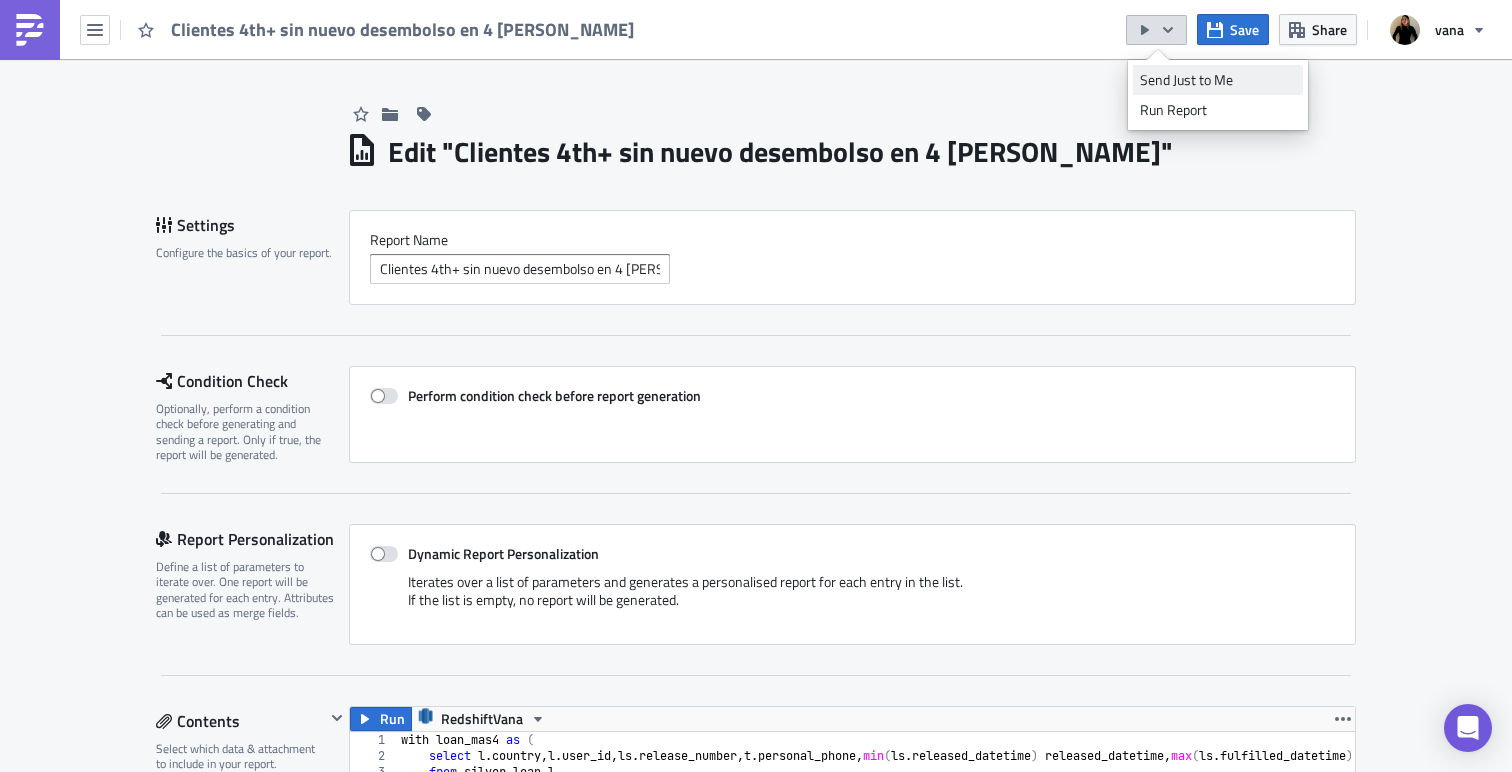 click on "Send Just to Me" at bounding box center [1218, 80] 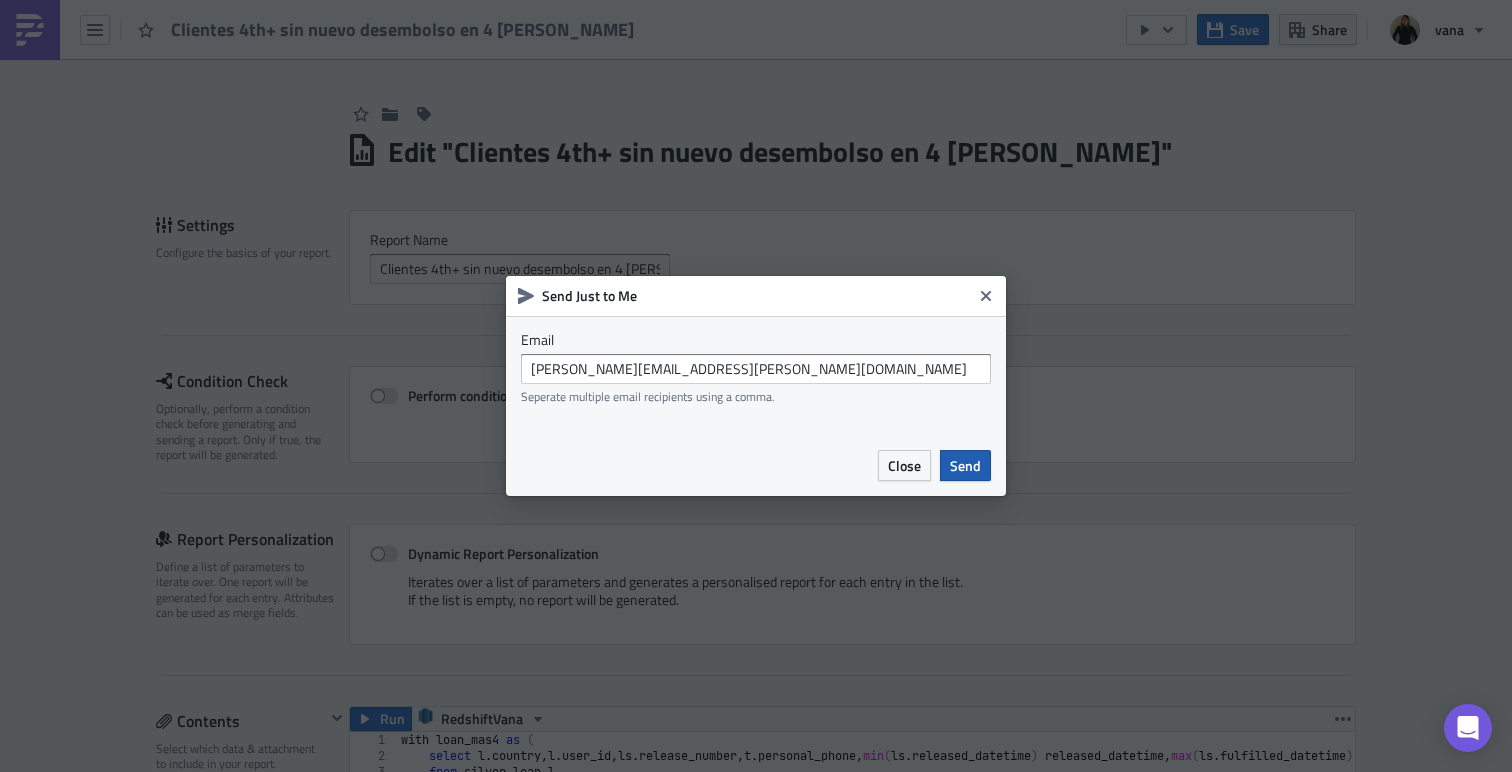 click on "Send" at bounding box center (965, 465) 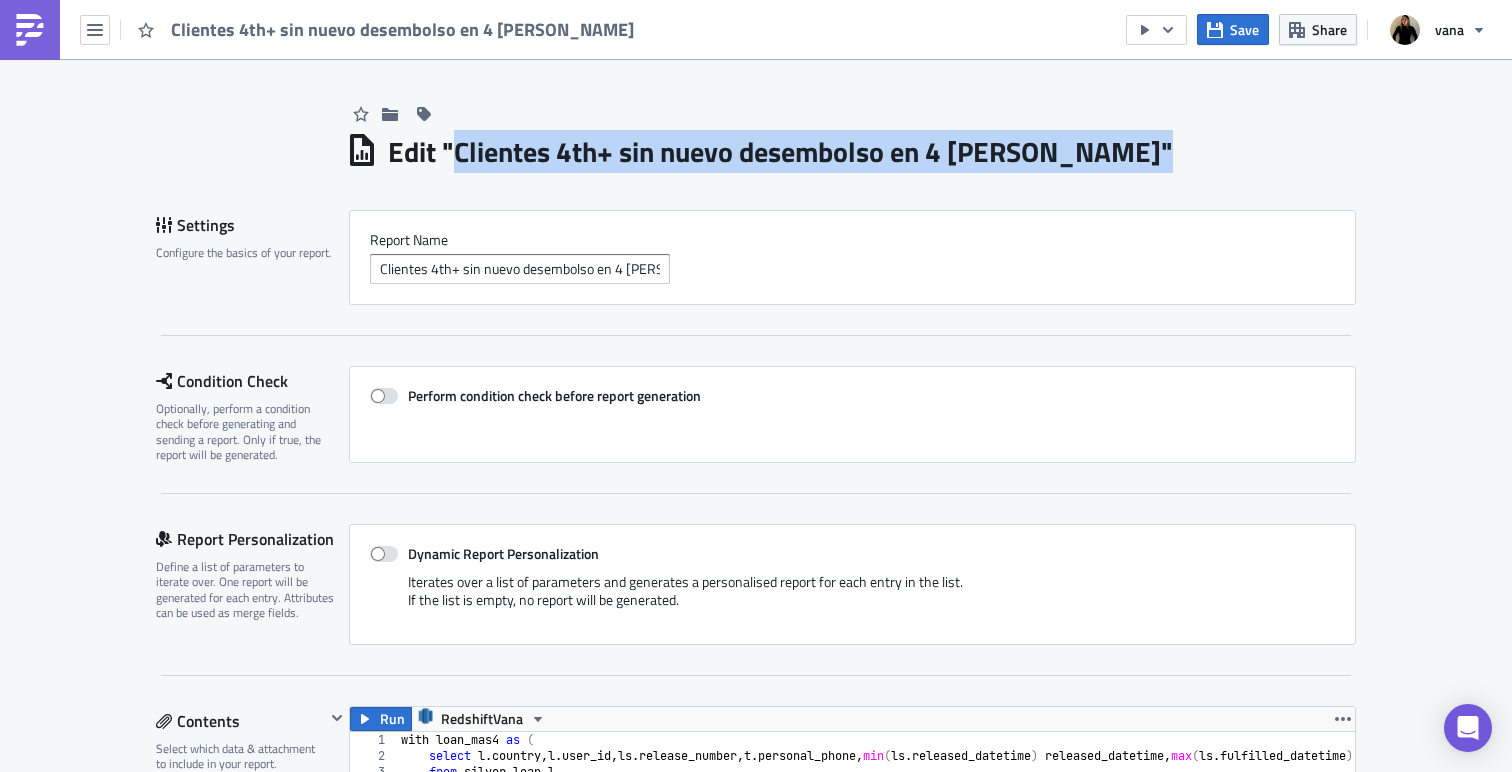 drag, startPoint x: 1010, startPoint y: 158, endPoint x: 452, endPoint y: 149, distance: 558.0726 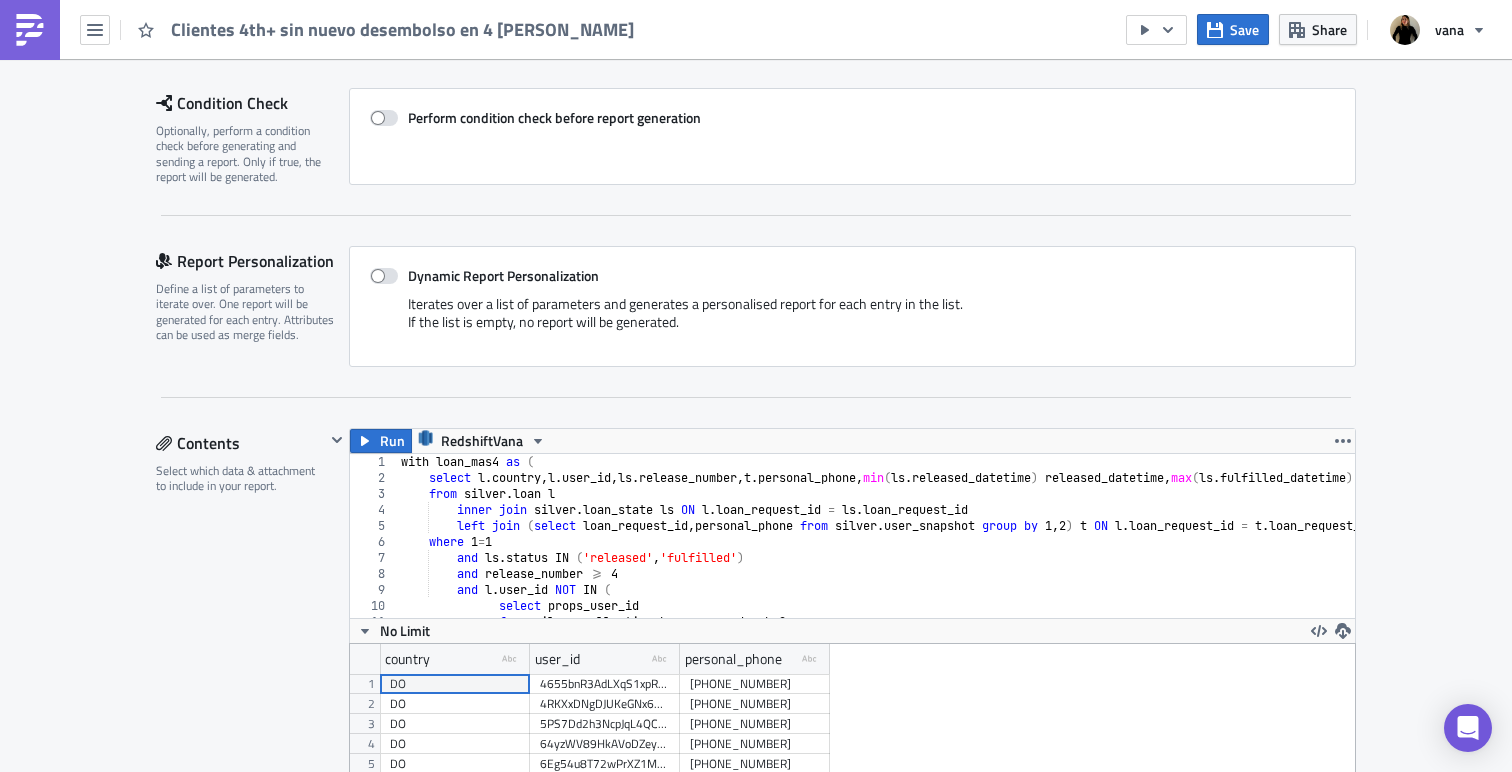 scroll, scrollTop: 297, scrollLeft: 0, axis: vertical 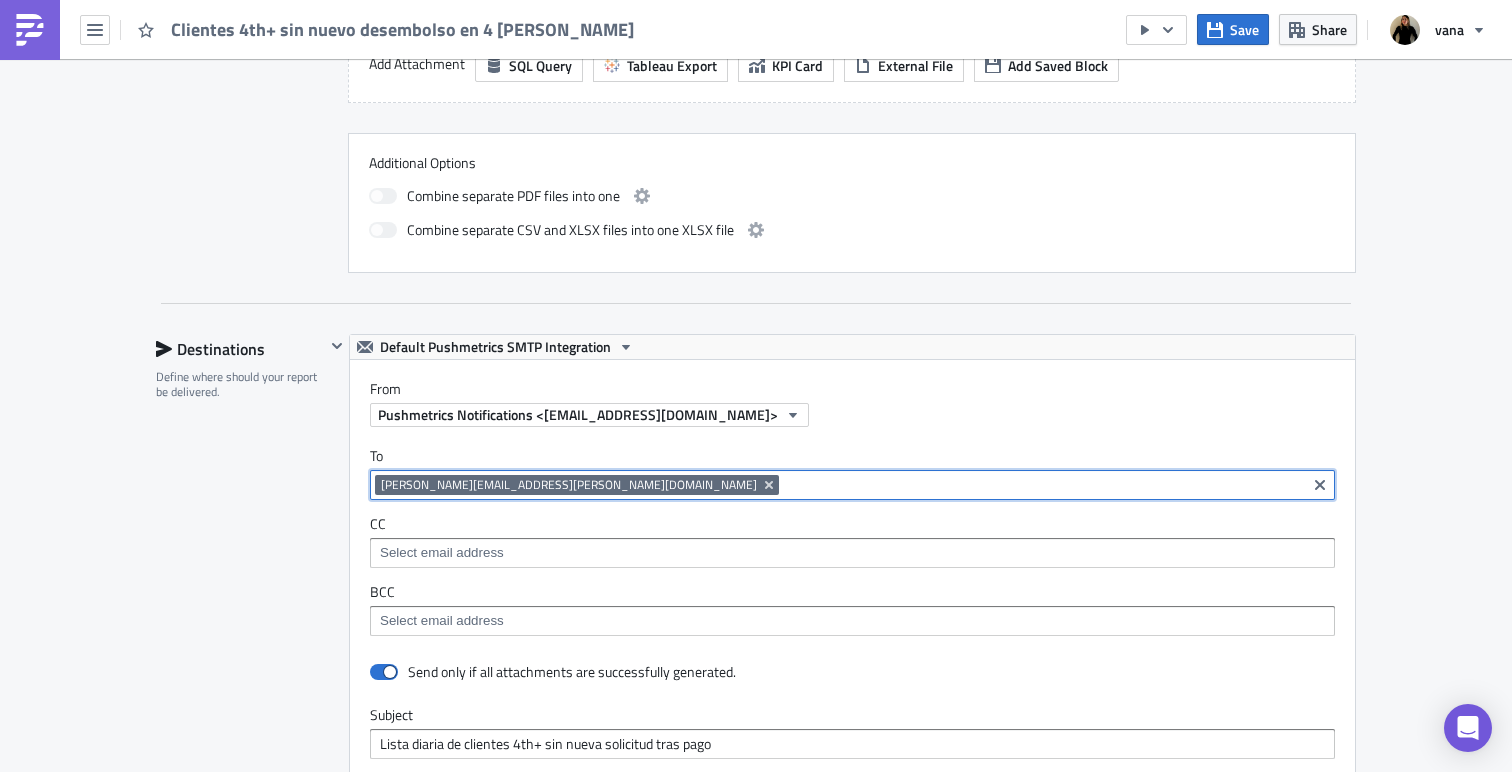 click at bounding box center [1042, 485] 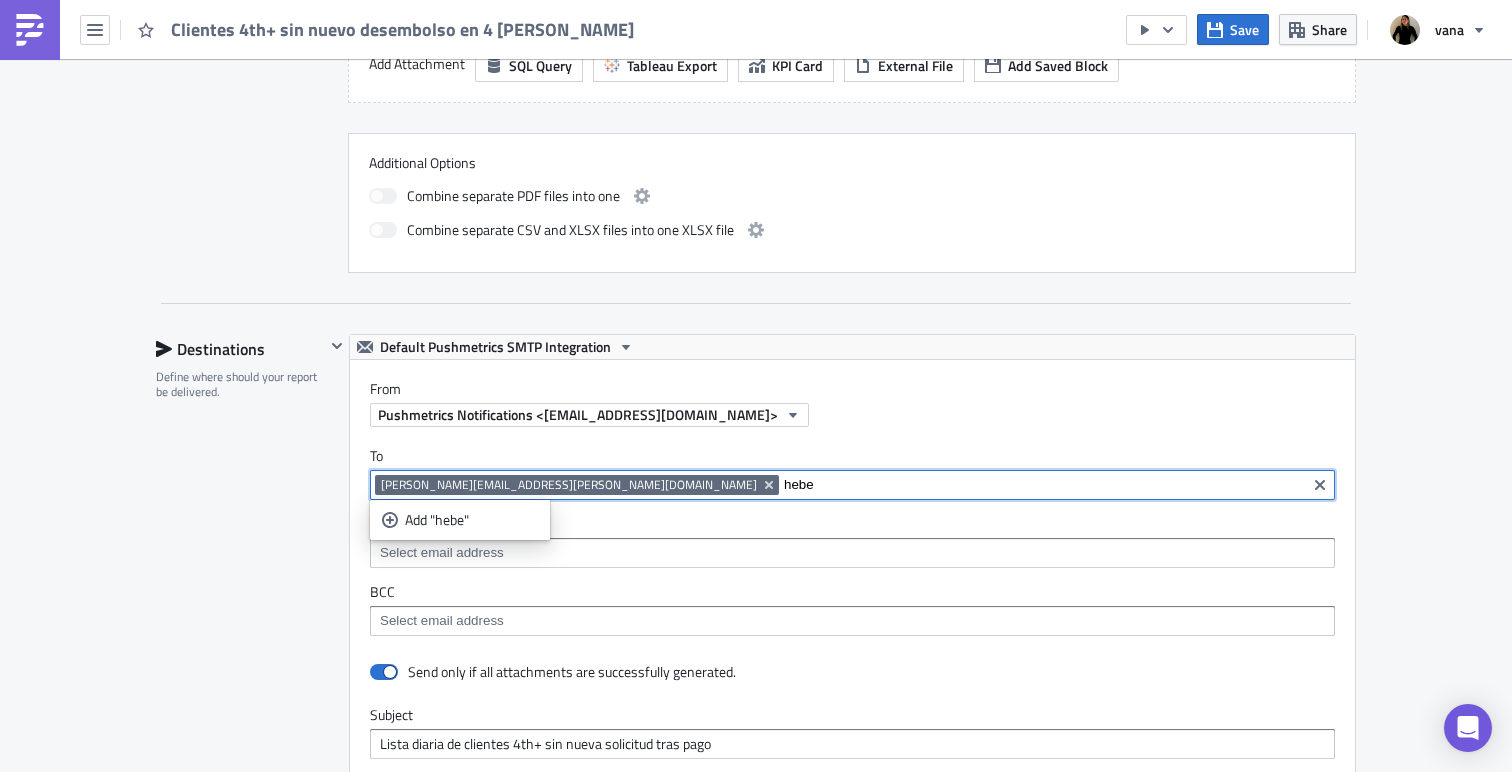 click on "hebe" at bounding box center (1042, 485) 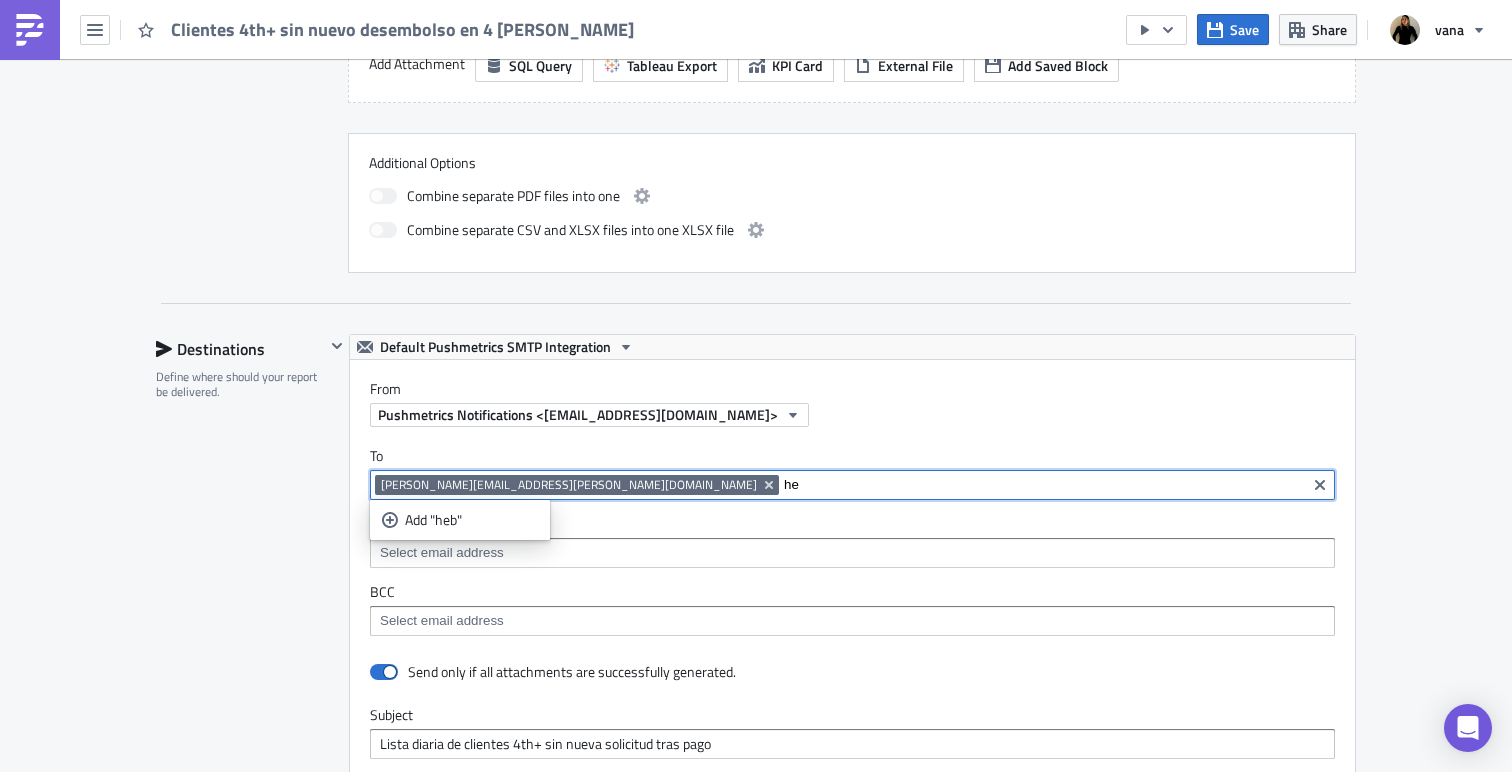 type on "h" 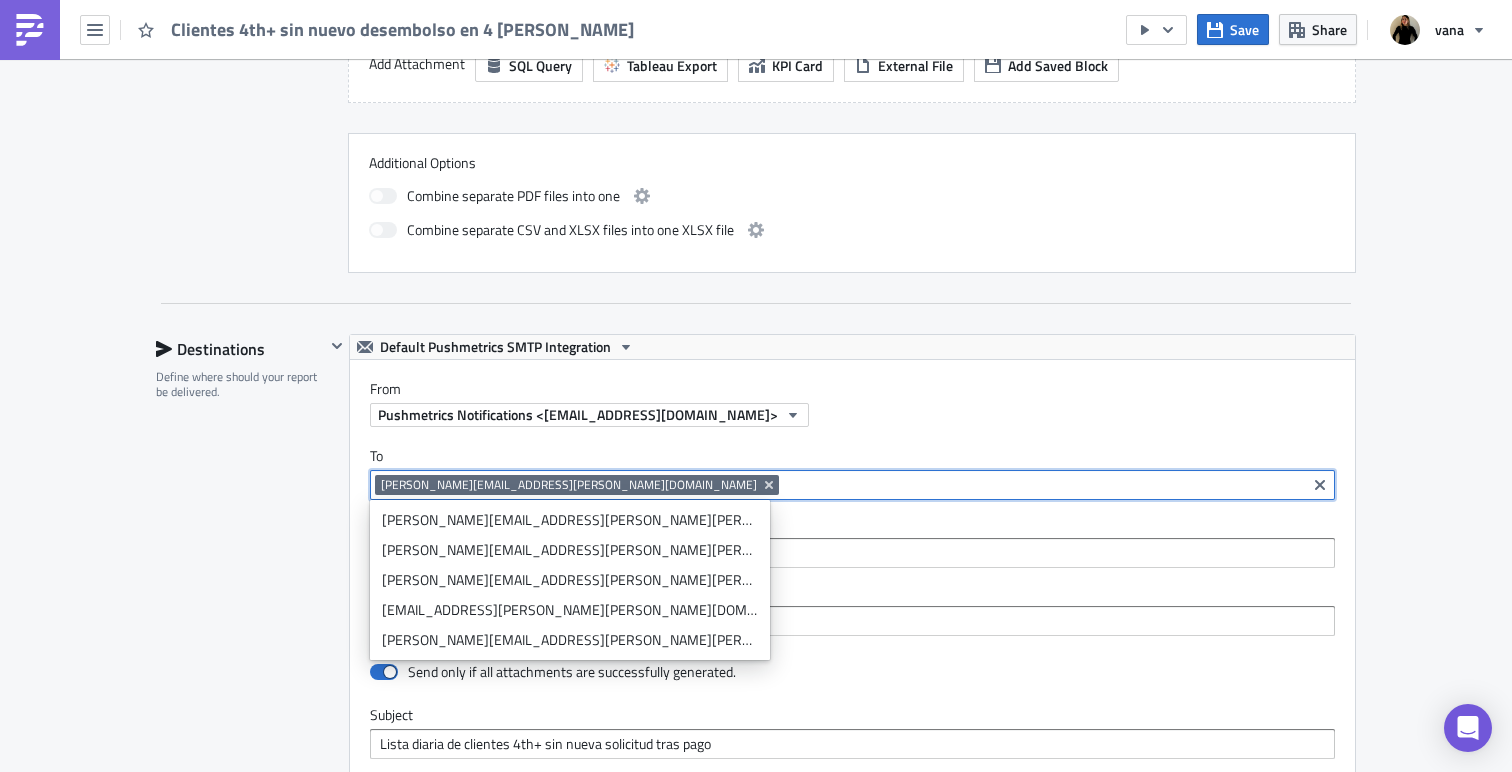 paste on "[EMAIL_ADDRESS][PERSON_NAME][PERSON_NAME][DOMAIN_NAME]" 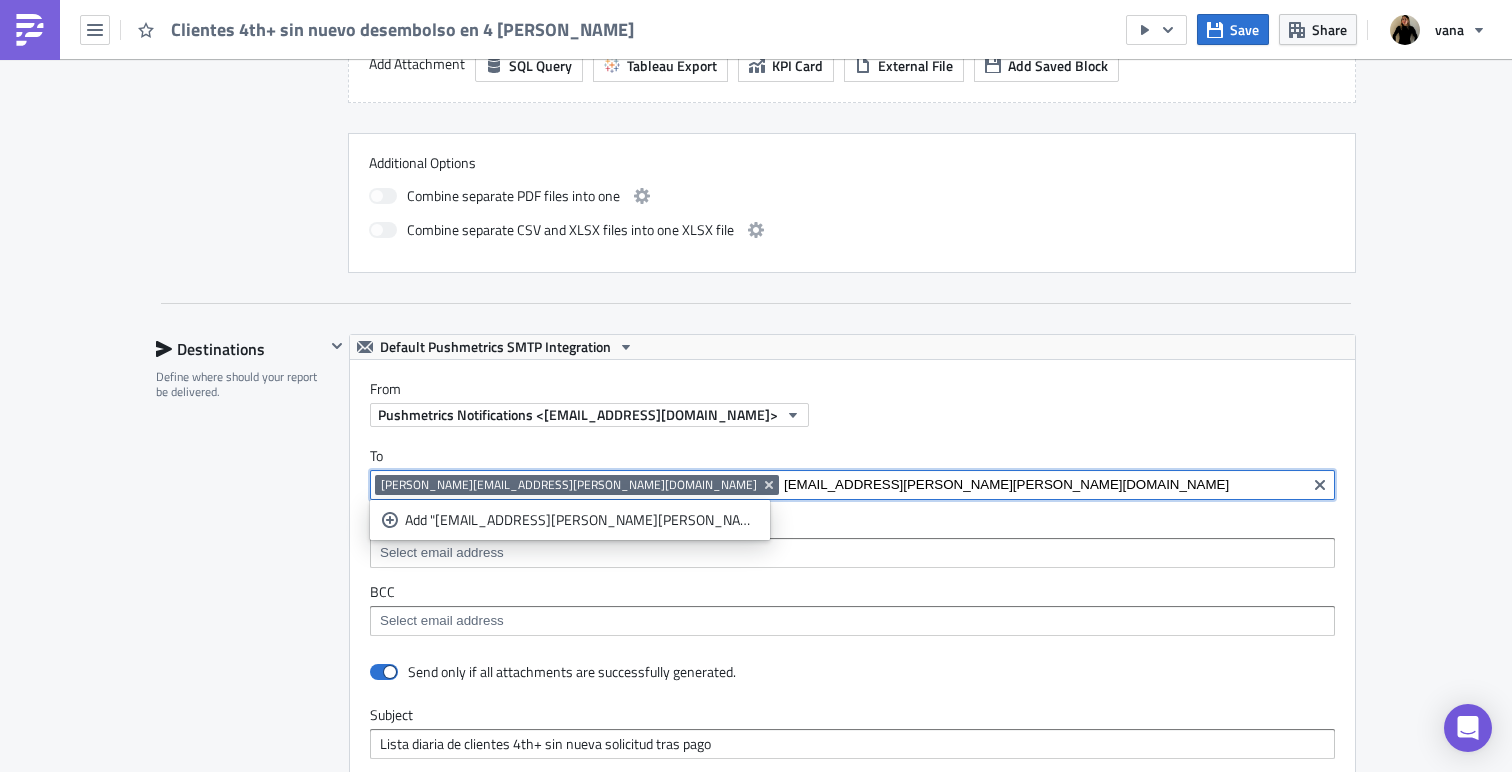 type on "[EMAIL_ADDRESS][PERSON_NAME][PERSON_NAME][DOMAIN_NAME]" 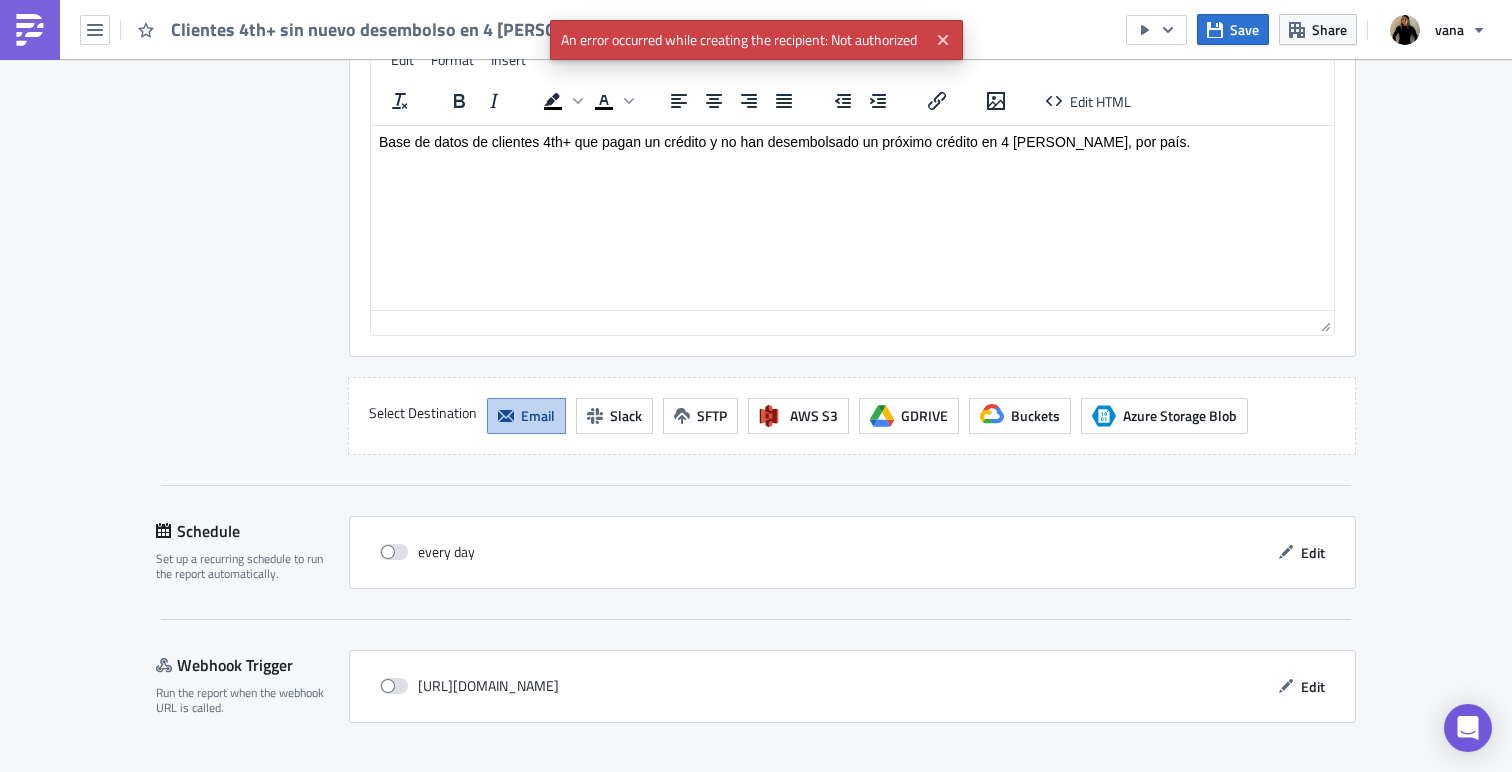 scroll, scrollTop: 2008, scrollLeft: 0, axis: vertical 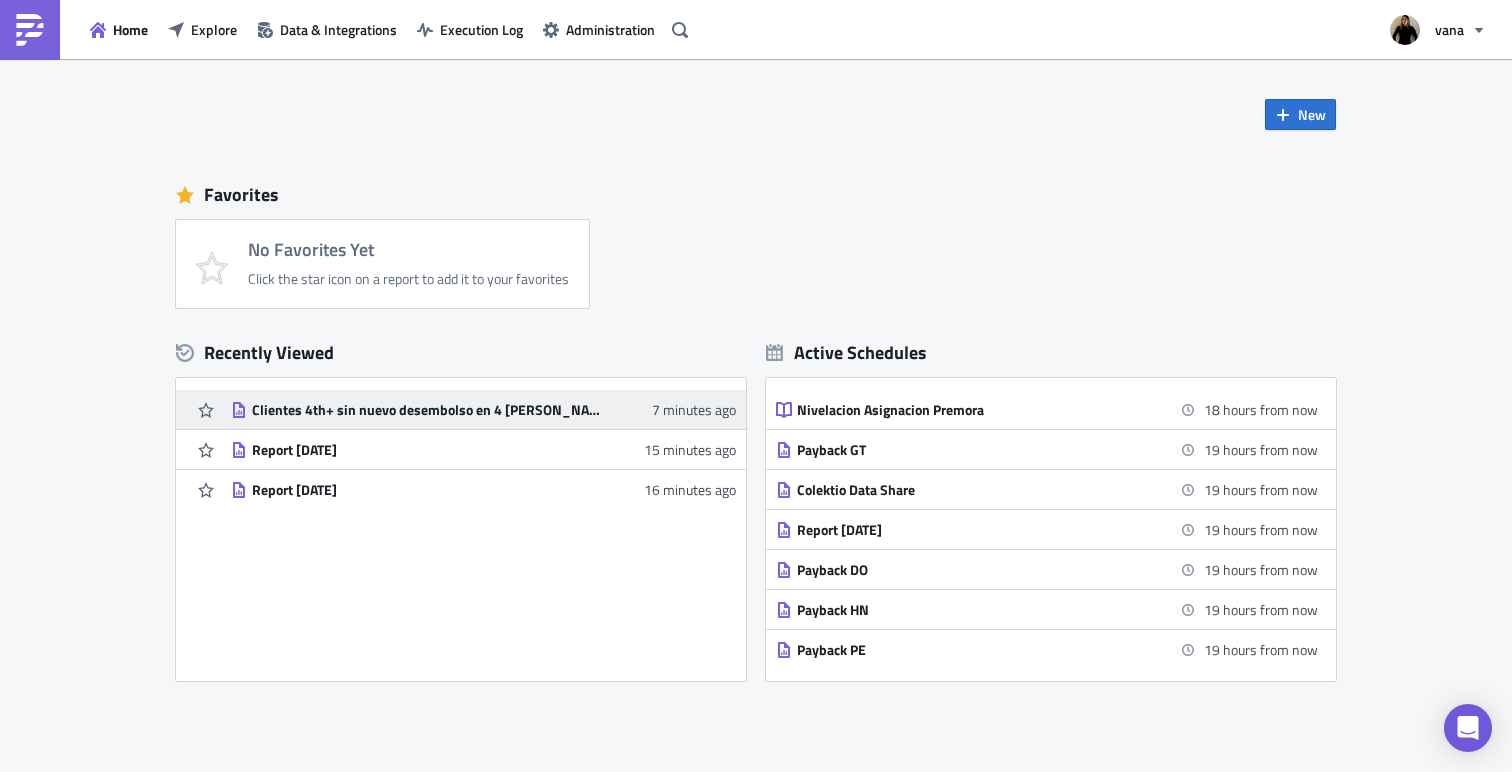 click on "Clientes 4th+ sin nuevo desembolso en 4 [PERSON_NAME]" at bounding box center (427, 410) 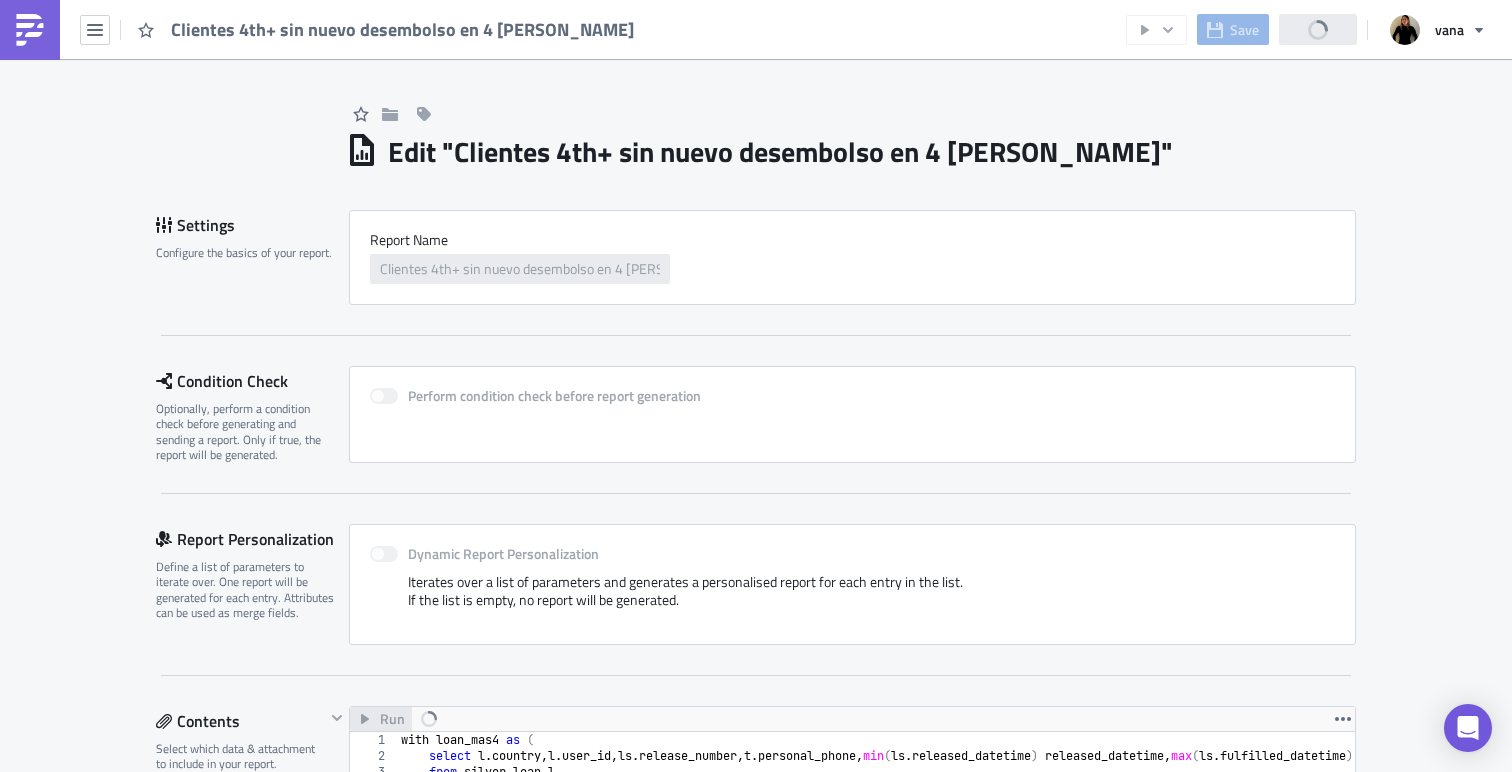 scroll, scrollTop: 0, scrollLeft: 0, axis: both 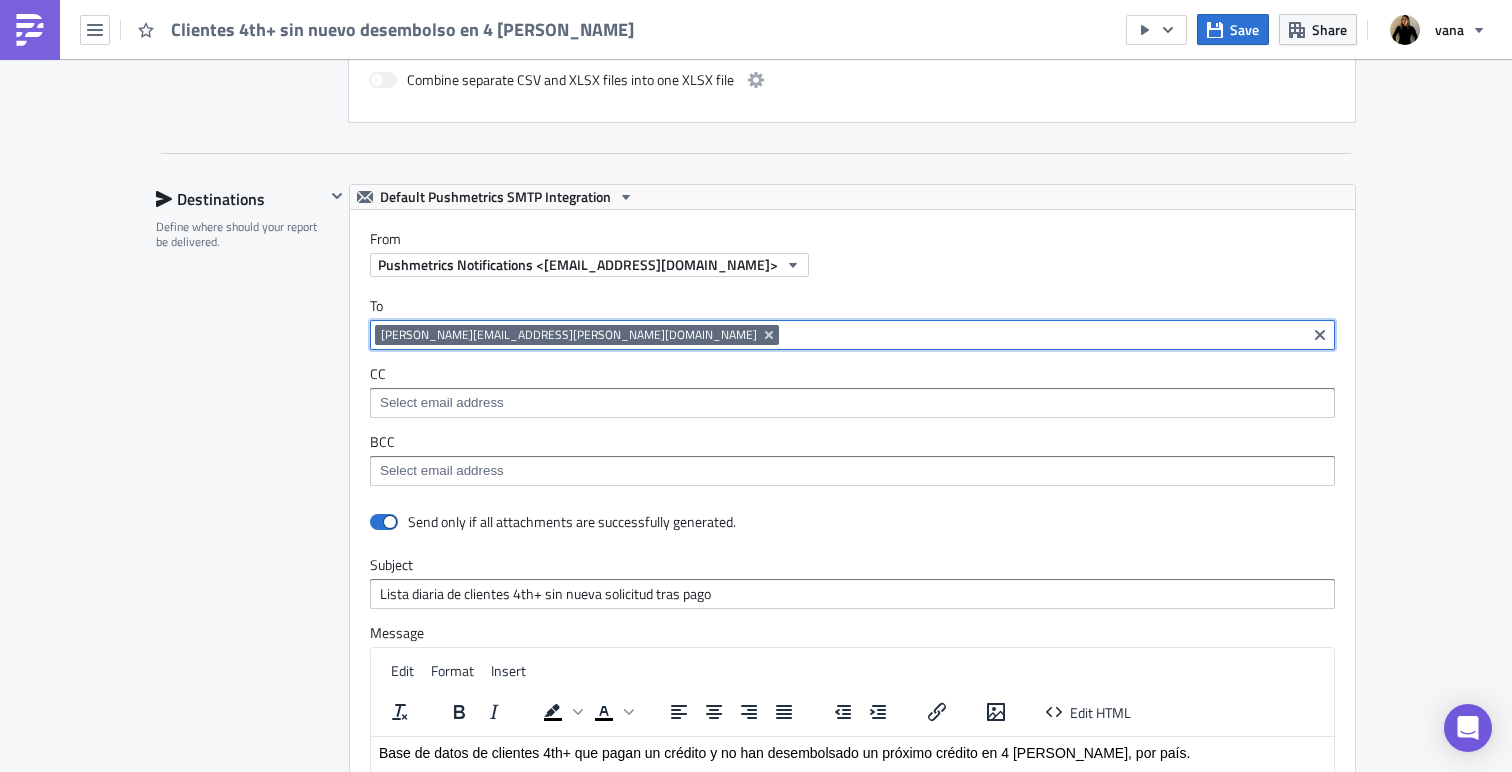 click at bounding box center (1042, 335) 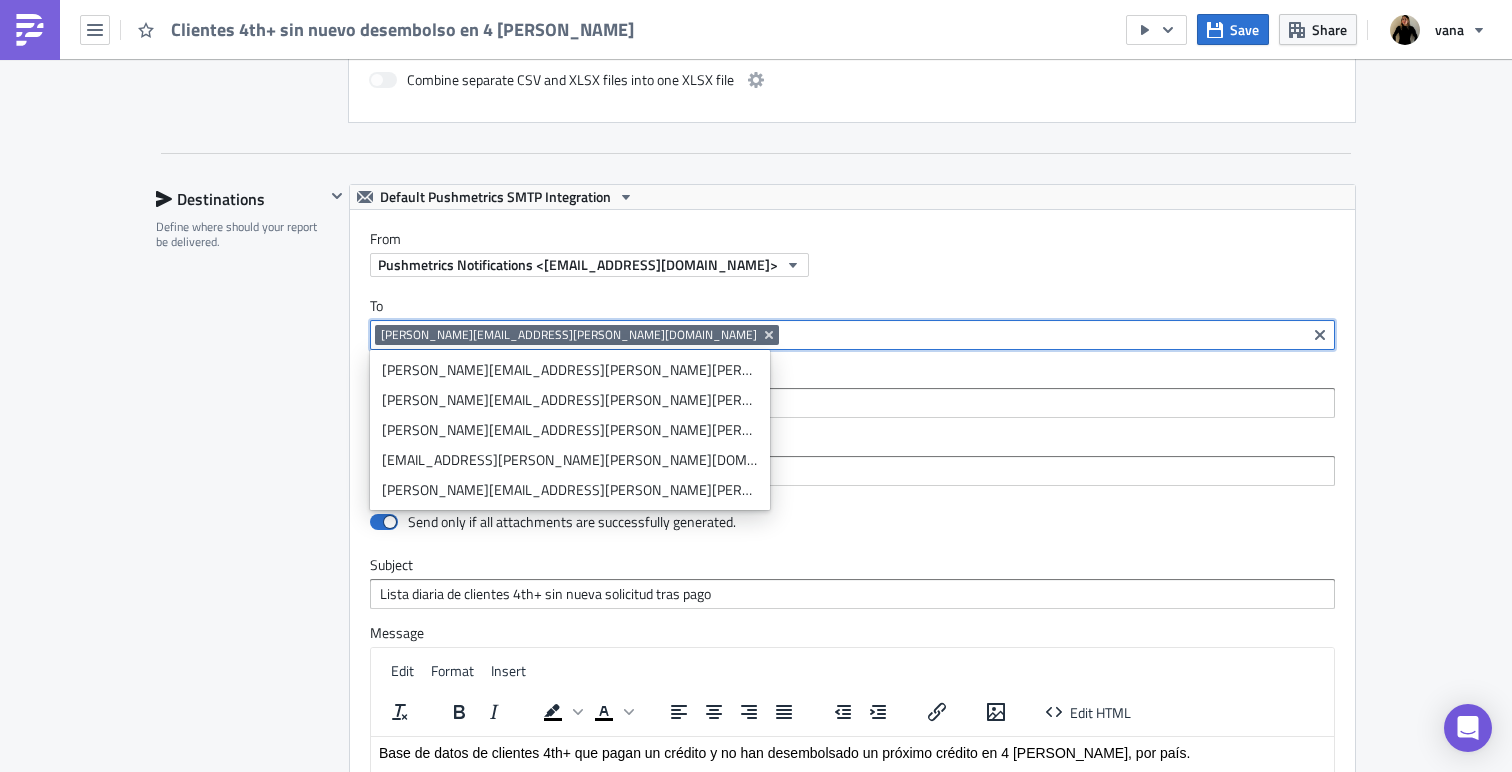 paste on "[EMAIL_ADDRESS][PERSON_NAME][PERSON_NAME][DOMAIN_NAME]" 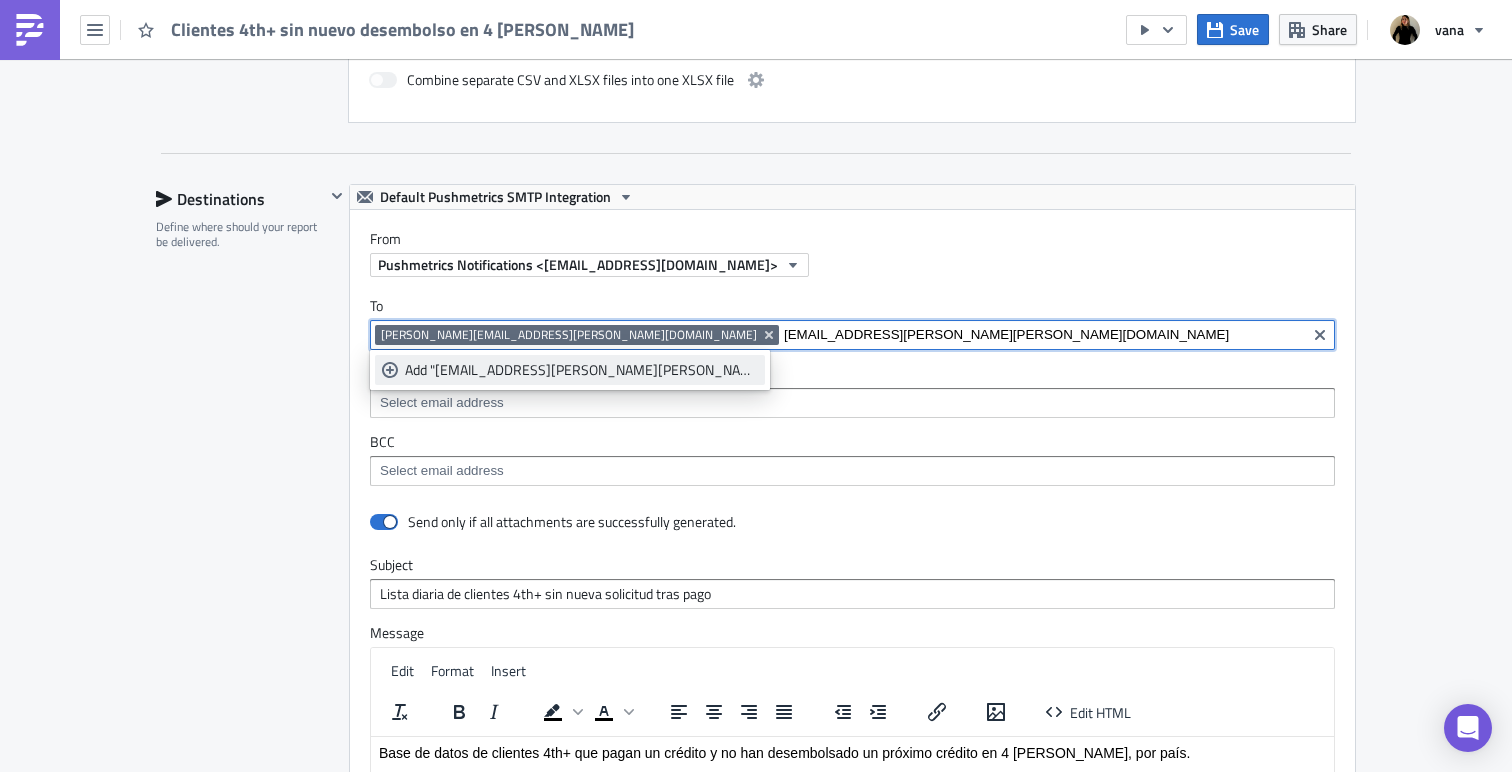 type on "[EMAIL_ADDRESS][PERSON_NAME][PERSON_NAME][DOMAIN_NAME]" 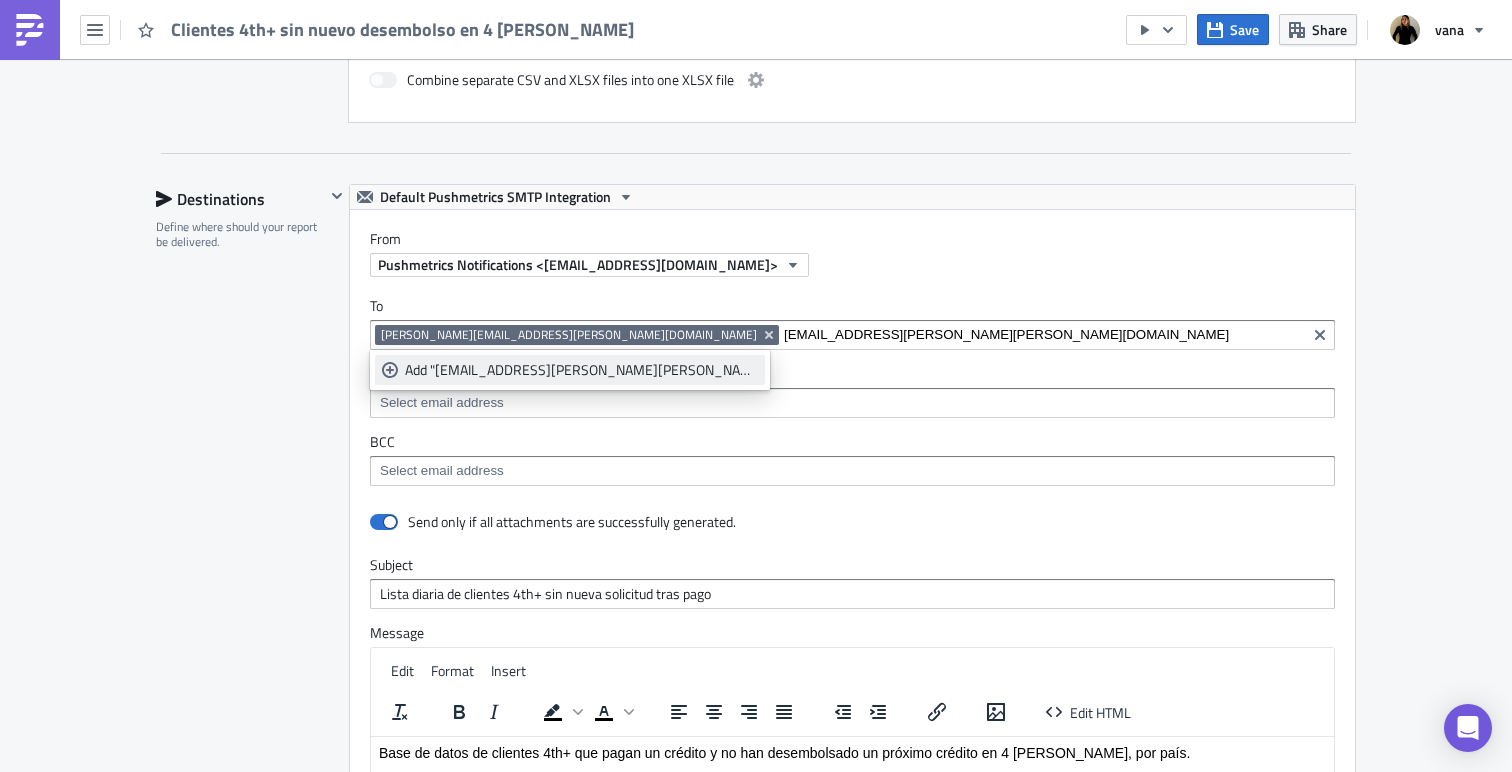 click on "Add "heber.palacios@vana.gt"" at bounding box center [570, 370] 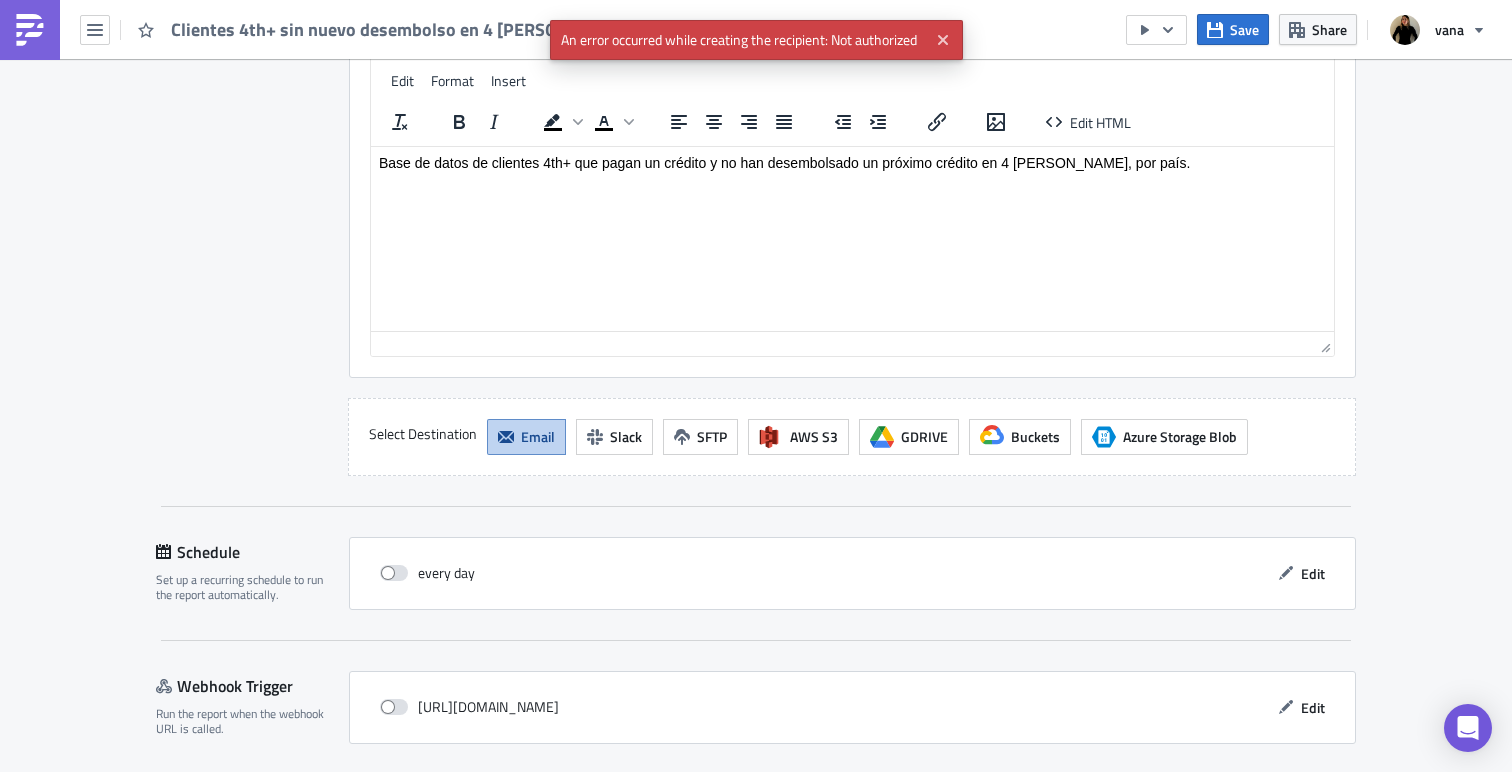 scroll, scrollTop: 2008, scrollLeft: 0, axis: vertical 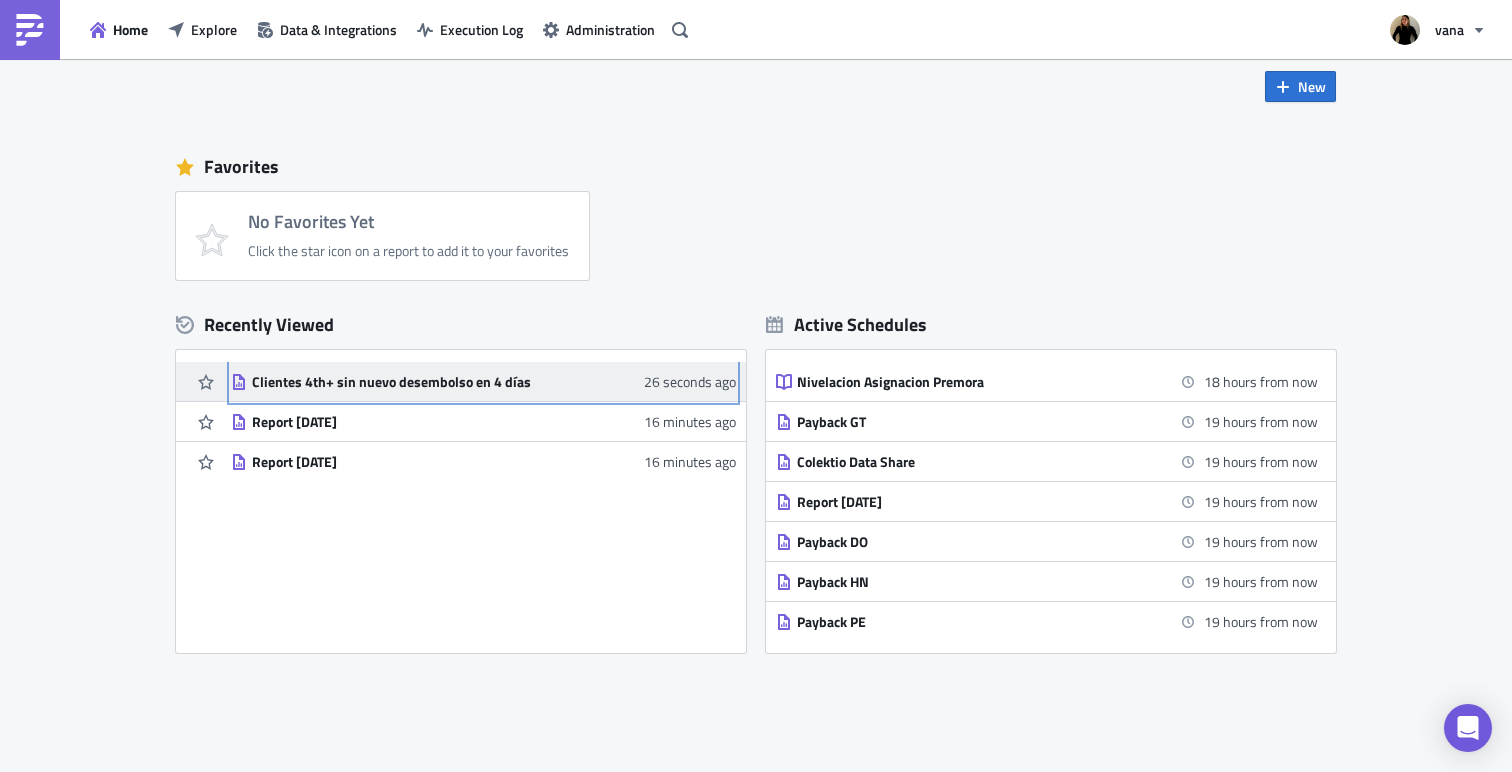 click on "Clientes 4th+ sin nuevo desembolso en 4 [PERSON_NAME]" at bounding box center [427, 382] 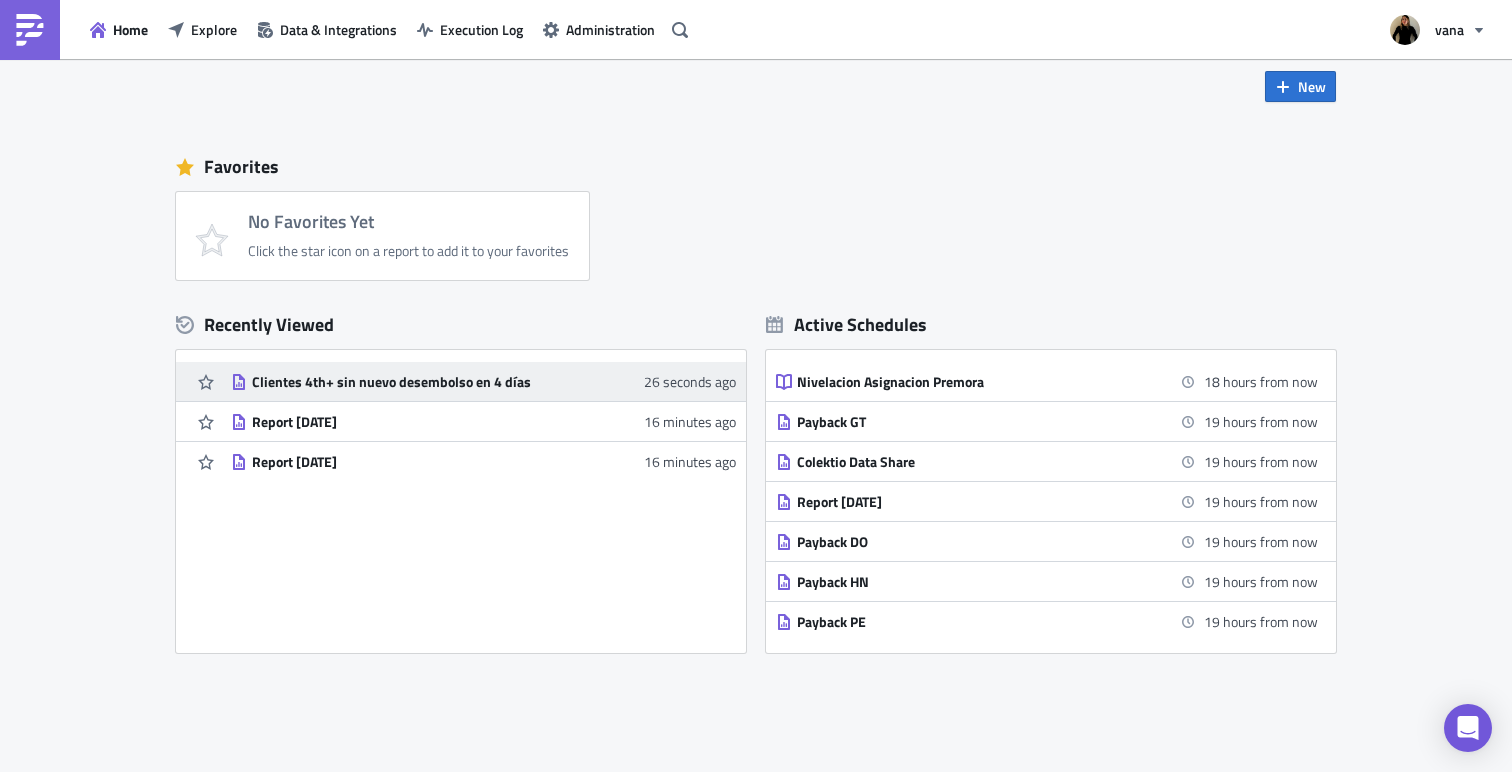 scroll, scrollTop: 0, scrollLeft: 0, axis: both 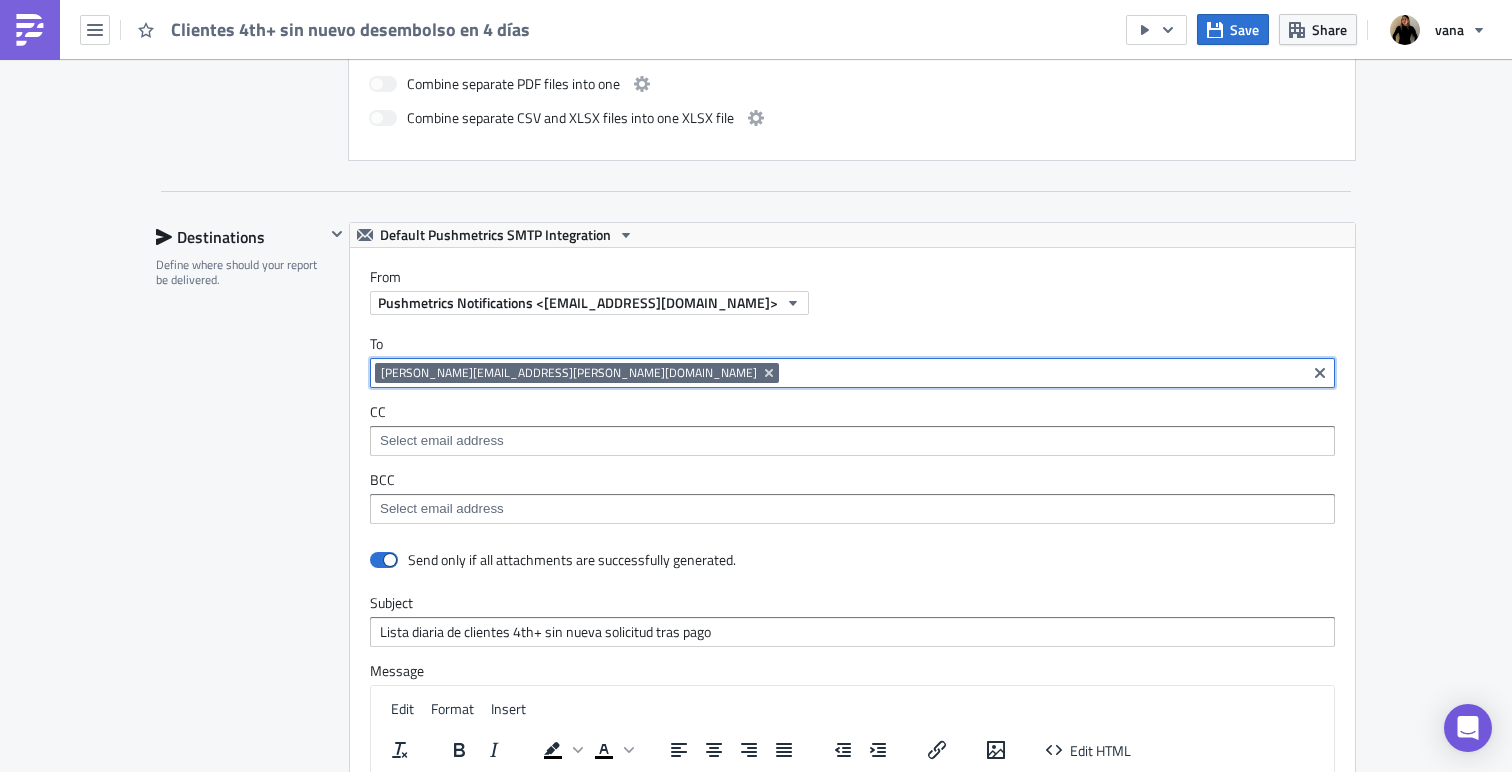 click at bounding box center (1042, 373) 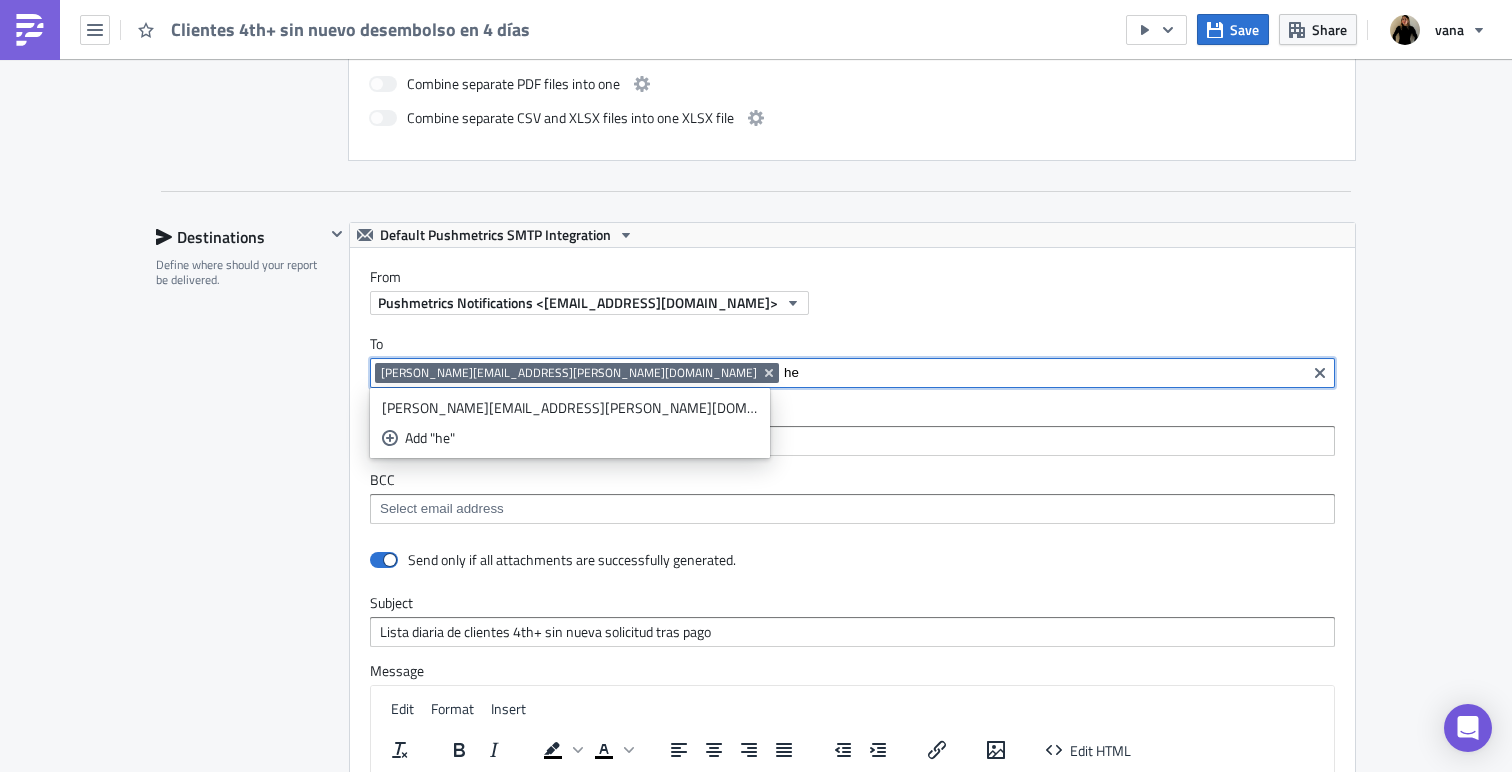 type on "h" 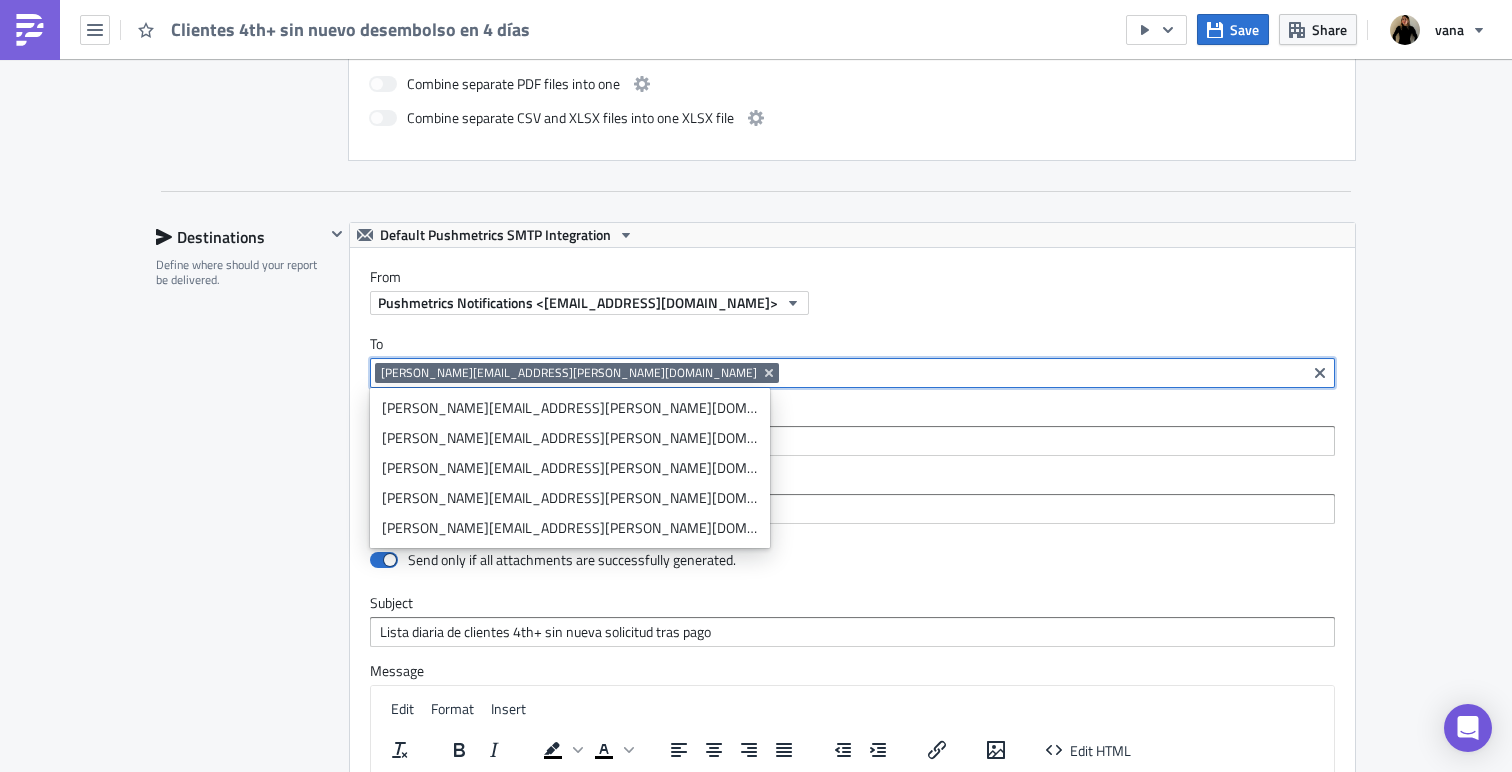 paste on "[EMAIL_ADDRESS][PERSON_NAME][PERSON_NAME][DOMAIN_NAME]" 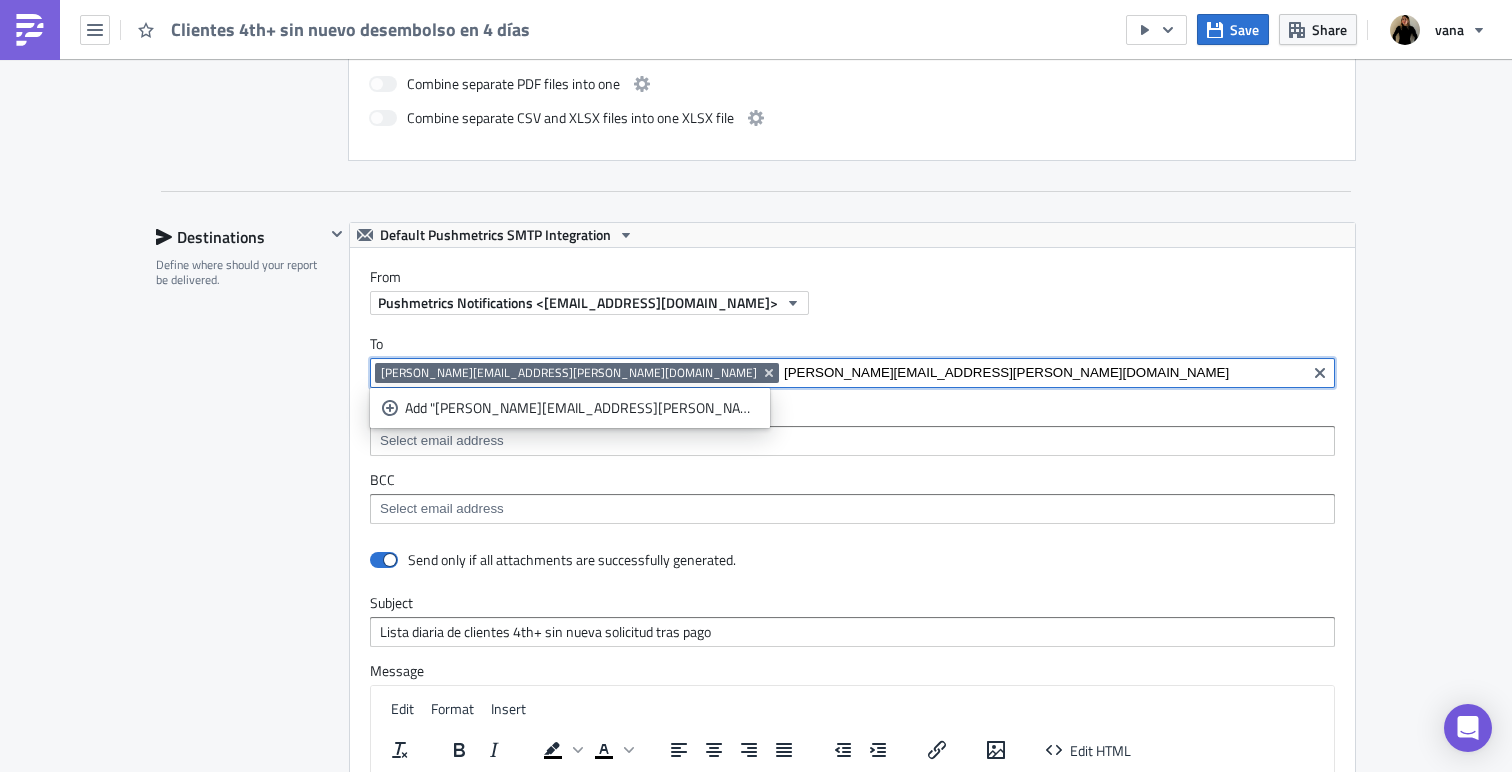type on "[EMAIL_ADDRESS][PERSON_NAME][PERSON_NAME][DOMAIN_NAME]" 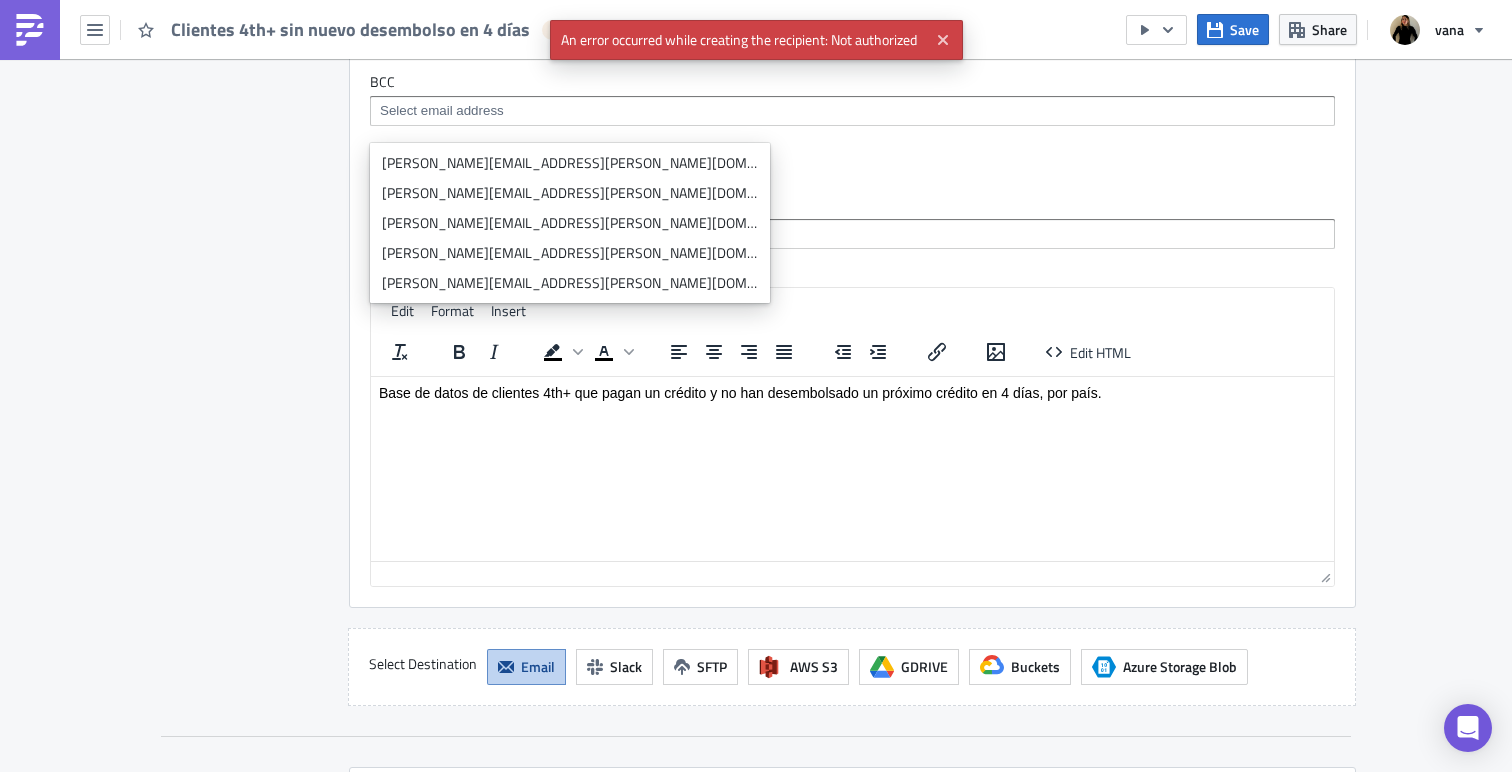 scroll, scrollTop: 2008, scrollLeft: 0, axis: vertical 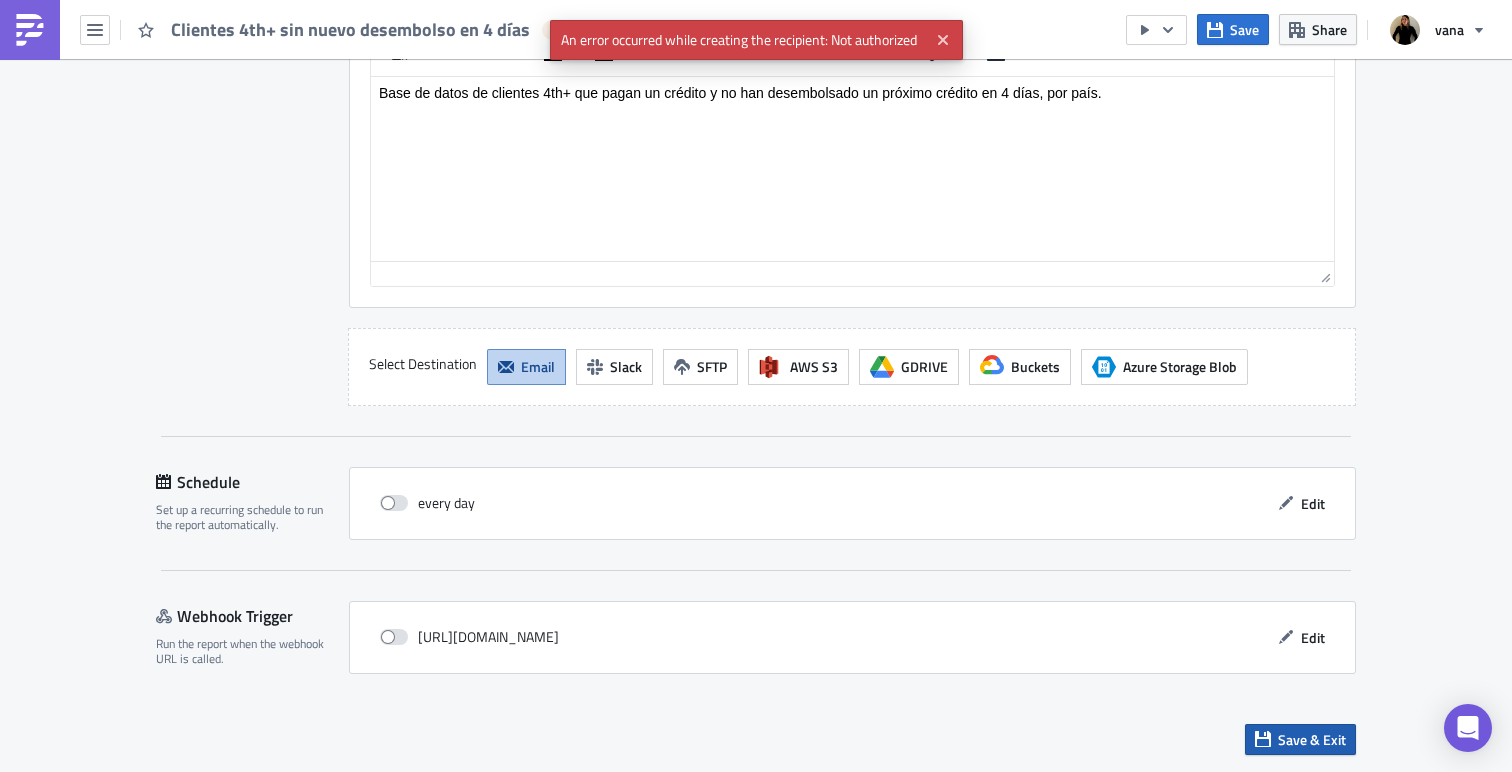 click on "Save & Exit" at bounding box center [1312, 739] 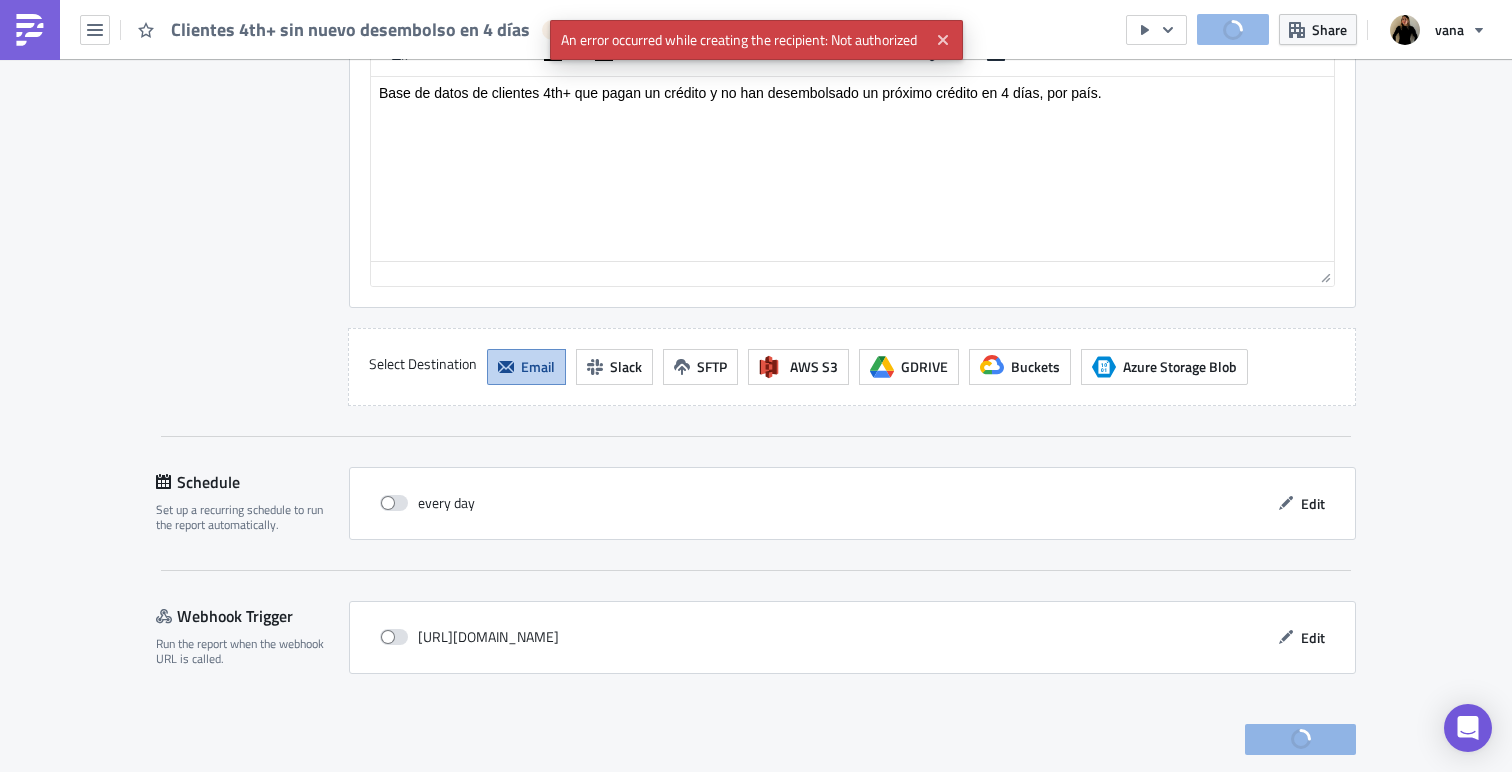 scroll, scrollTop: 0, scrollLeft: 0, axis: both 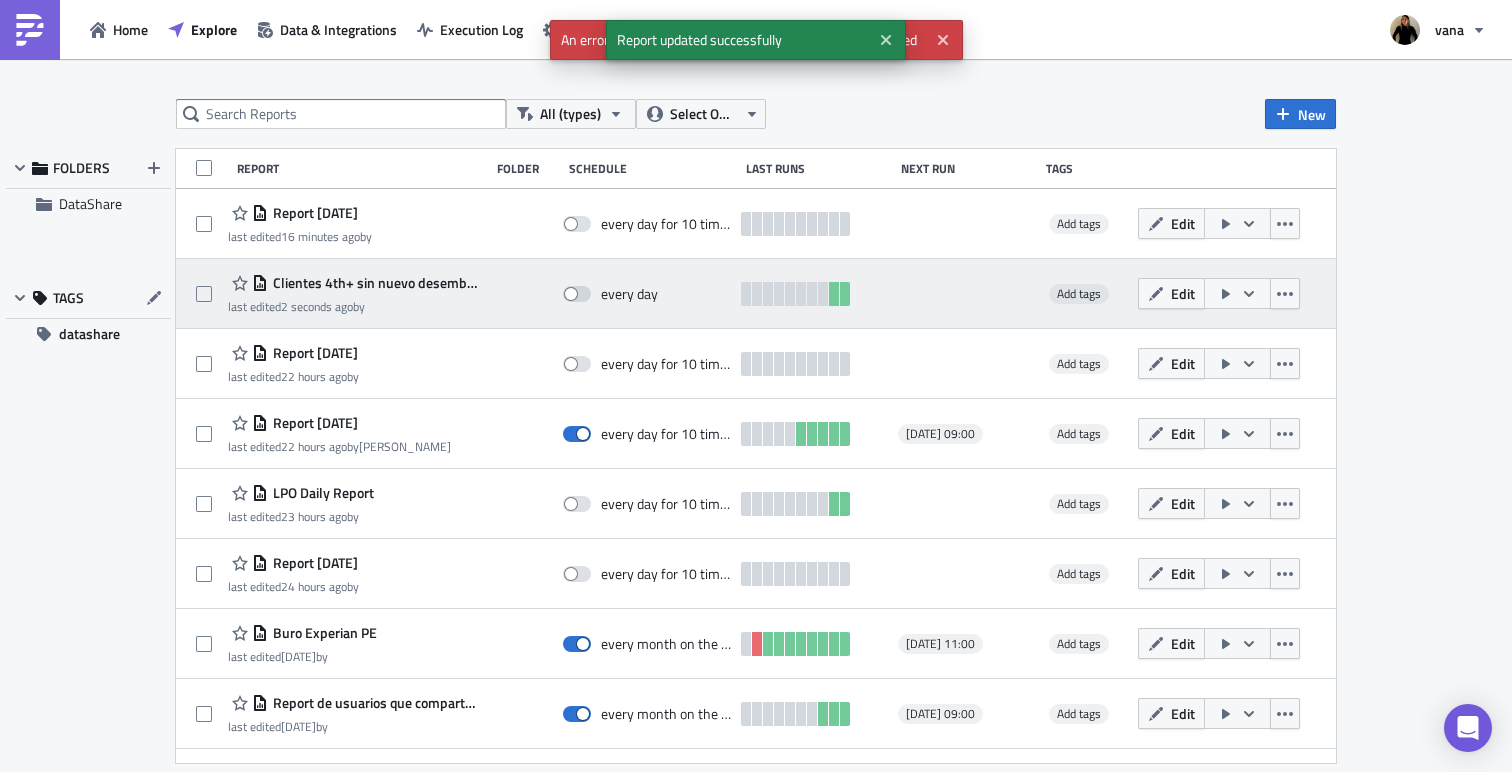 click on "Clientes 4th+ sin nuevo desembolso en 4 días" at bounding box center (374, 283) 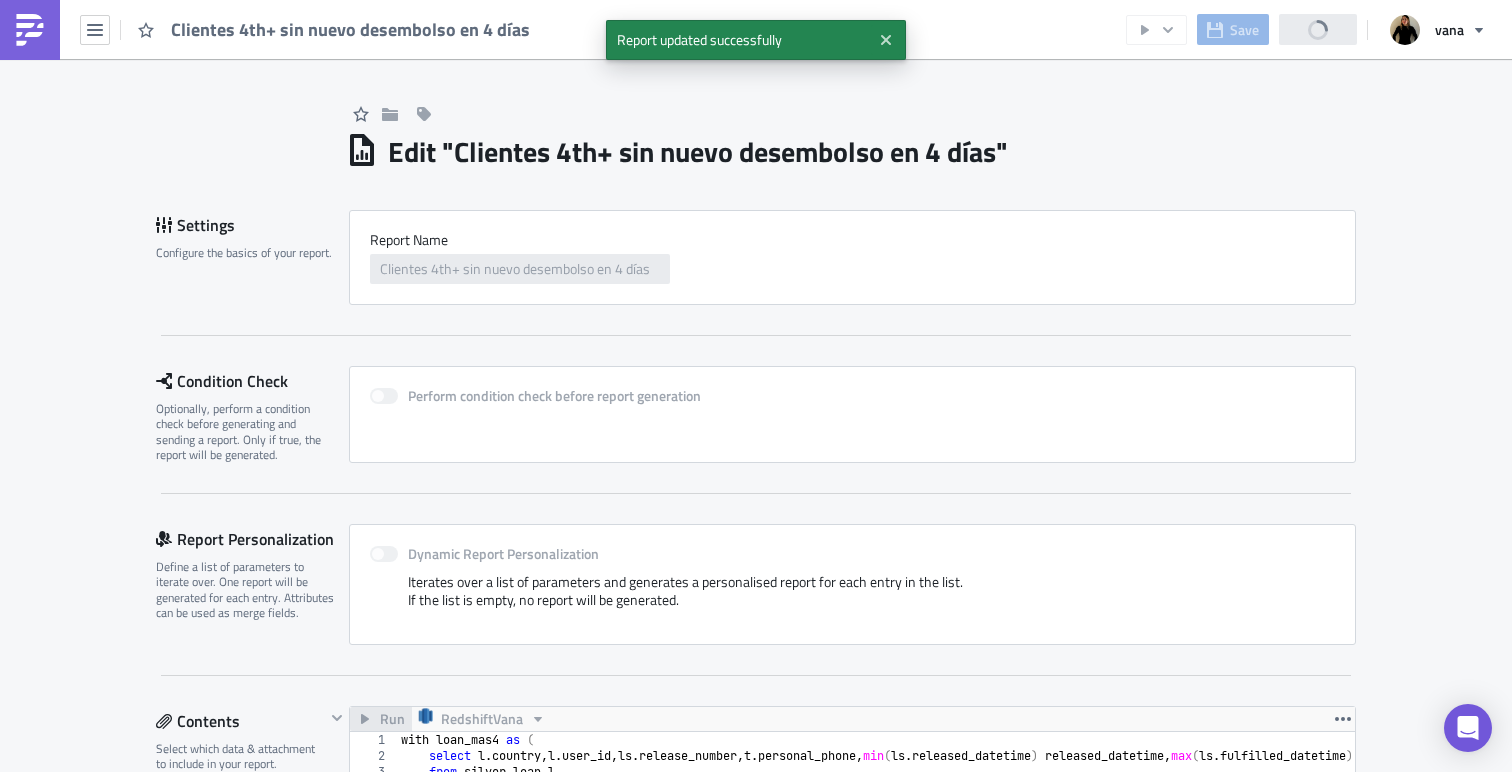 scroll, scrollTop: 0, scrollLeft: 0, axis: both 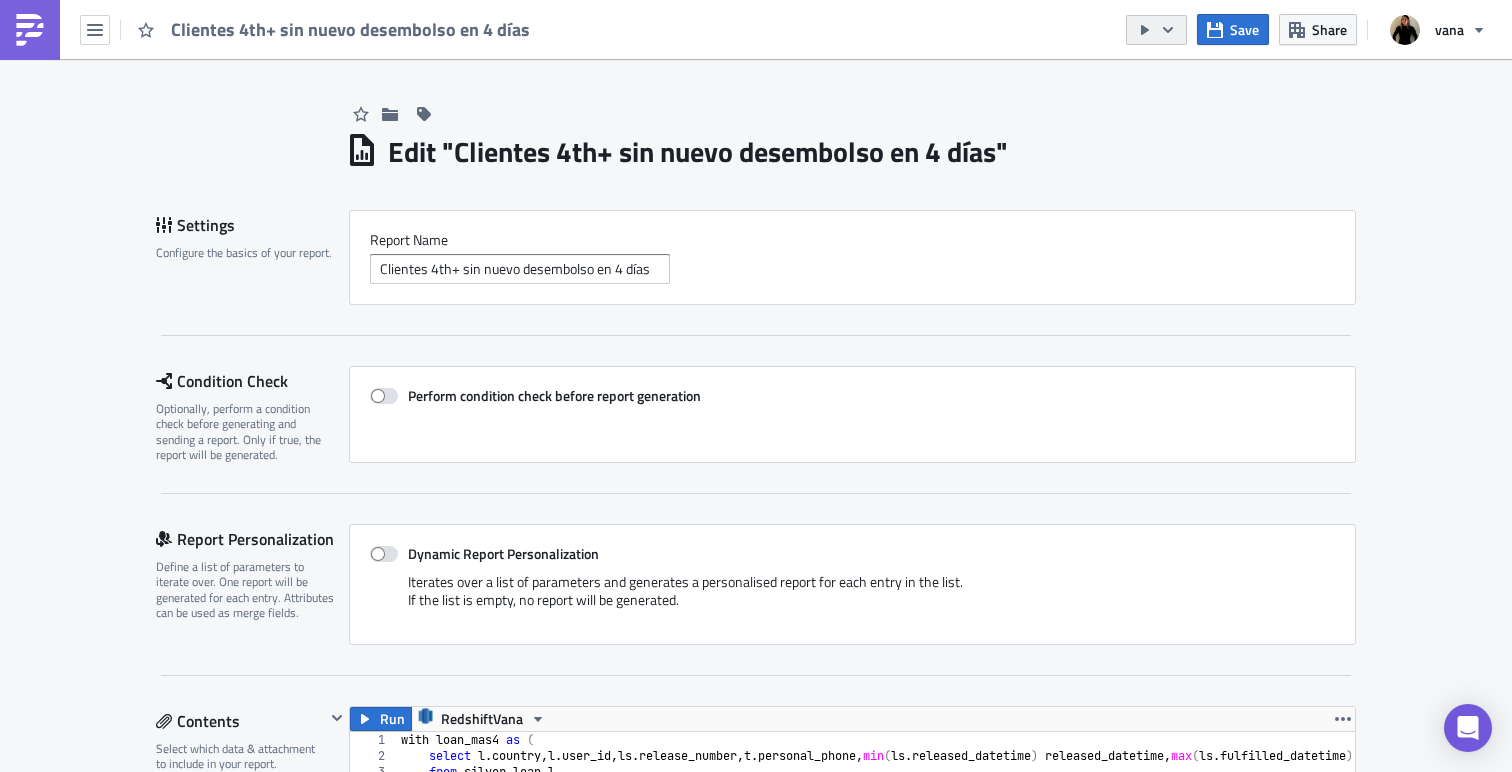 click 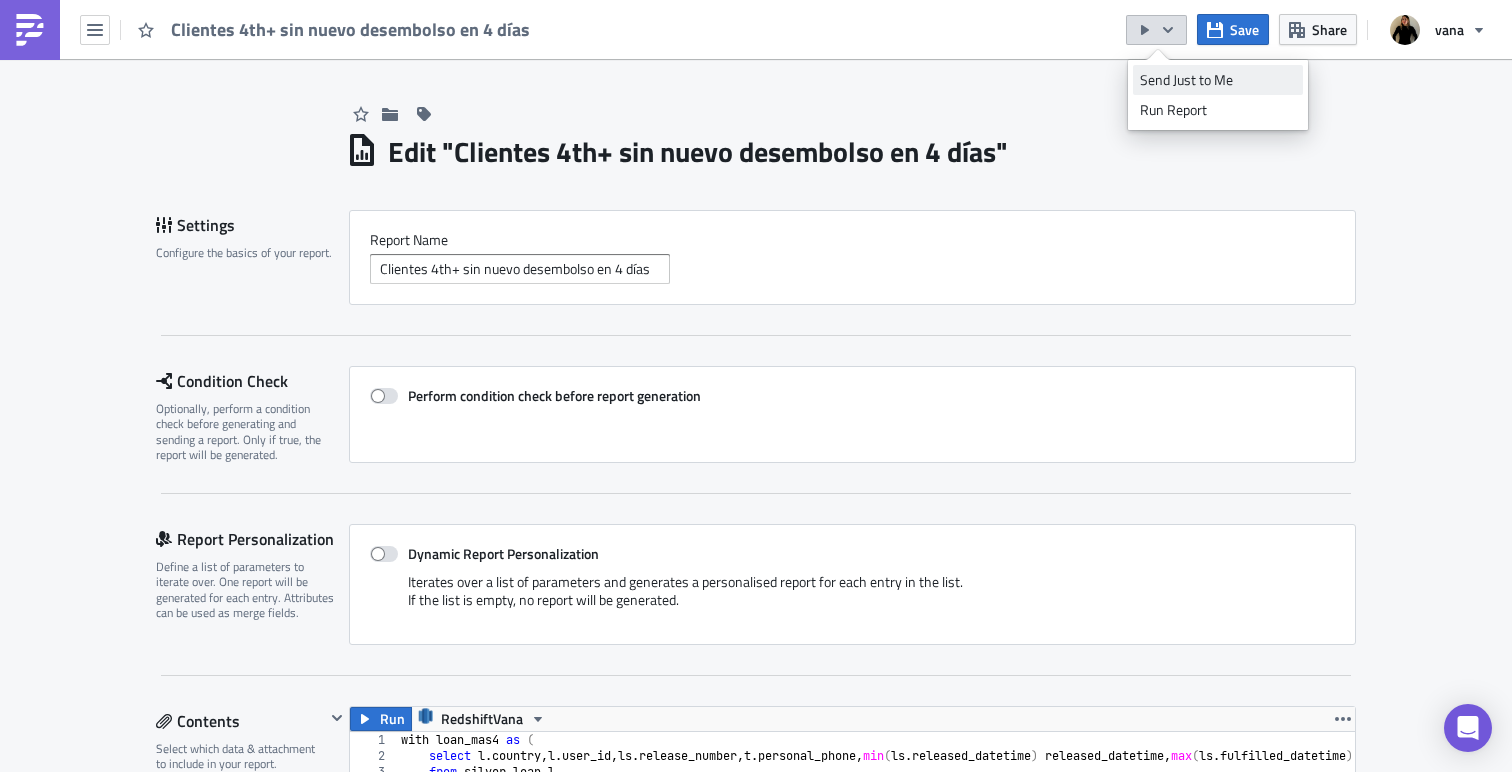 click on "Send Just to Me" at bounding box center (1218, 80) 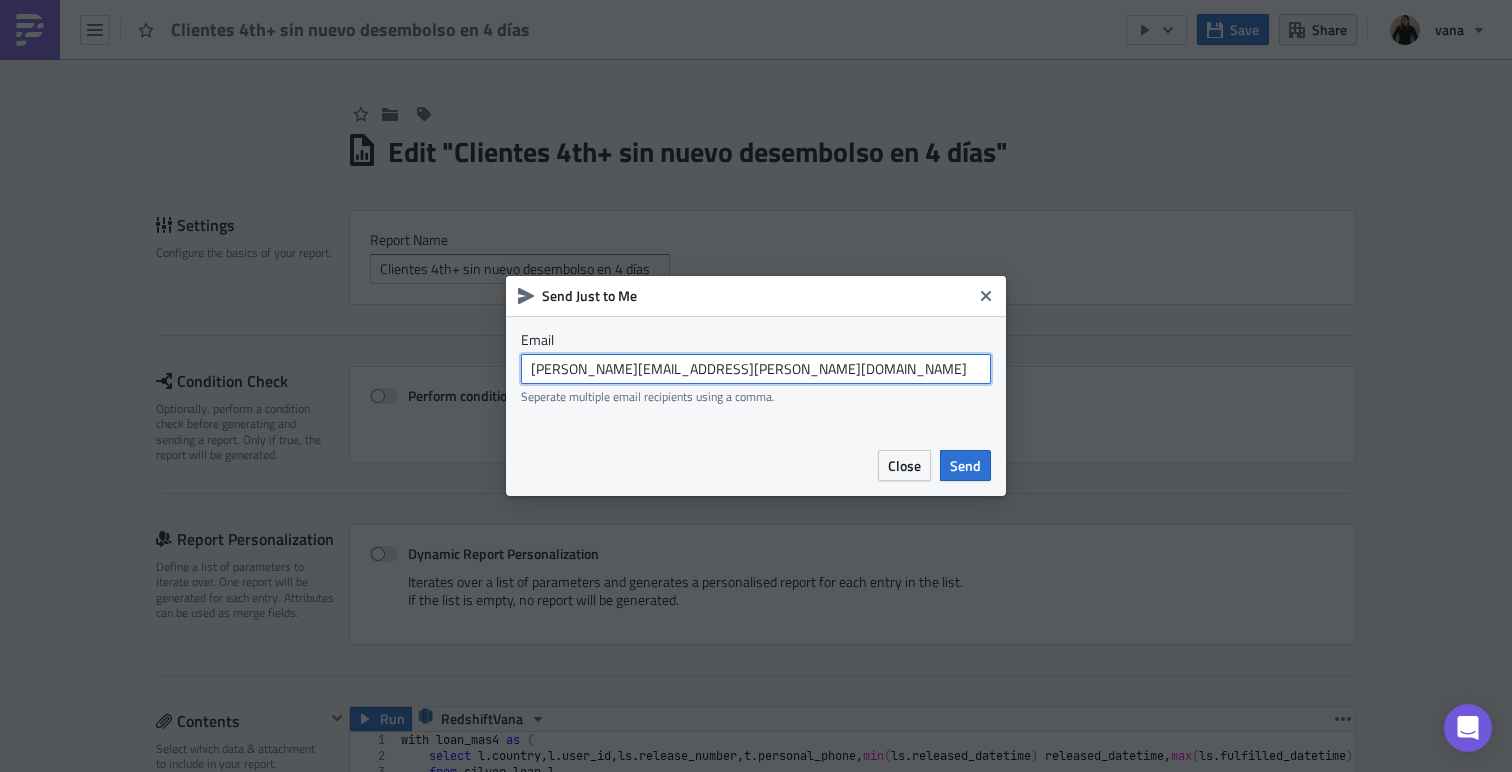 click on "[PERSON_NAME][EMAIL_ADDRESS][PERSON_NAME][DOMAIN_NAME]" at bounding box center (756, 369) 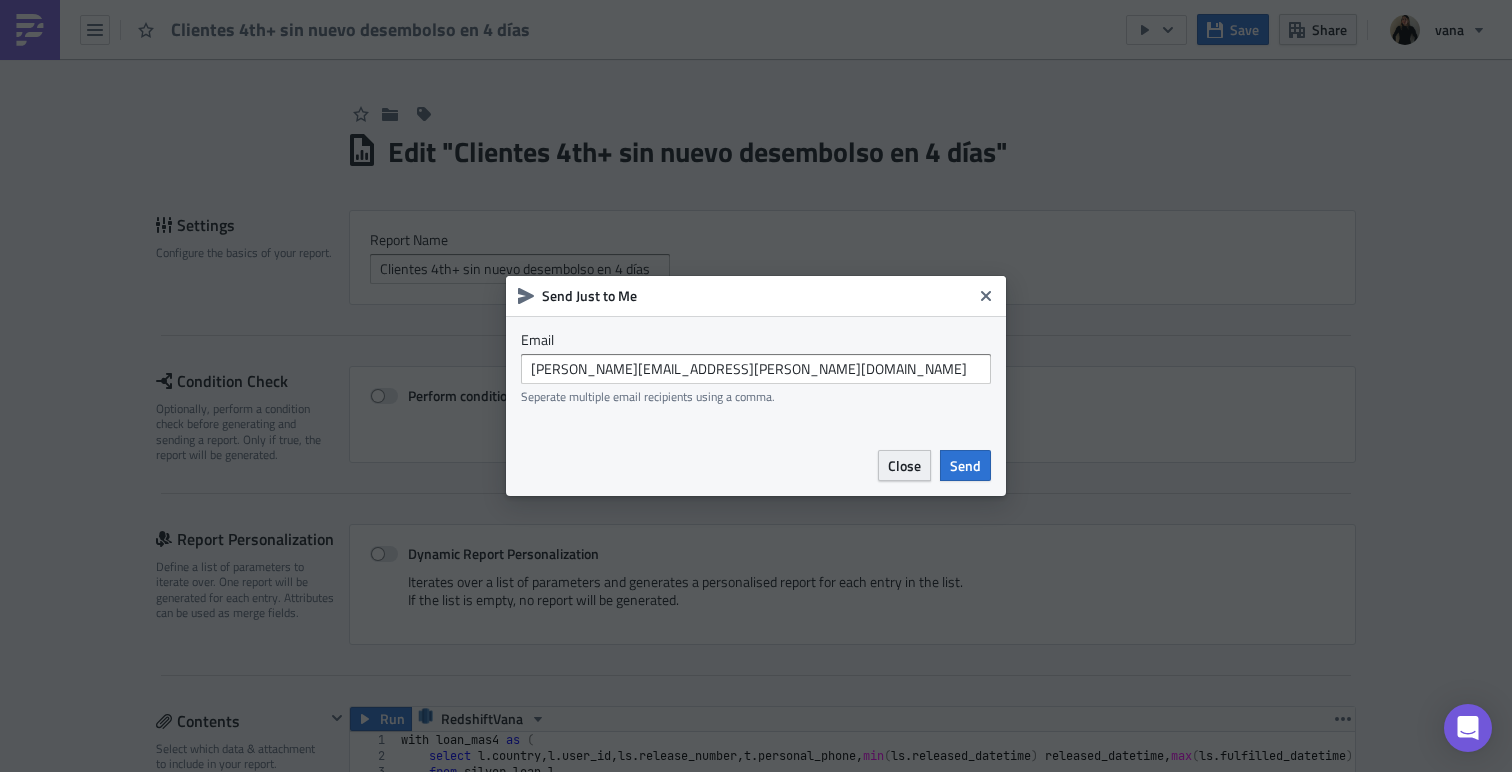 click on "Close" at bounding box center [904, 465] 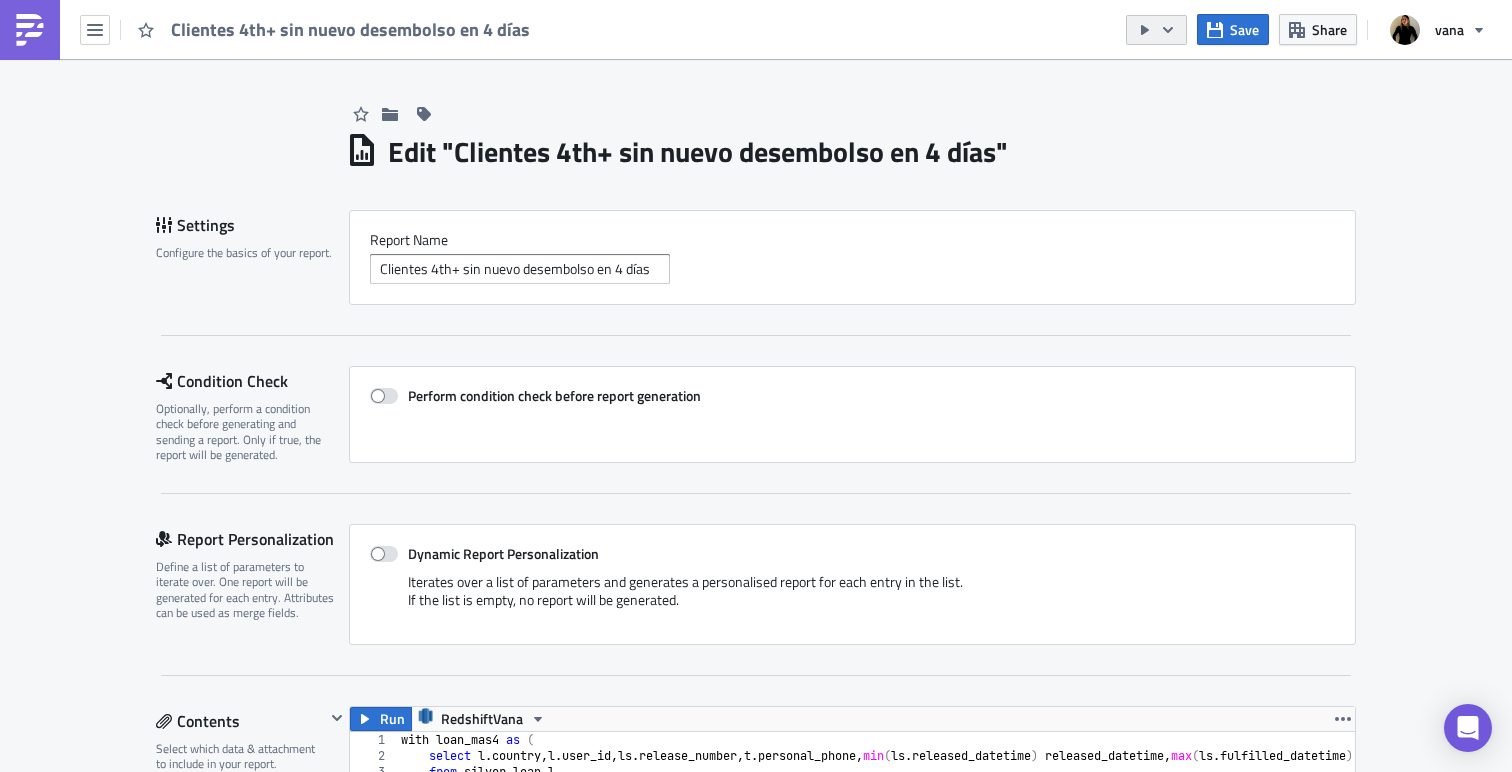click 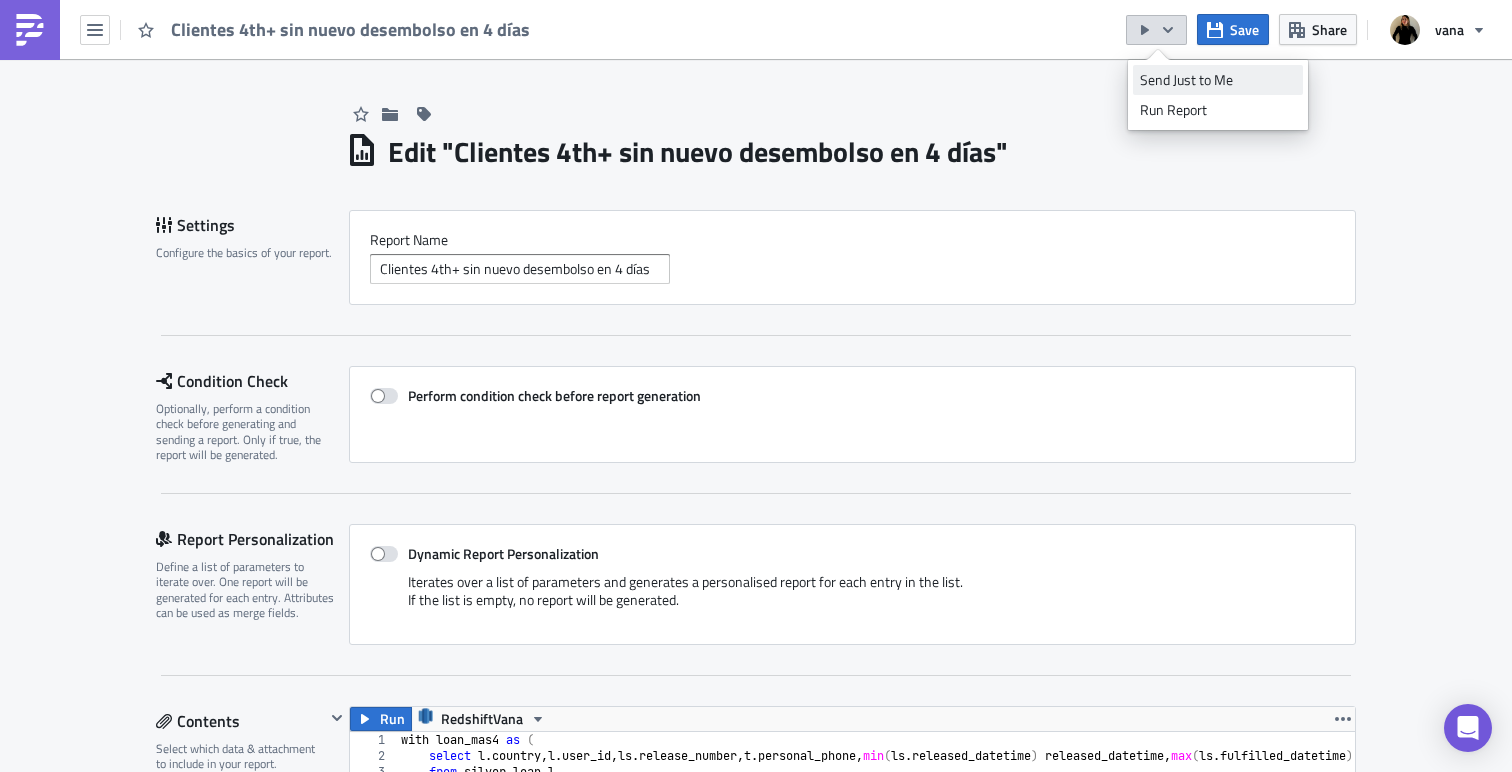 click on "Send Just to Me" at bounding box center [1218, 80] 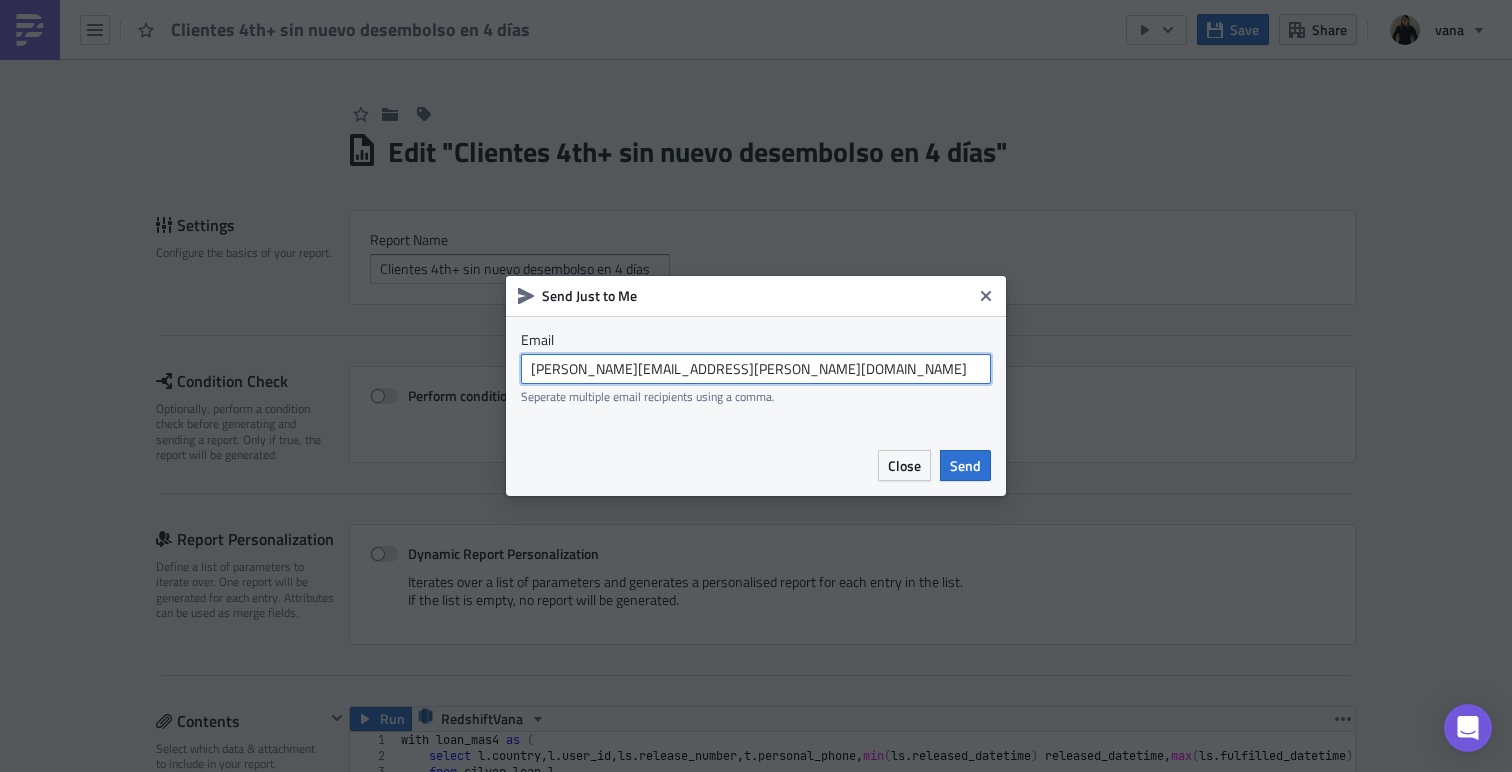 drag, startPoint x: 722, startPoint y: 371, endPoint x: 520, endPoint y: 360, distance: 202.29929 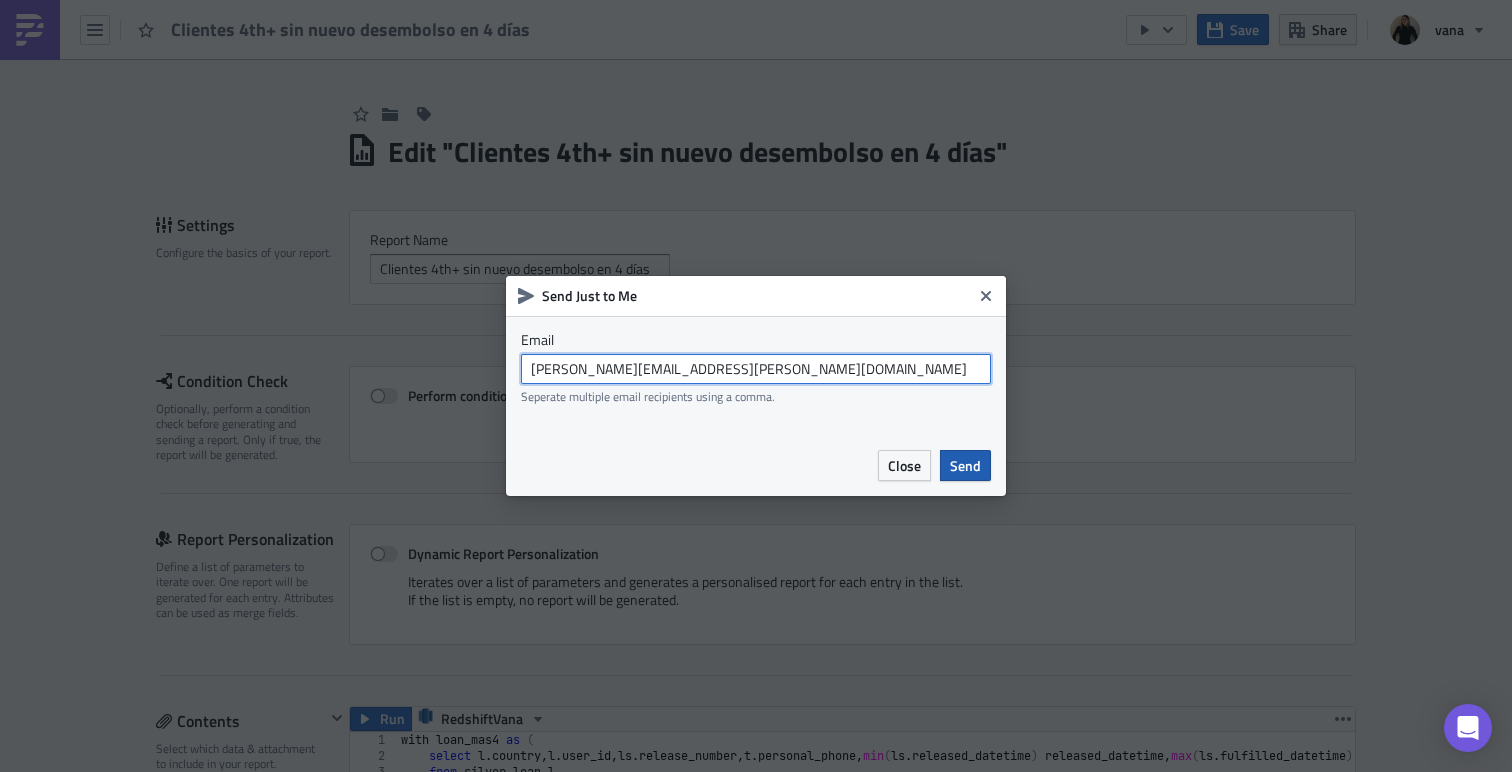 type on "[EMAIL_ADDRESS][PERSON_NAME][PERSON_NAME][DOMAIN_NAME]" 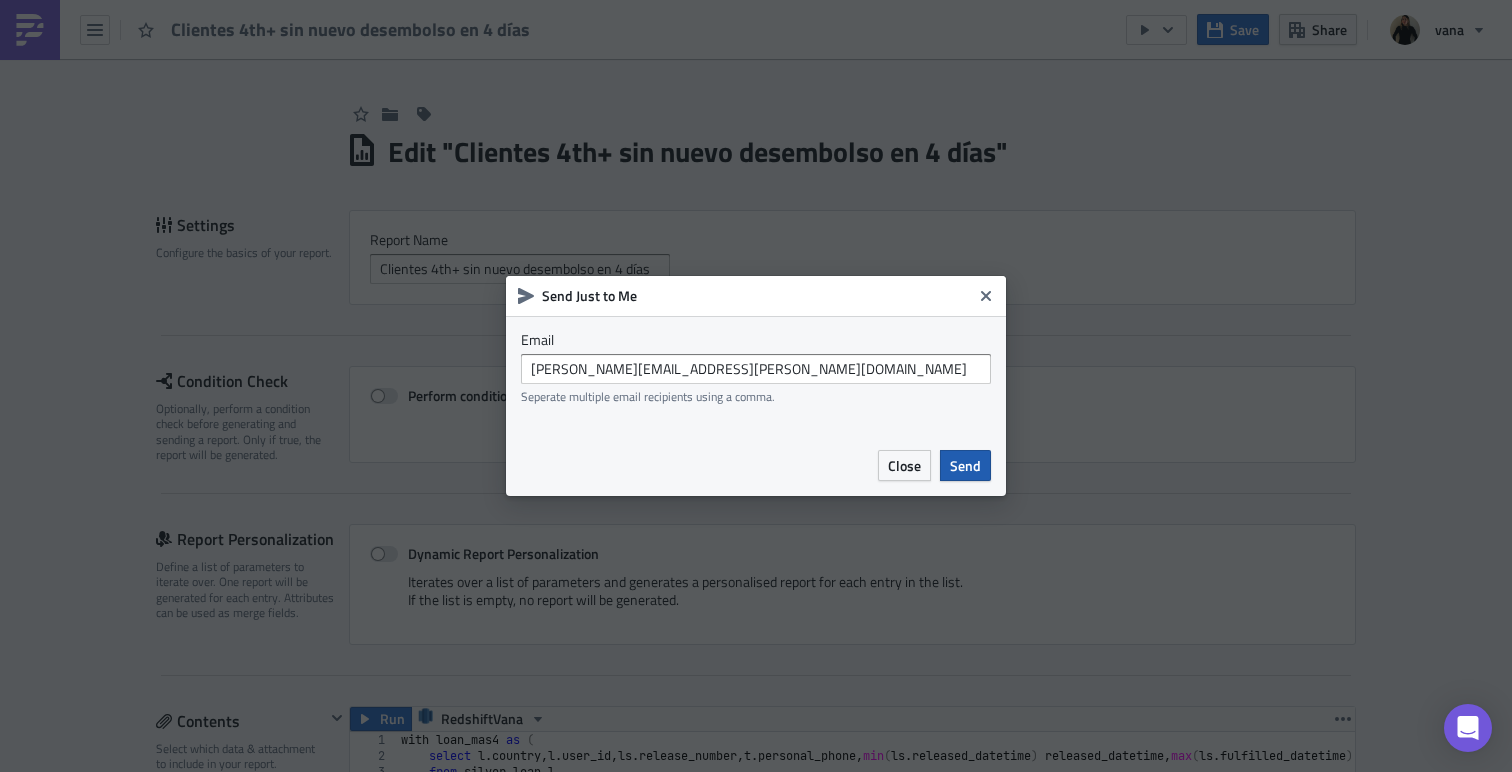 click on "Send" at bounding box center [965, 465] 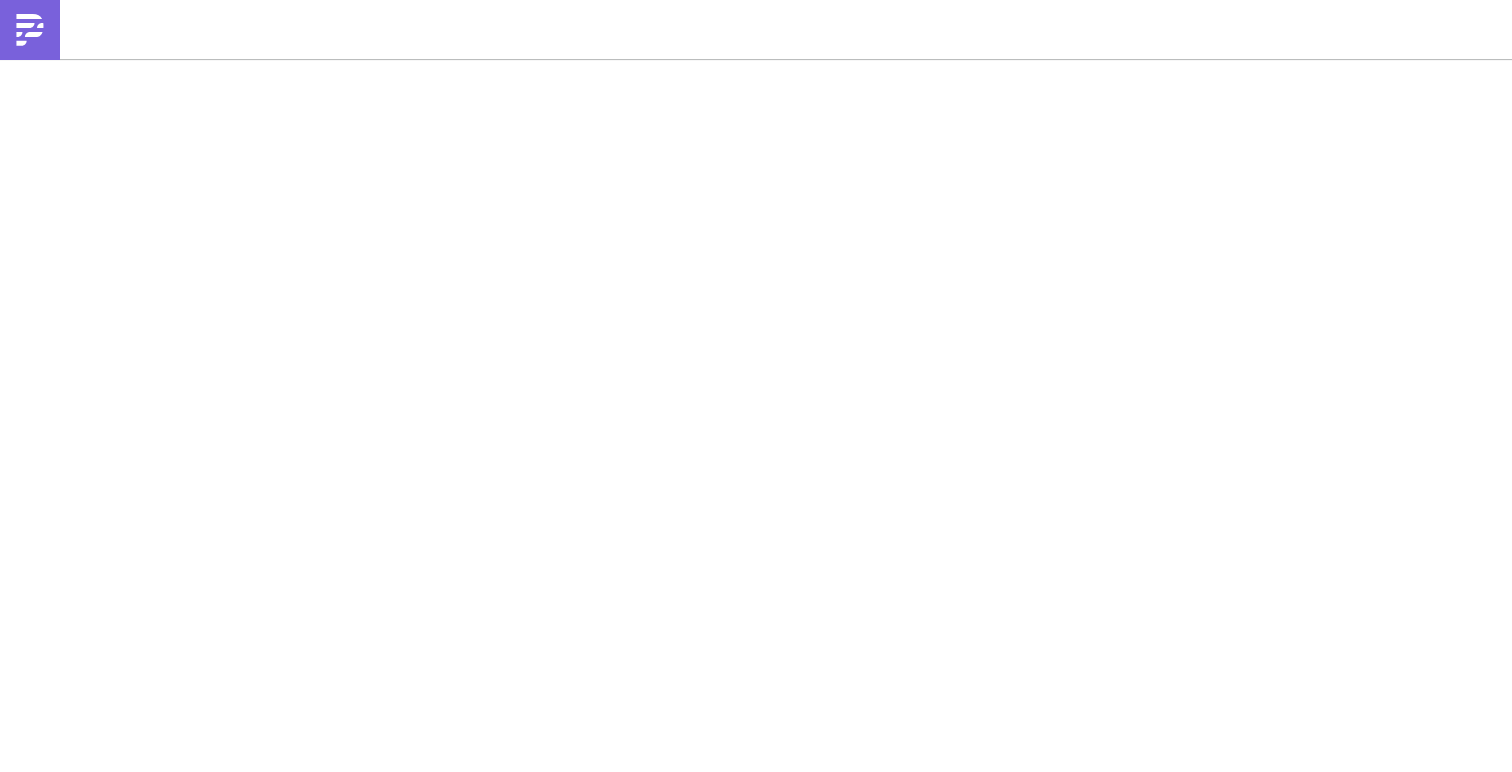 scroll, scrollTop: 0, scrollLeft: 0, axis: both 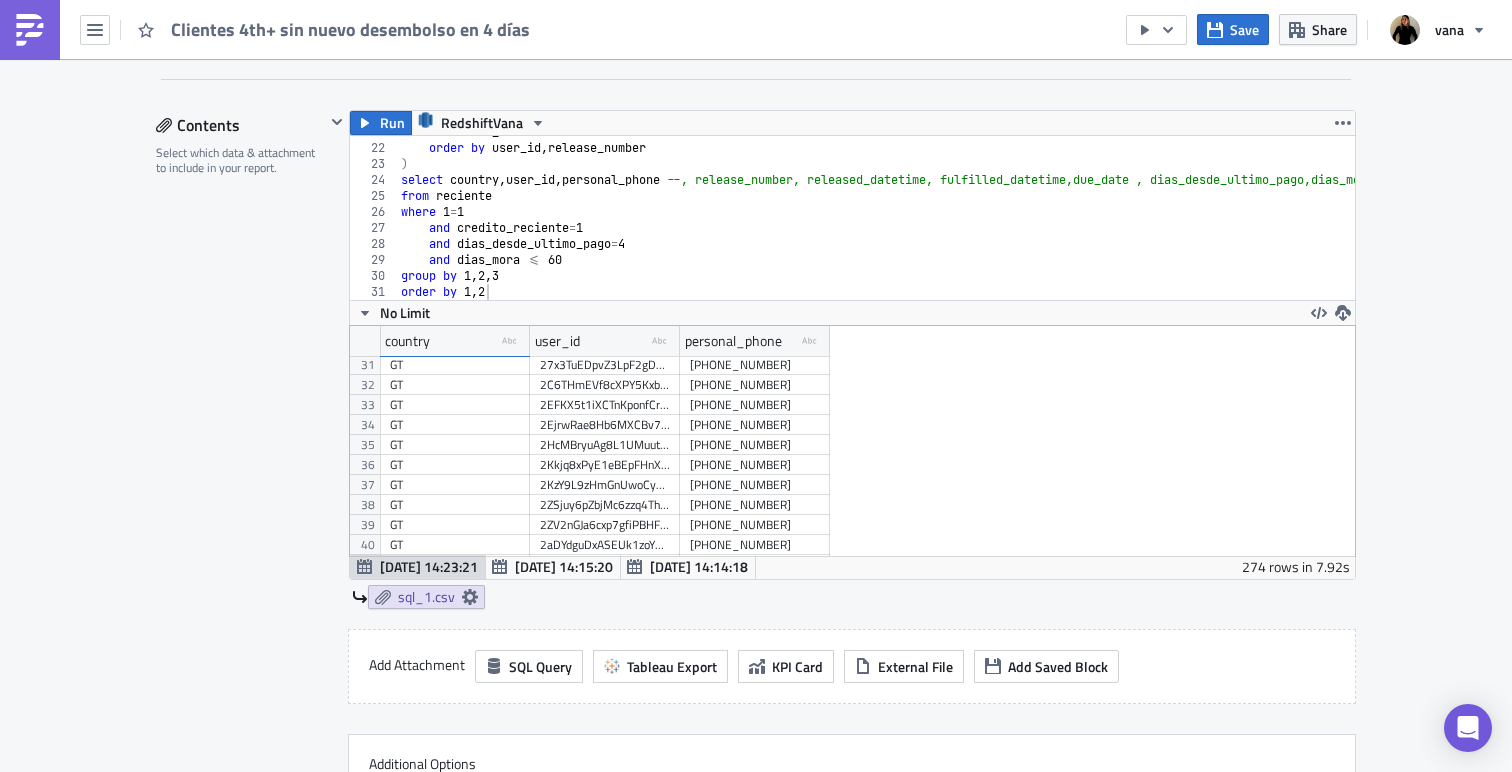 click on "from   loan_mas4      order   by   user_id ,  release_number ) select   country ,  user_id ,  personal_phone   --, release_number, released_datetime, fulfilled_datetime,due_date , dias_desde_ultimo_pago,dias_mora from   reciente   where   1 = 1      and   credito_reciente = 1      and   dias_desde_ultimo_pago = 4      and   dias_mora   <=   60 group   by   1 , 2 , 3 order   by   1 , 2" at bounding box center [1074, 222] 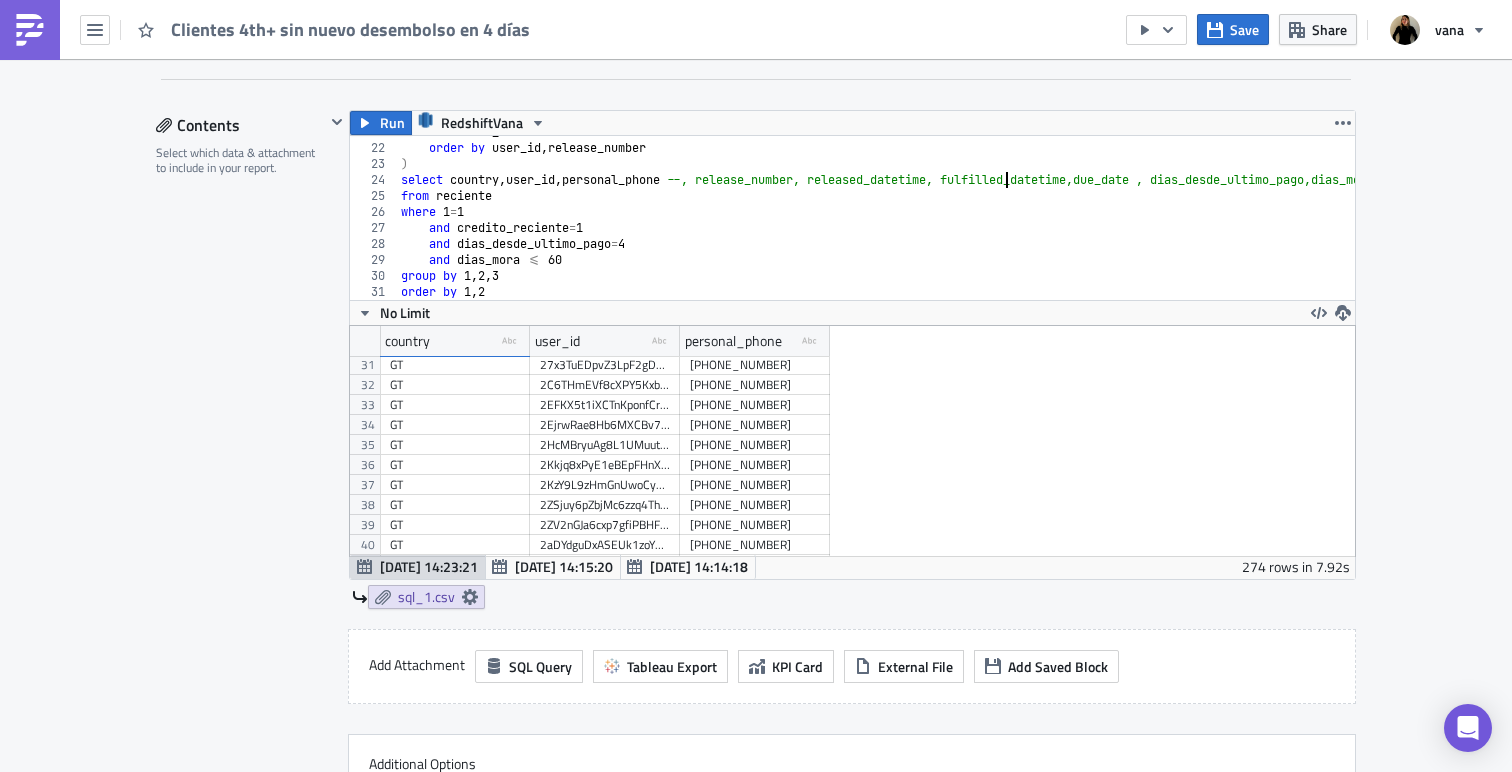 click on "from   loan_mas4      order   by   user_id ,  release_number ) select   country ,  user_id ,  personal_phone   --, release_number, released_datetime, fulfilled_datetime,due_date , dias_desde_ultimo_pago,dias_mora from   reciente   where   1 = 1      and   credito_reciente = 1      and   dias_desde_ultimo_pago = 4      and   dias_mora   <=   60 group   by   1 , 2 , 3 order   by   1 , 2" at bounding box center [1074, 222] 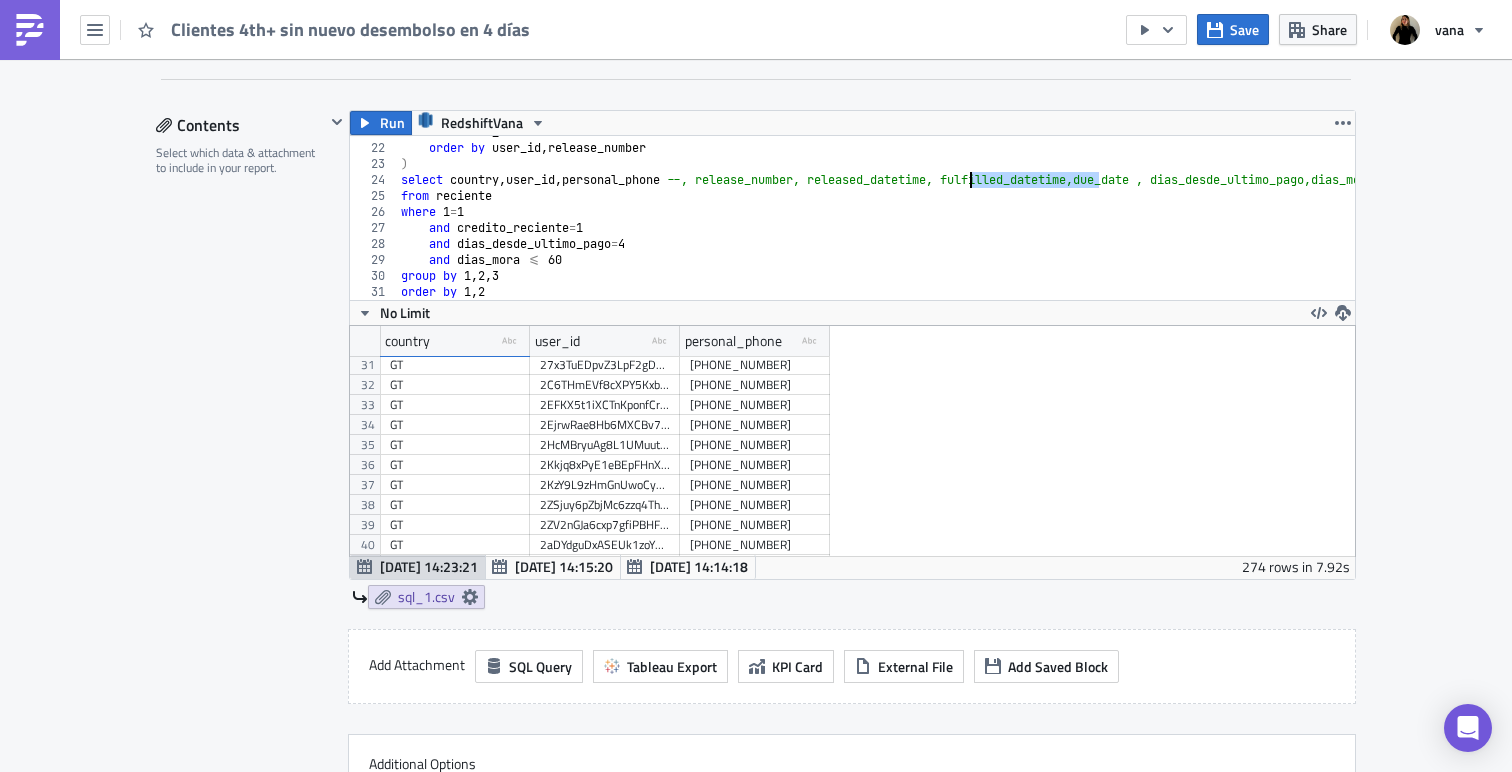 click on "from   loan_mas4      order   by   user_id ,  release_number ) select   country ,  user_id ,  personal_phone   --, release_number, released_datetime, fulfilled_datetime,due_date , dias_desde_ultimo_pago,dias_mora from   reciente   where   1 = 1      and   credito_reciente = 1      and   dias_desde_ultimo_pago = 4      and   dias_mora   <=   60 group   by   1 , 2 , 3 order   by   1 , 2" at bounding box center (1074, 222) 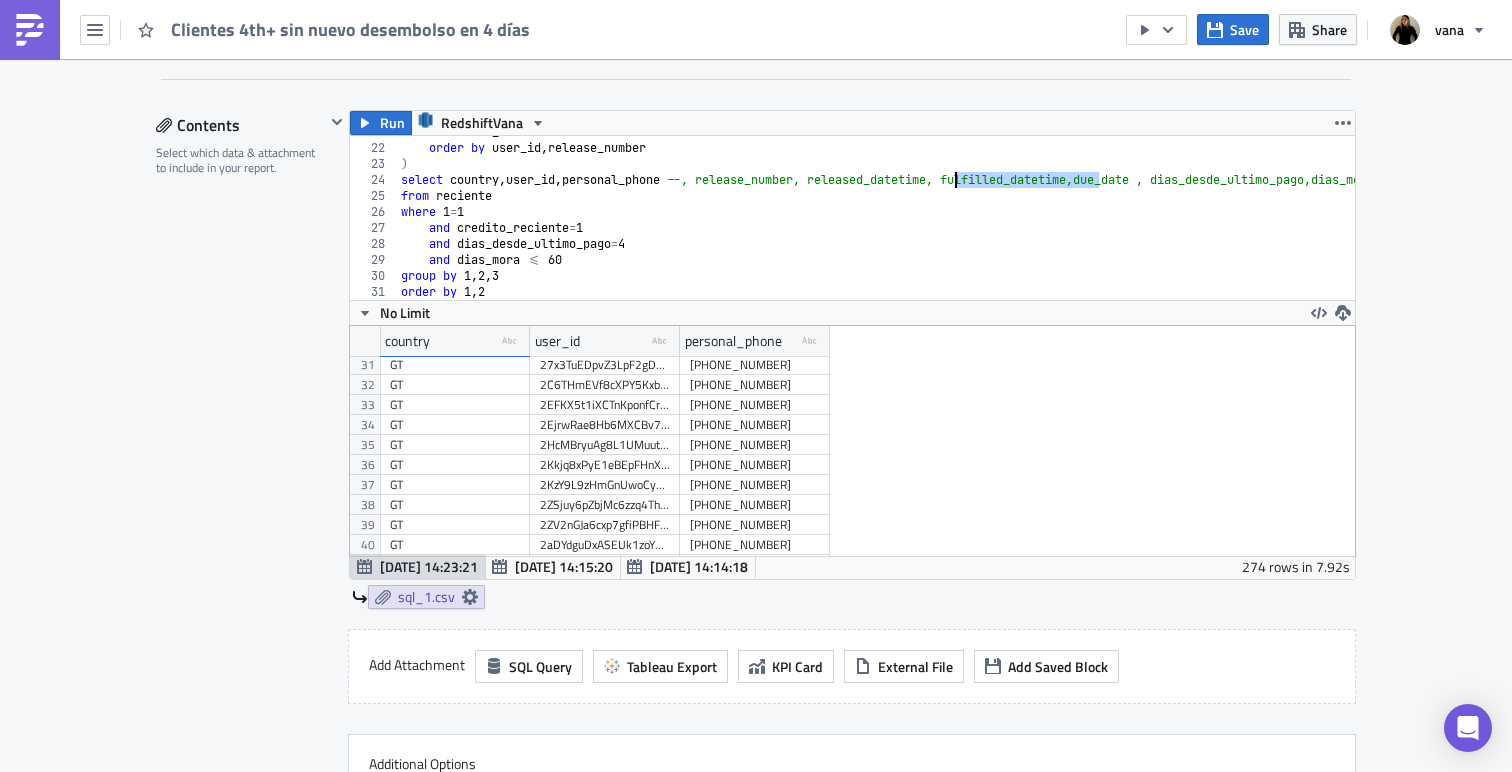 drag, startPoint x: 1101, startPoint y: 178, endPoint x: 954, endPoint y: 181, distance: 147.03061 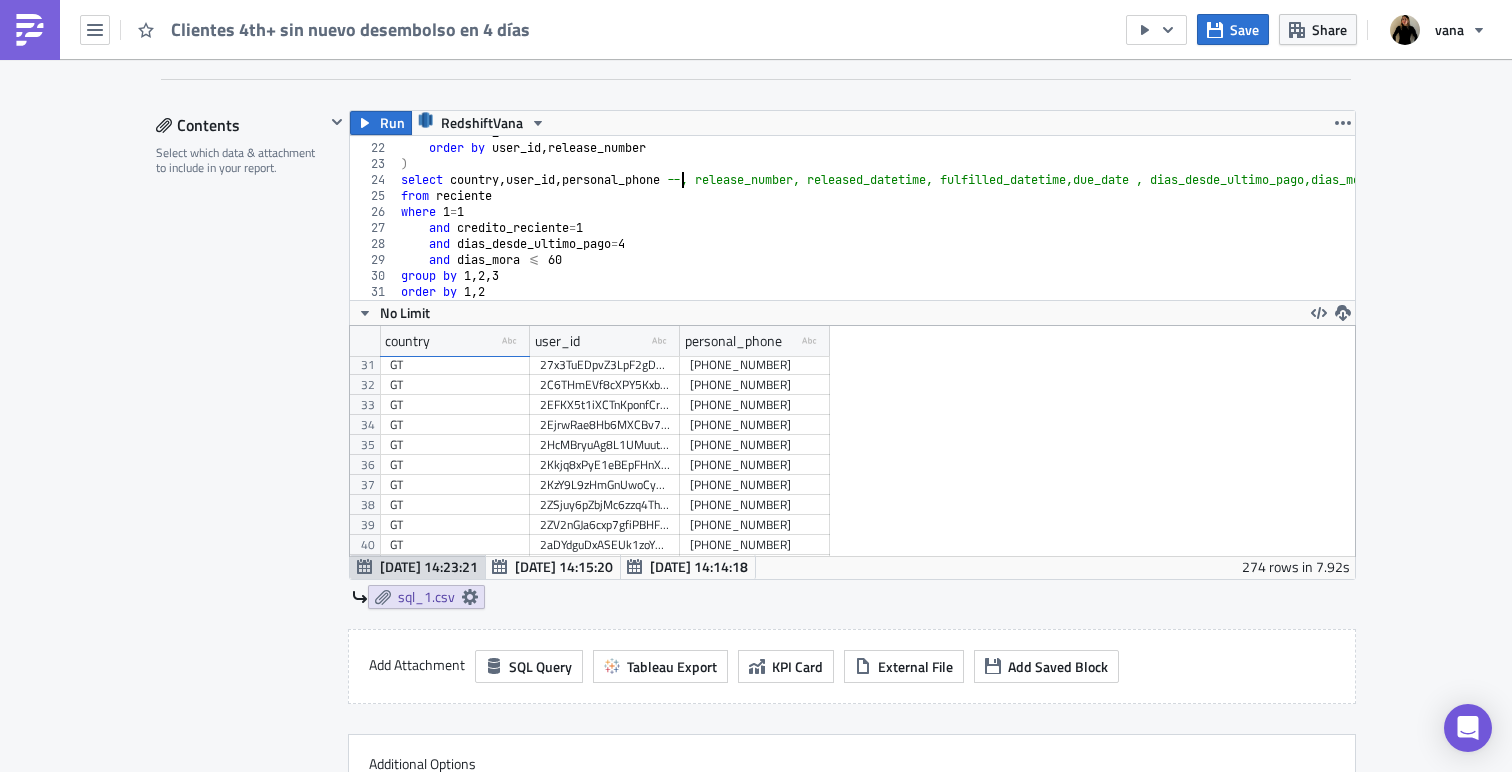 click on "from   loan_mas4      order   by   user_id ,  release_number ) select   country ,  user_id ,  personal_phone   --, release_number, released_datetime, fulfilled_datetime,due_date , dias_desde_ultimo_pago,dias_mora from   reciente   where   1 = 1      and   credito_reciente = 1      and   dias_desde_ultimo_pago = 4      and   dias_mora   <=   60 group   by   1 , 2 , 3 order   by   1 , 2" at bounding box center (1074, 222) 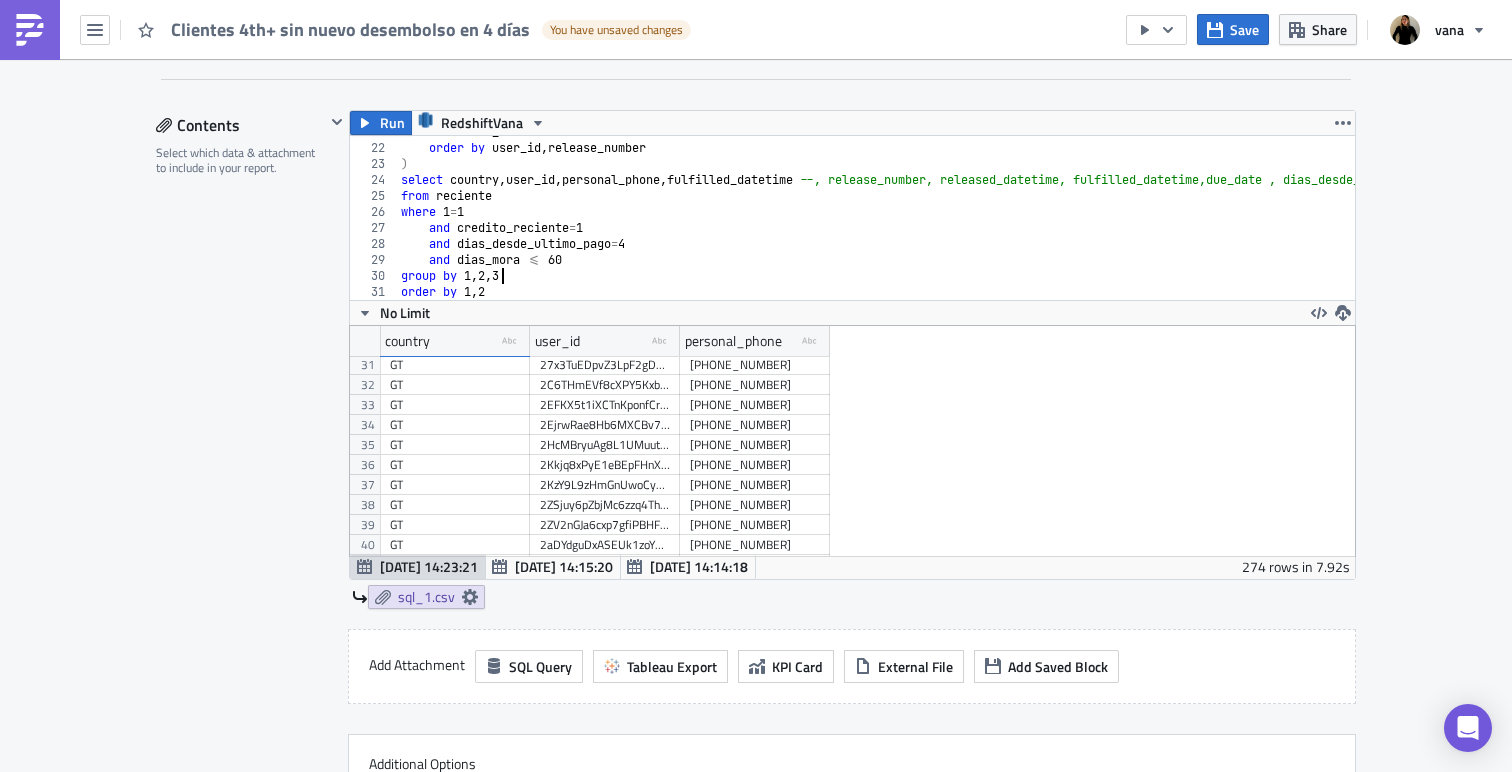 click on "from   loan_mas4      order   by   user_id ,  release_number ) select   country ,  user_id ,  personal_phone ,  fulfilled_datetime   --, release_number, released_datetime, fulfilled_datetime,due_date , dias_desde_ultimo_pago,dias_mora from   reciente   where   1 = 1      and   credito_reciente = 1      and   dias_desde_ultimo_pago = 4      and   dias_mora   <=   60 group   by   1 , 2 , 3 order   by   1 , 2" at bounding box center (1074, 222) 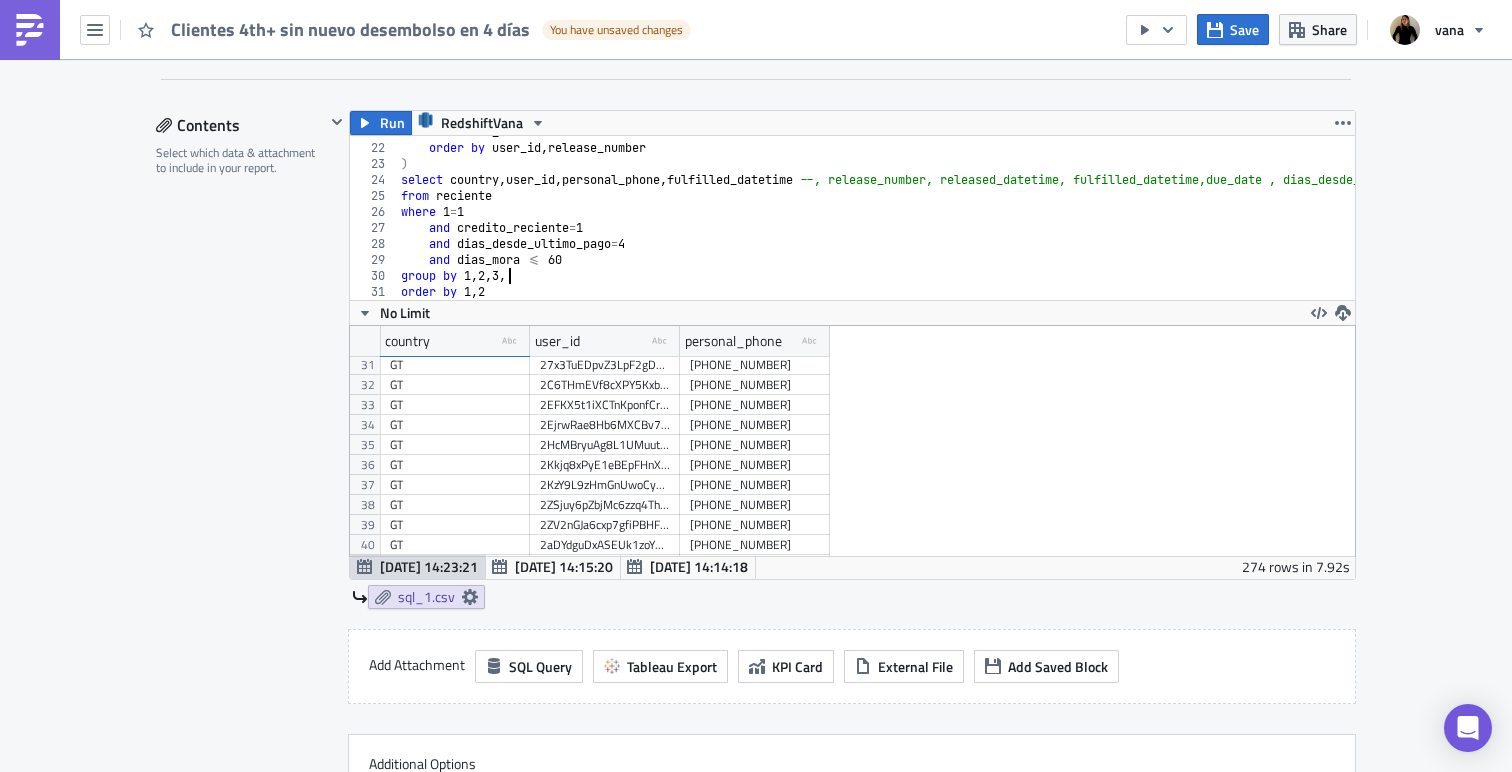 scroll, scrollTop: 0, scrollLeft: 8, axis: horizontal 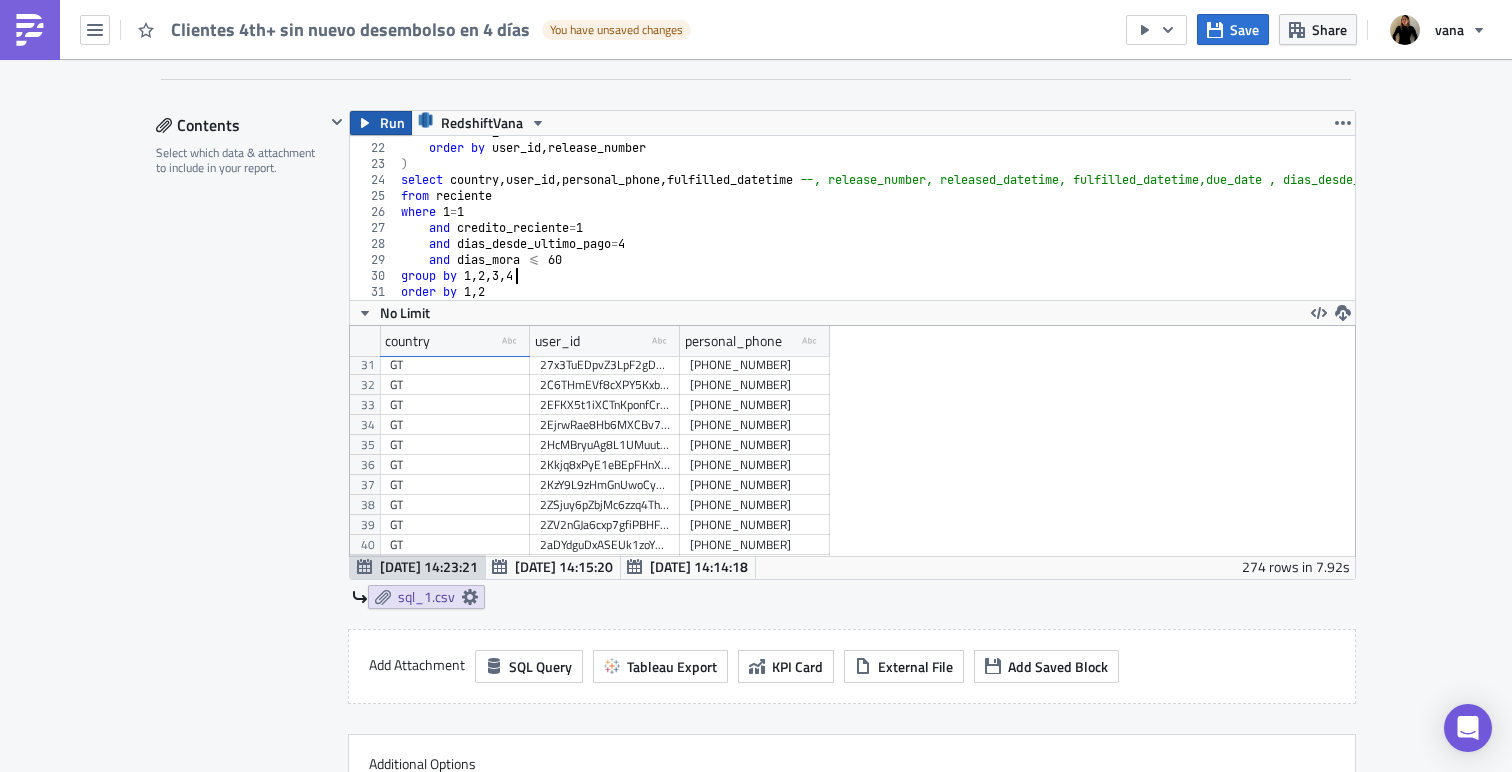 type on "group by 1,2,3,4" 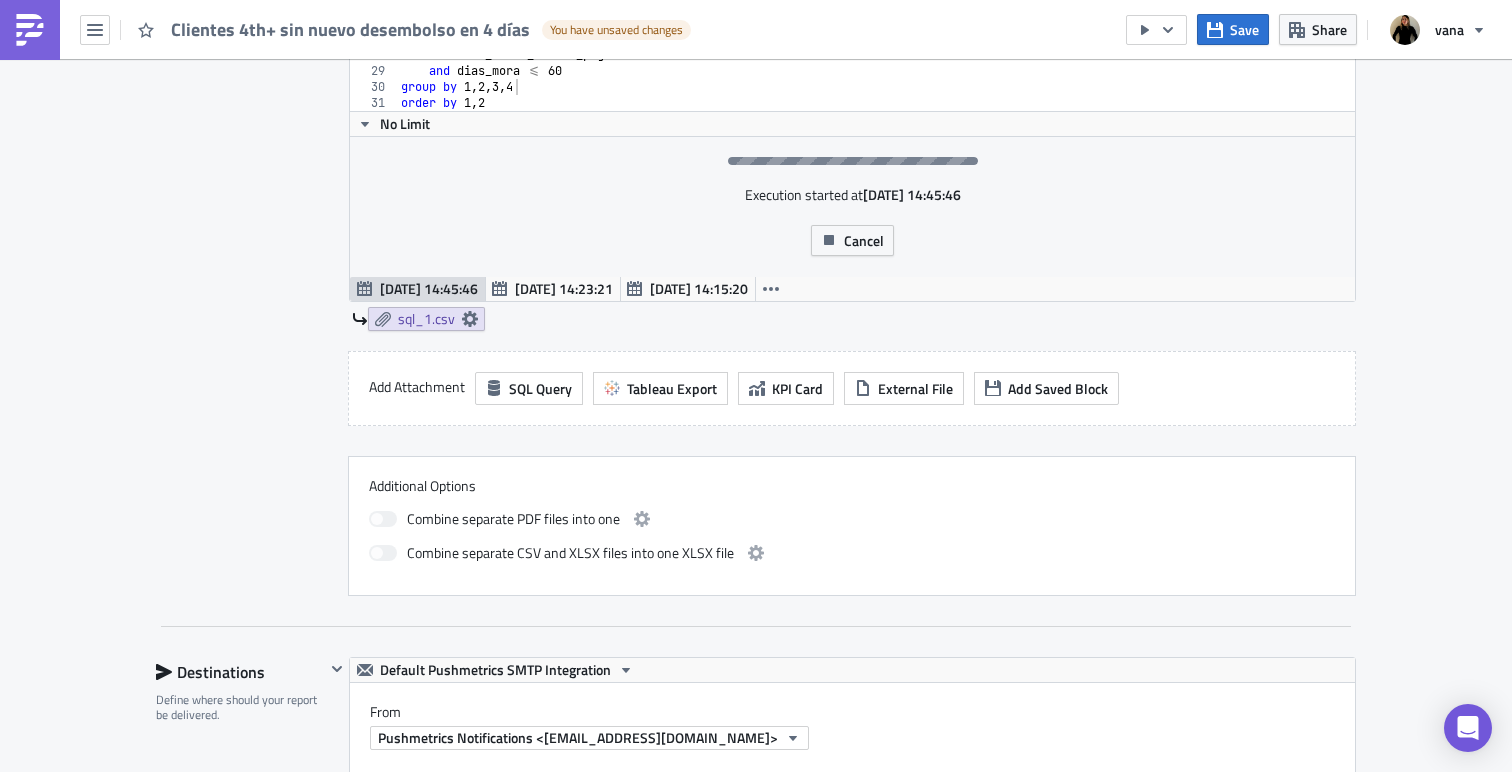 scroll, scrollTop: 789, scrollLeft: 0, axis: vertical 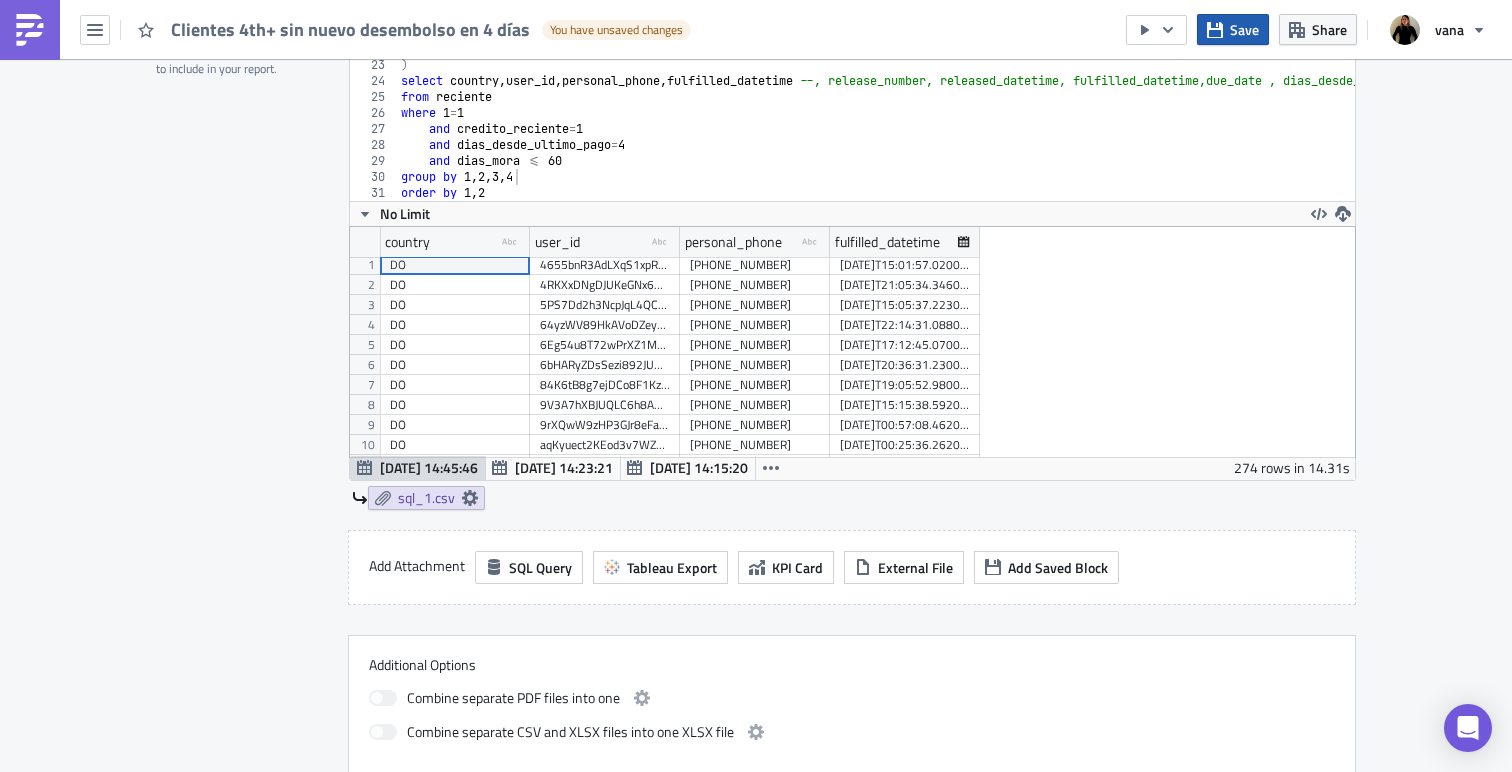 click on "Save" at bounding box center [1244, 29] 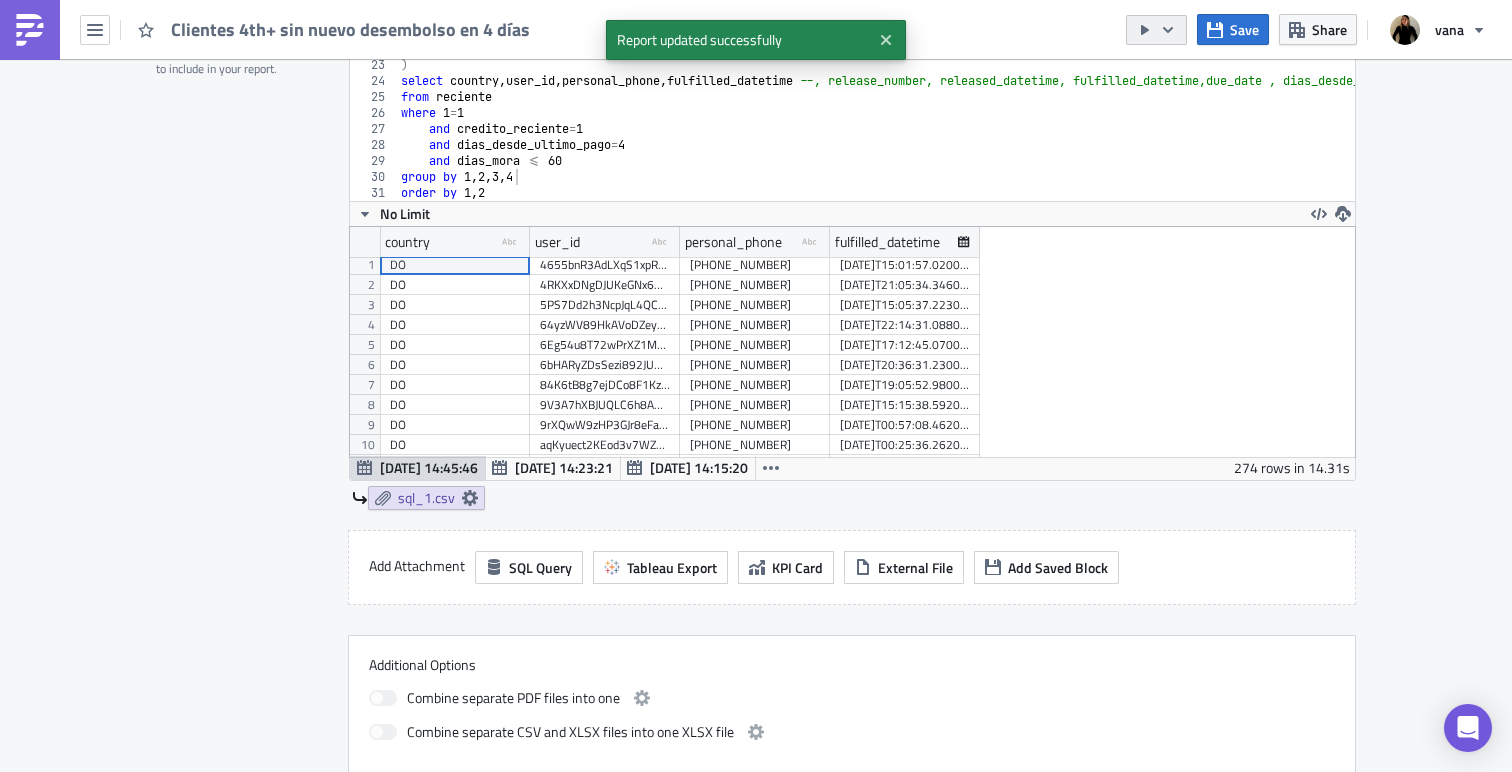 click 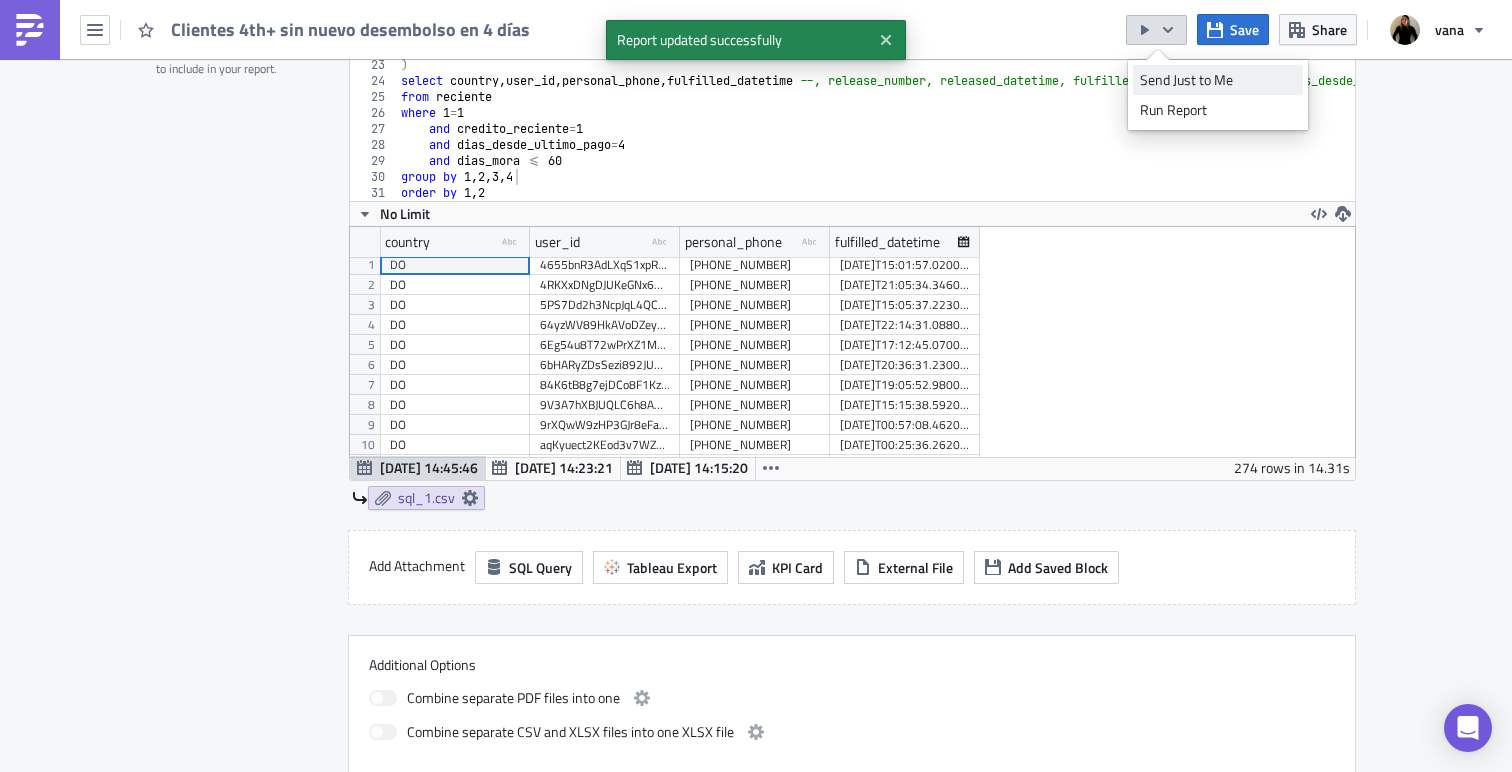 click on "Send Just to Me" at bounding box center [1218, 80] 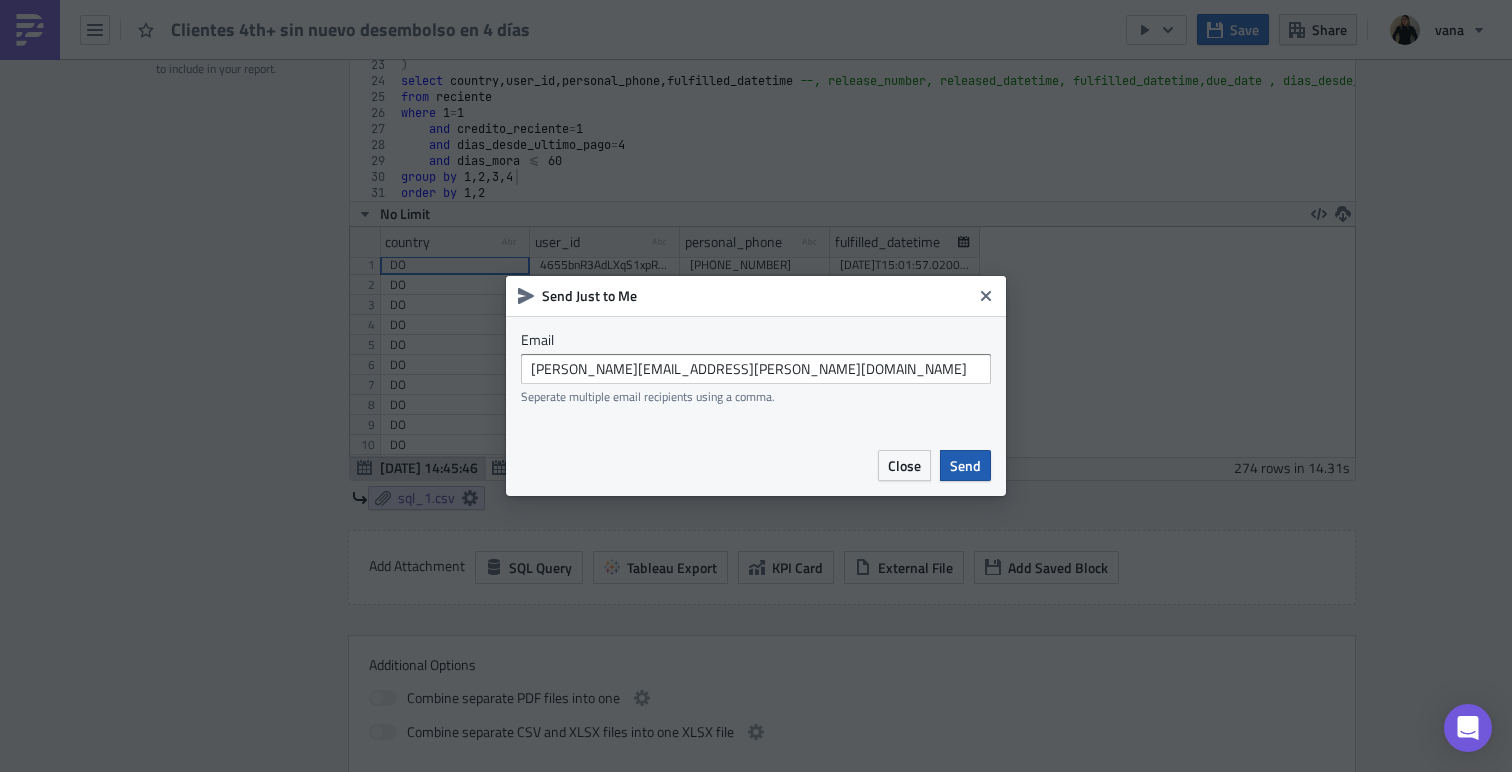 click on "Send" at bounding box center (965, 465) 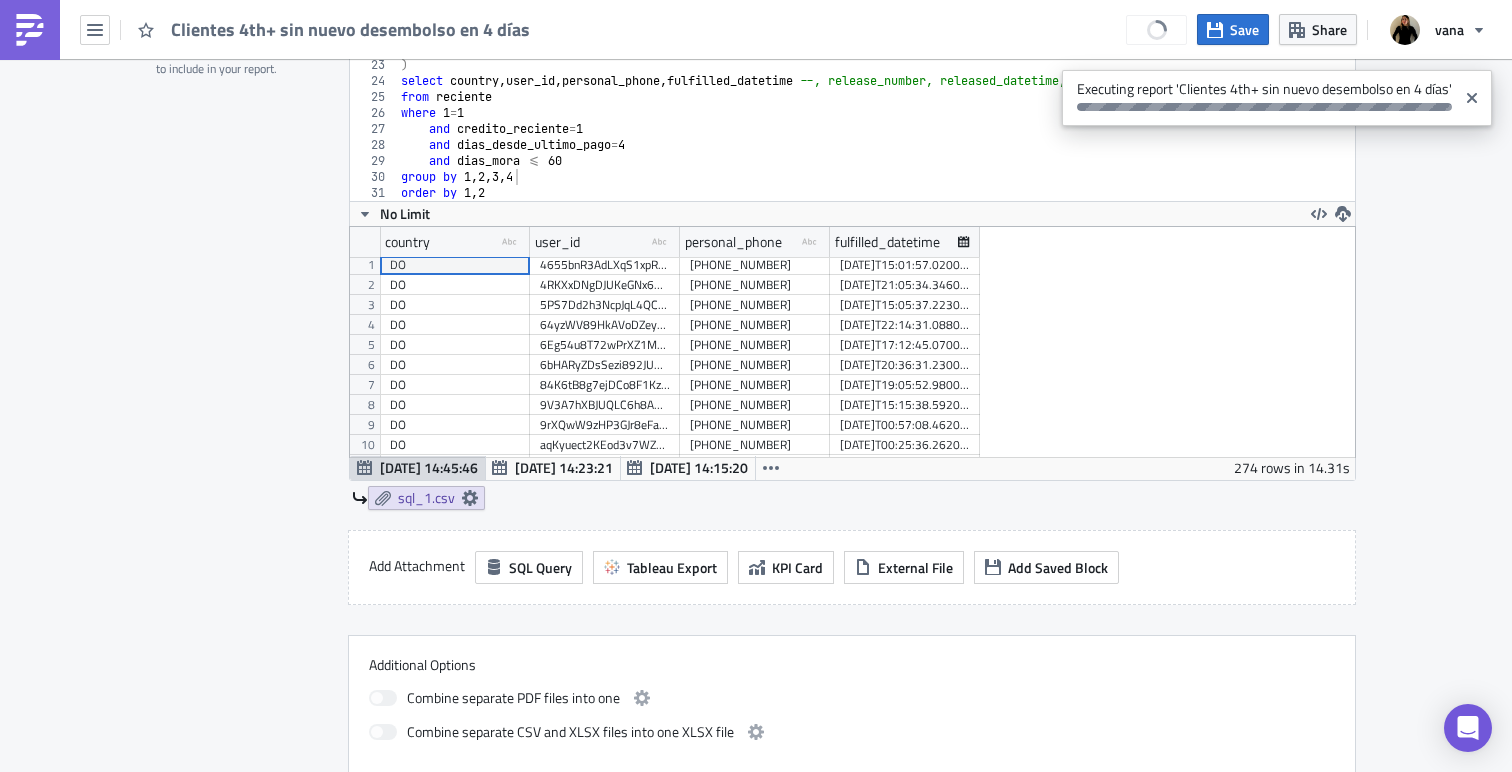 scroll, scrollTop: 1089, scrollLeft: 0, axis: vertical 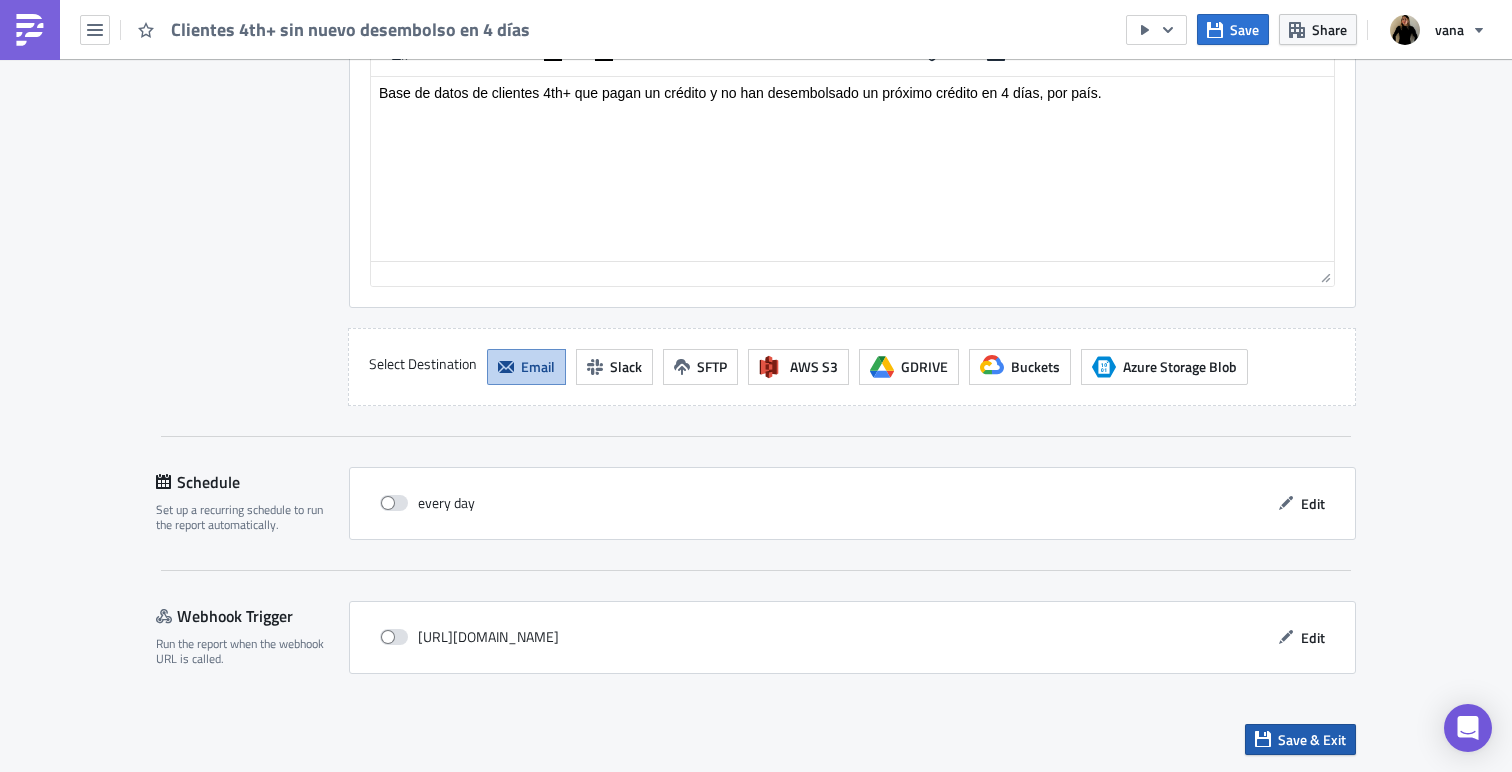 click on "Save & Exit" at bounding box center [1312, 739] 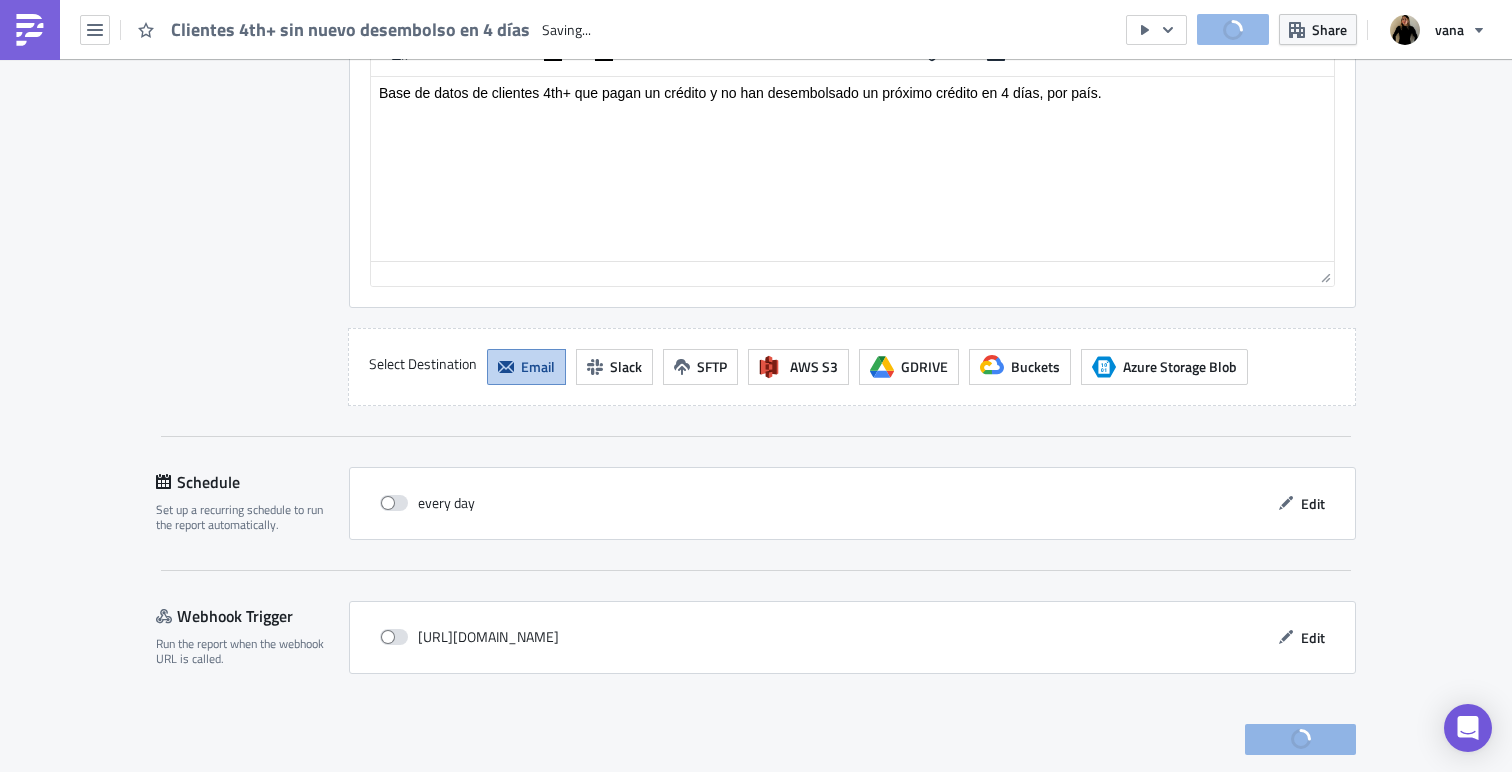 scroll, scrollTop: 0, scrollLeft: 0, axis: both 